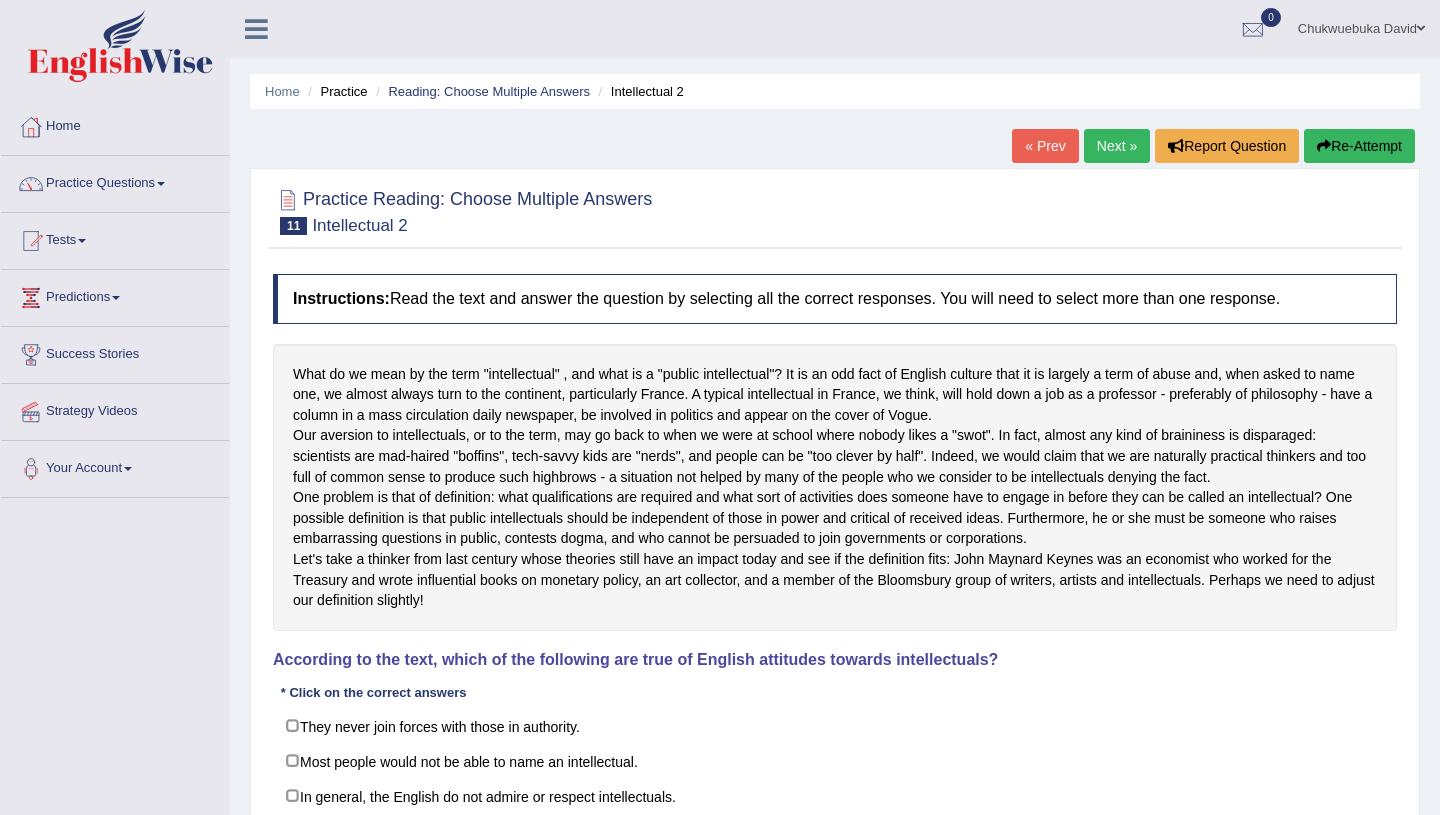 scroll, scrollTop: 0, scrollLeft: 0, axis: both 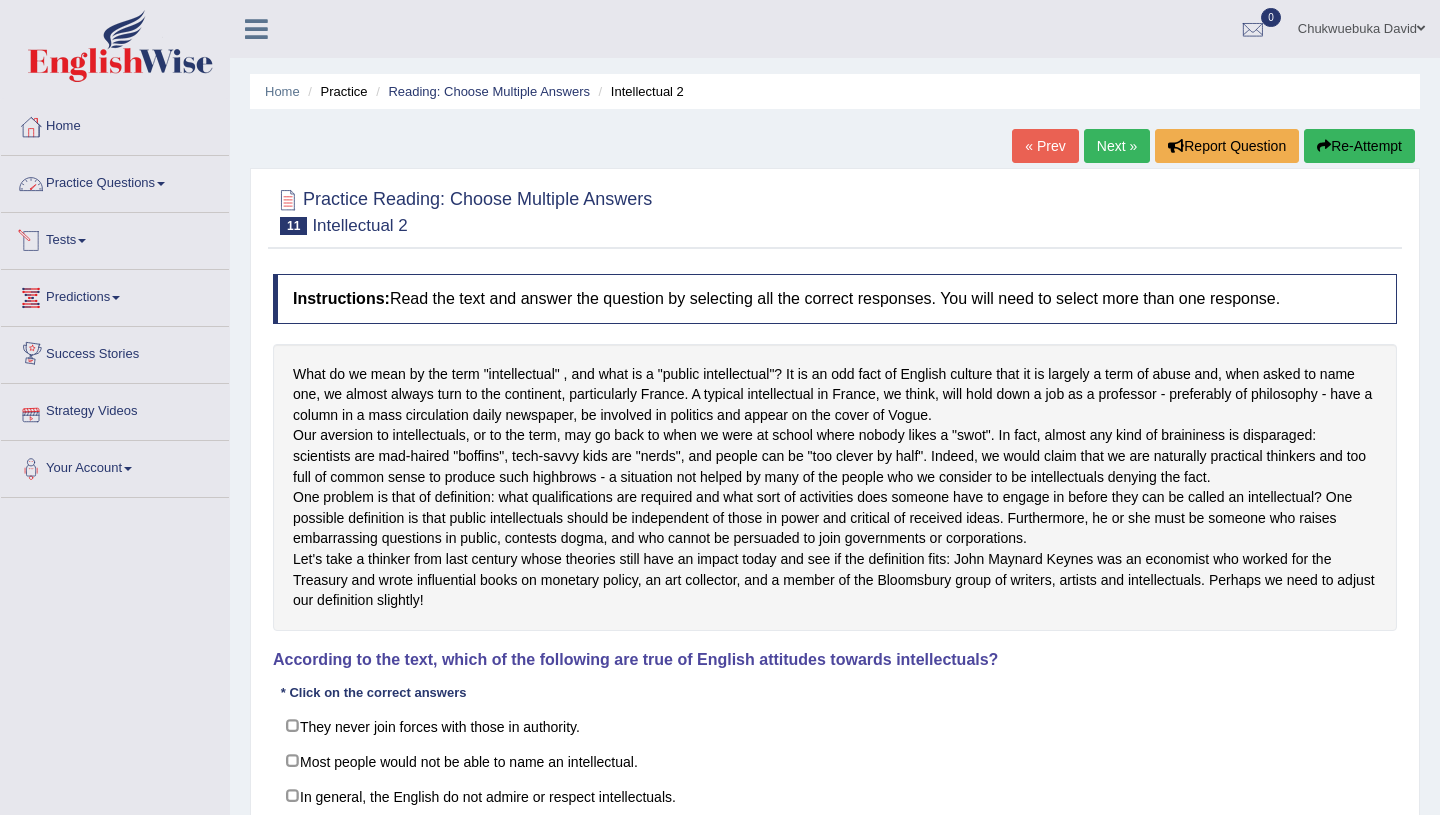 click on "Practice Questions" at bounding box center (115, 181) 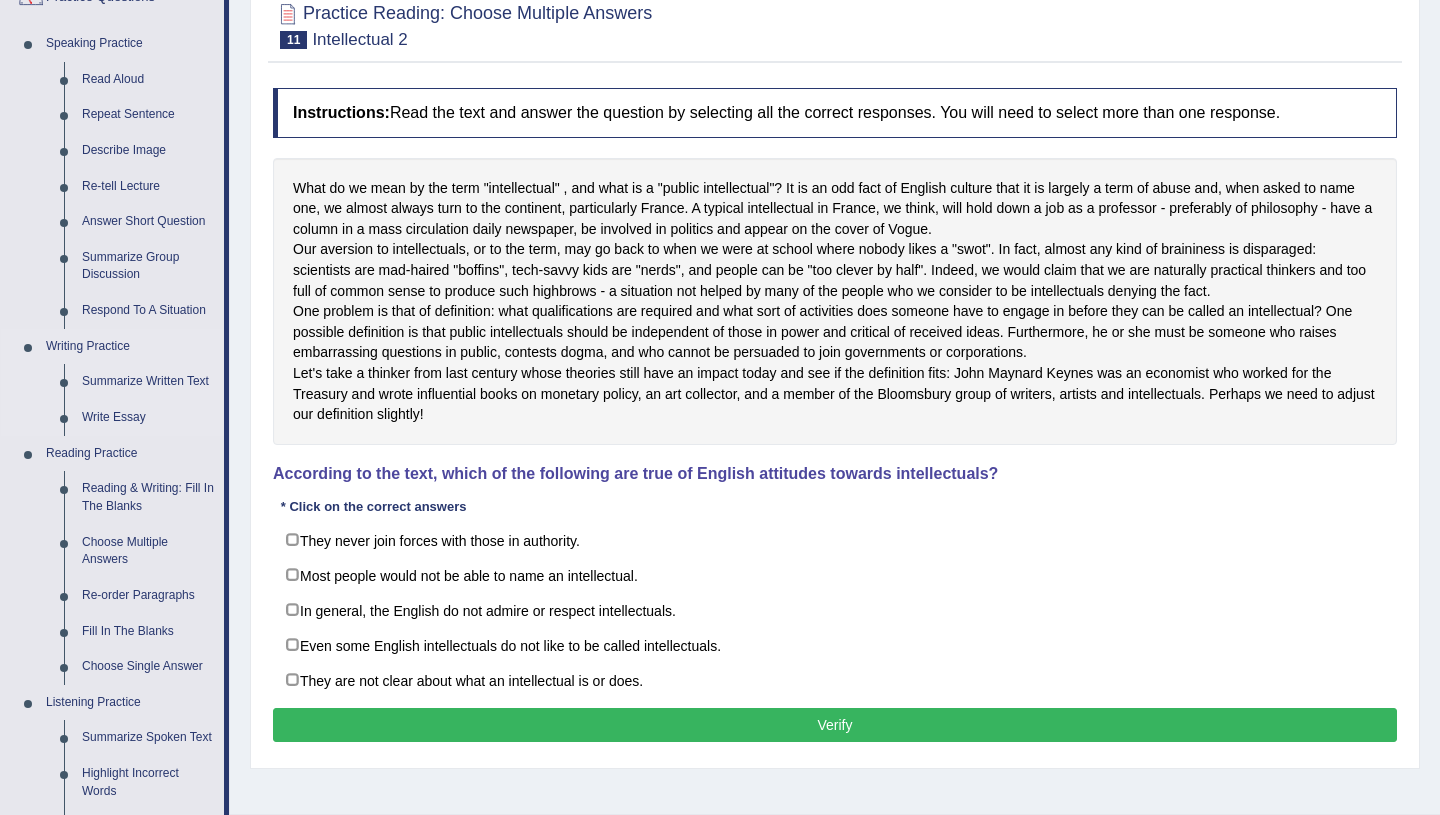scroll, scrollTop: 188, scrollLeft: 0, axis: vertical 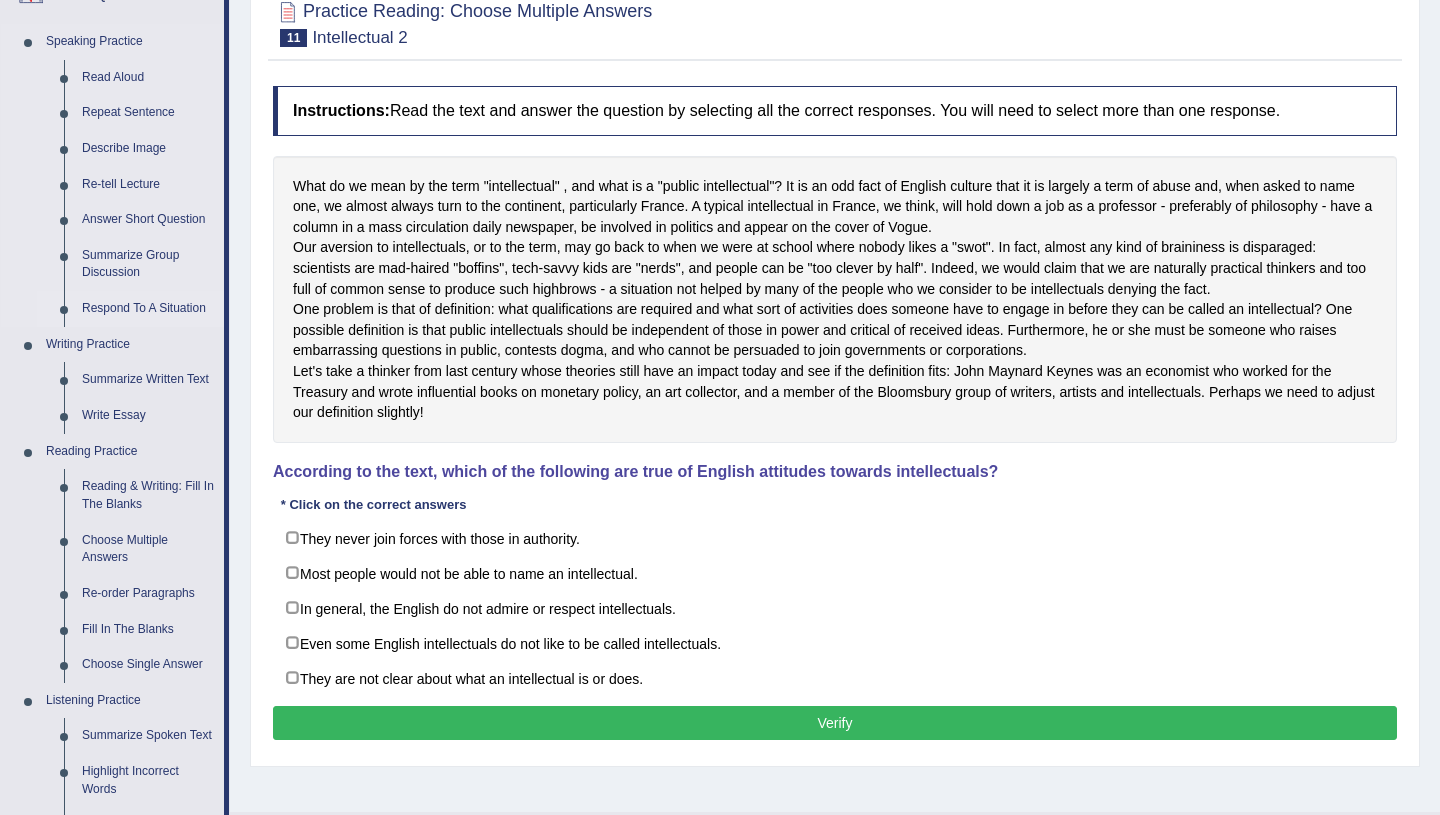 click on "Respond To A Situation" at bounding box center [148, 309] 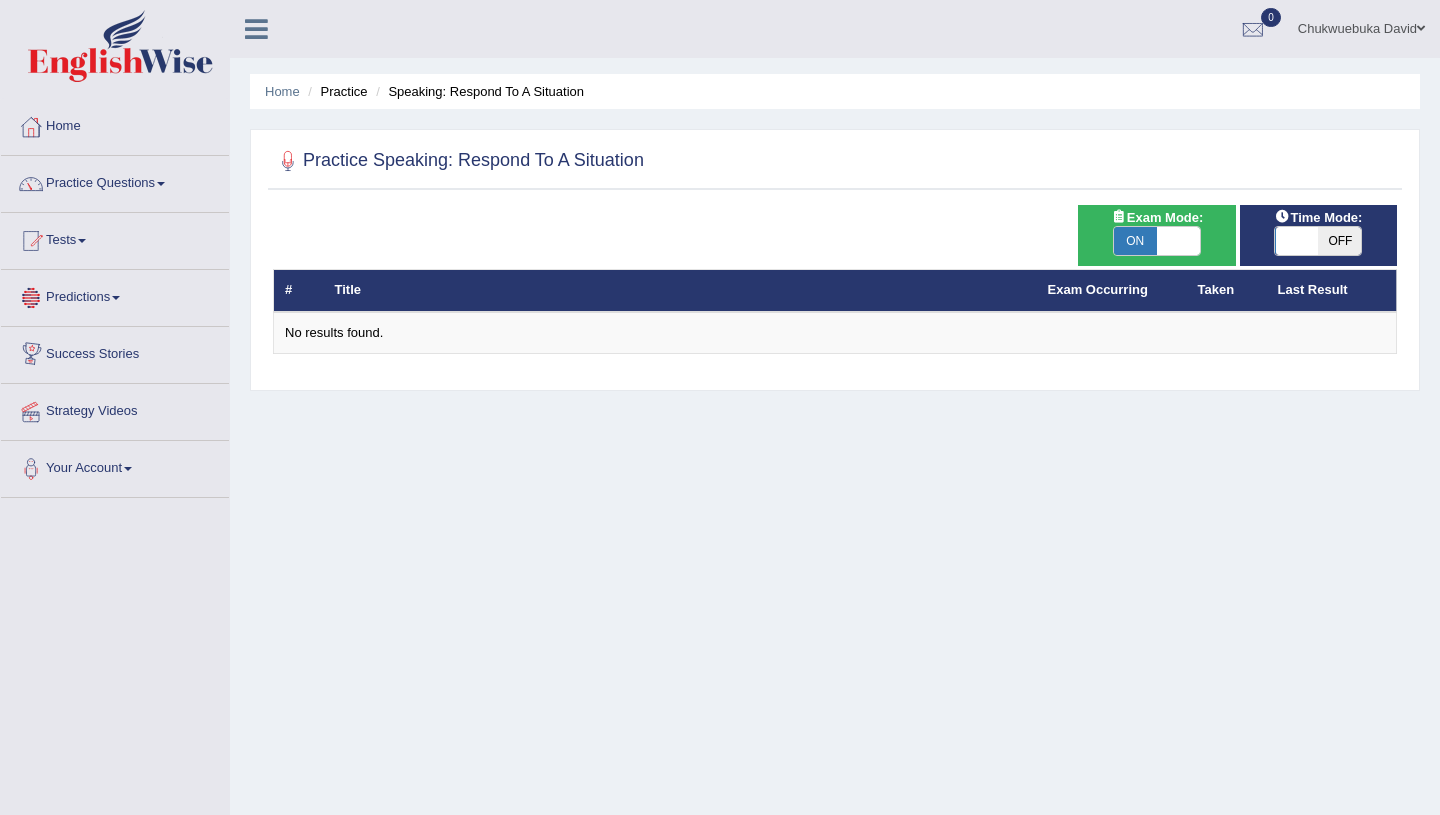 scroll, scrollTop: 0, scrollLeft: 0, axis: both 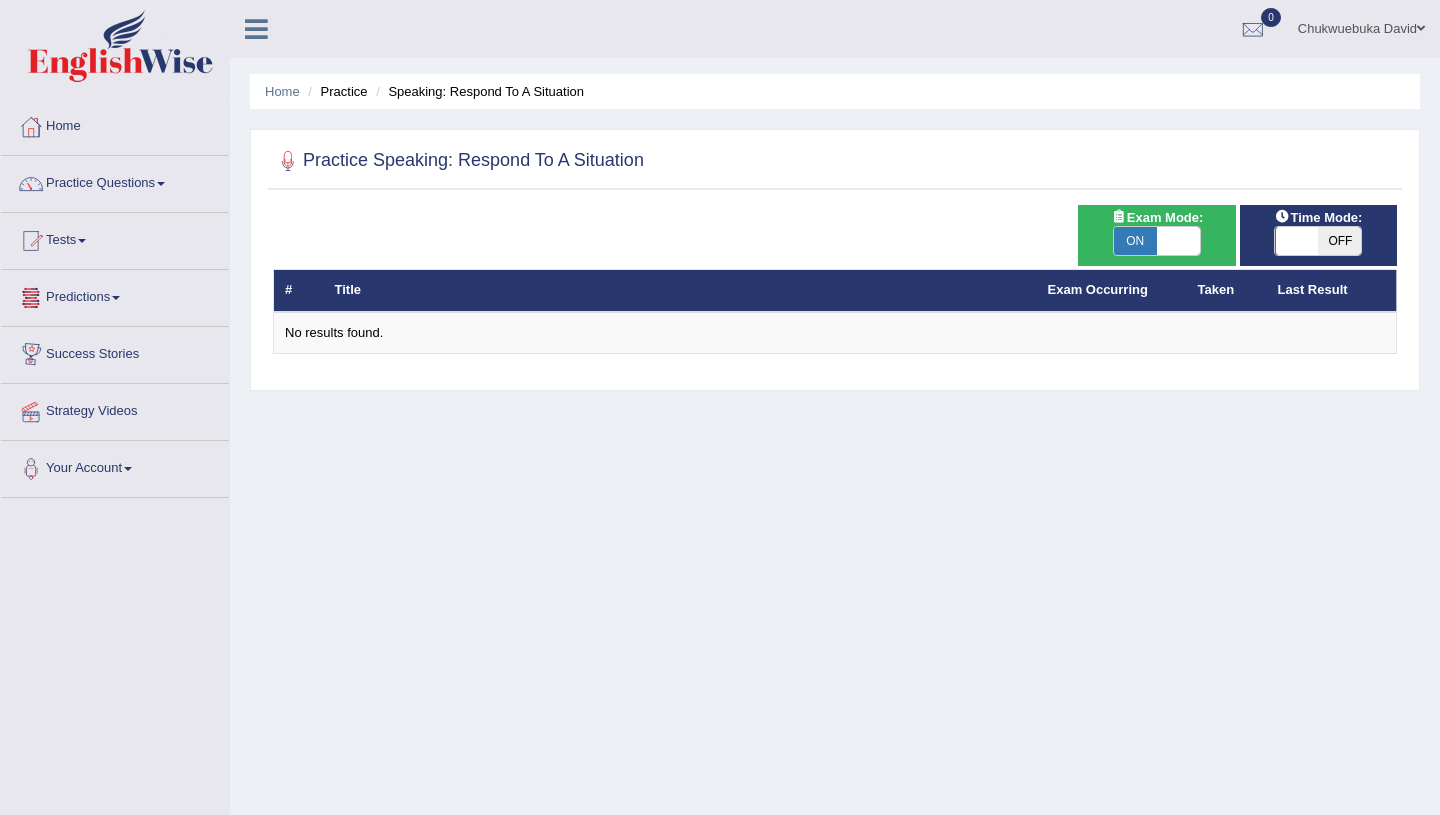 click at bounding box center [1178, 241] 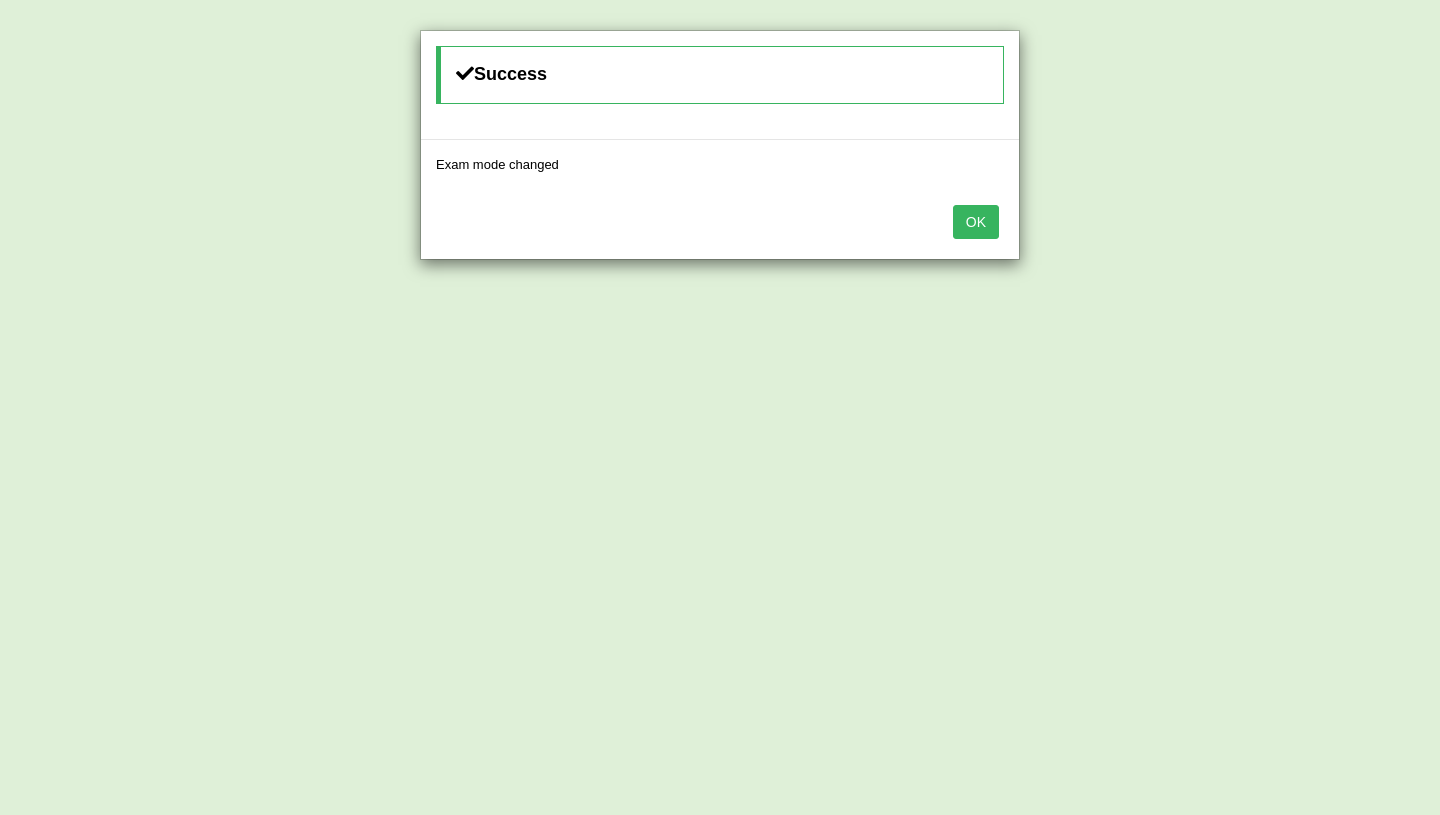 click on "OK" at bounding box center [976, 222] 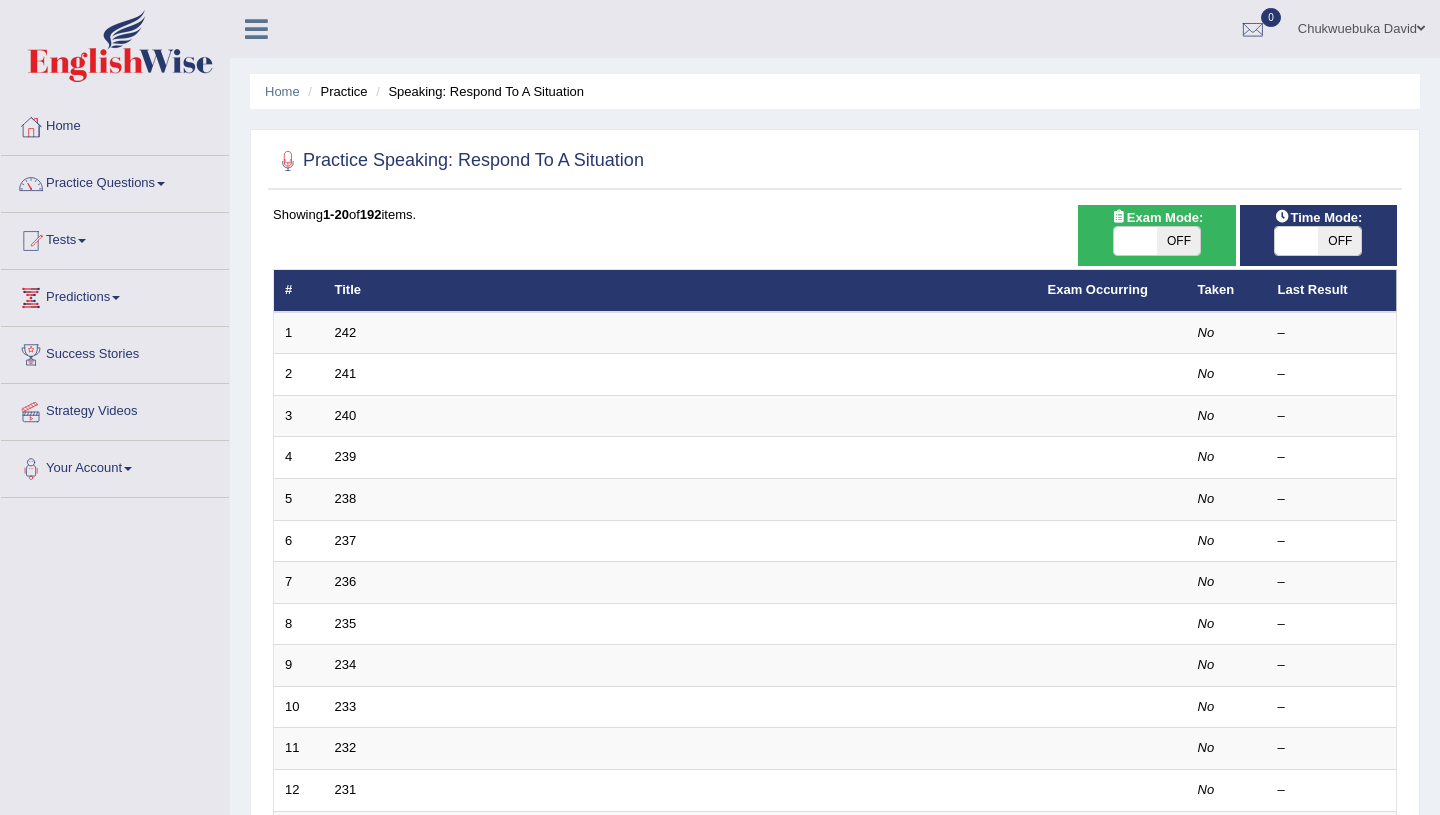 scroll, scrollTop: 0, scrollLeft: 0, axis: both 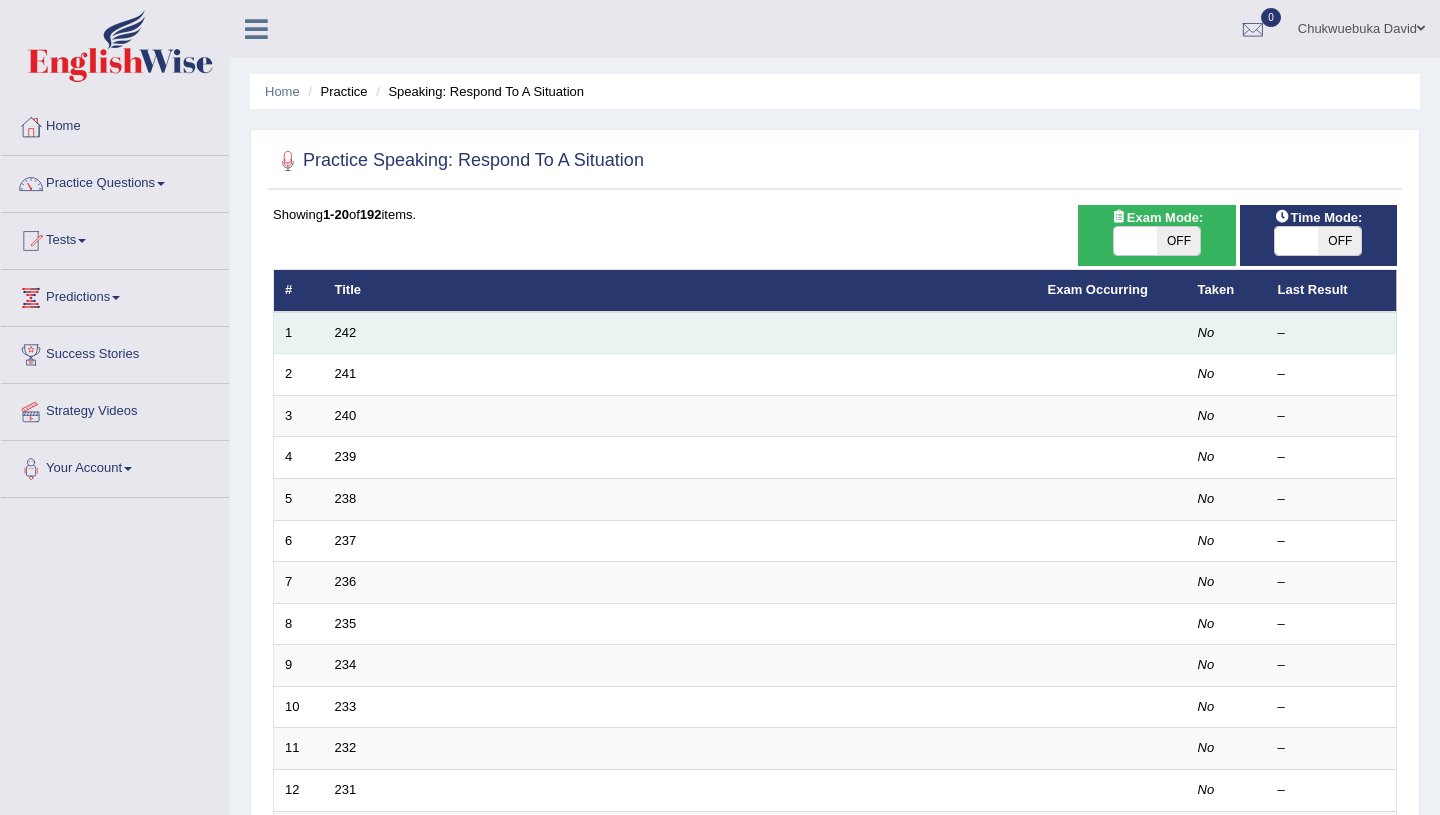 click on "242" at bounding box center [680, 333] 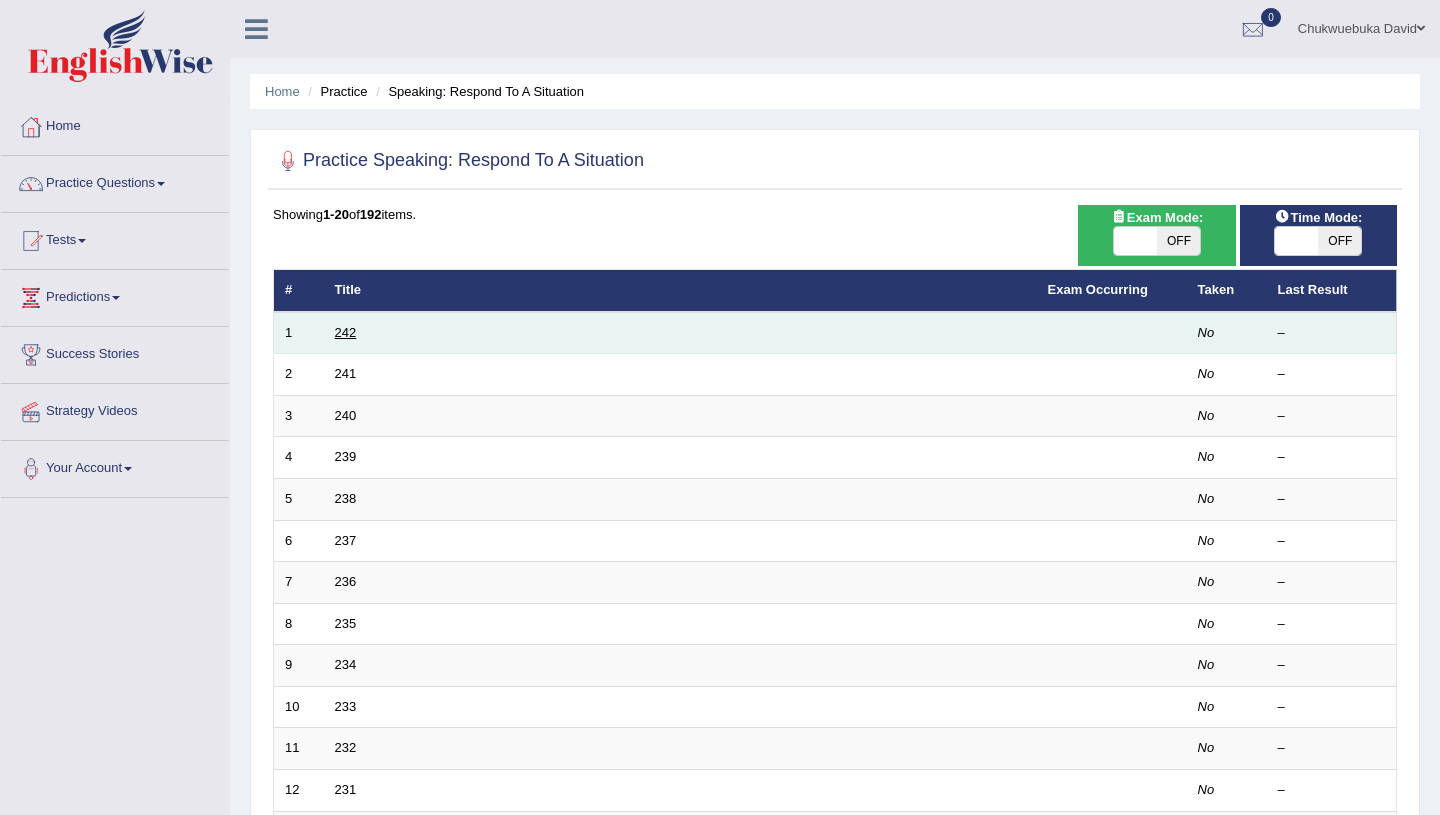 click on "242" at bounding box center [346, 332] 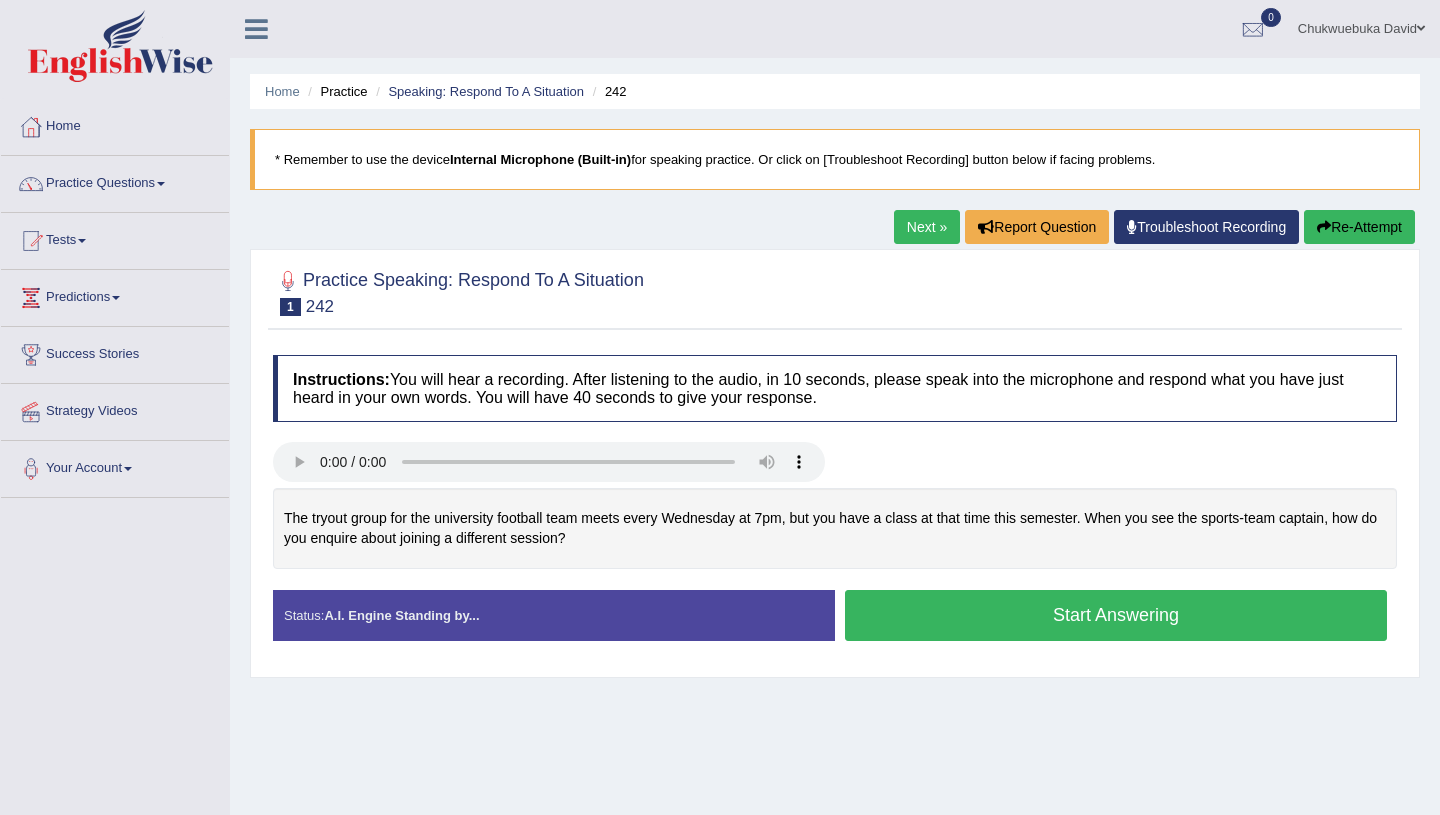 scroll, scrollTop: 0, scrollLeft: 0, axis: both 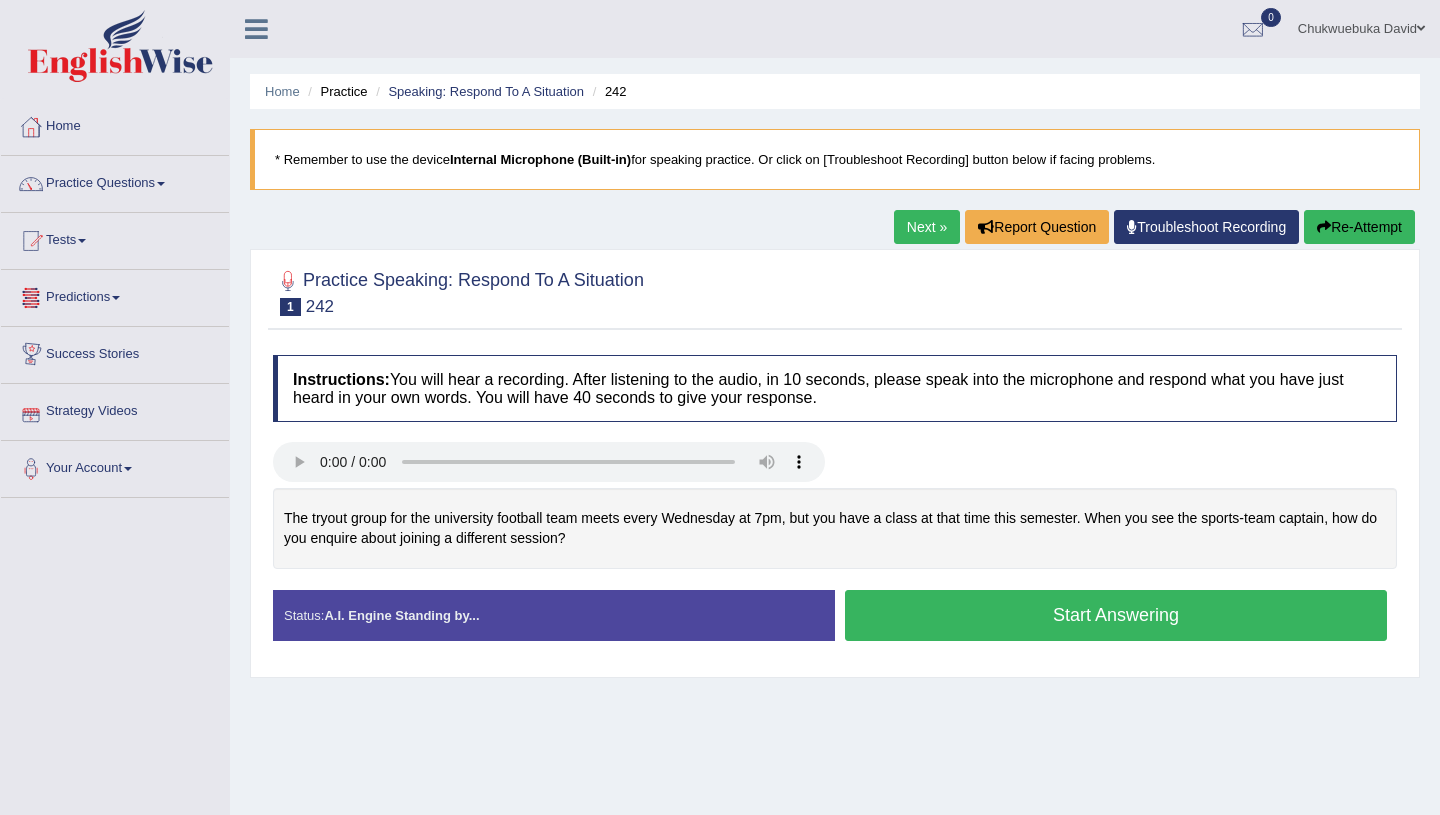 click on "Strategy Videos" at bounding box center (115, 409) 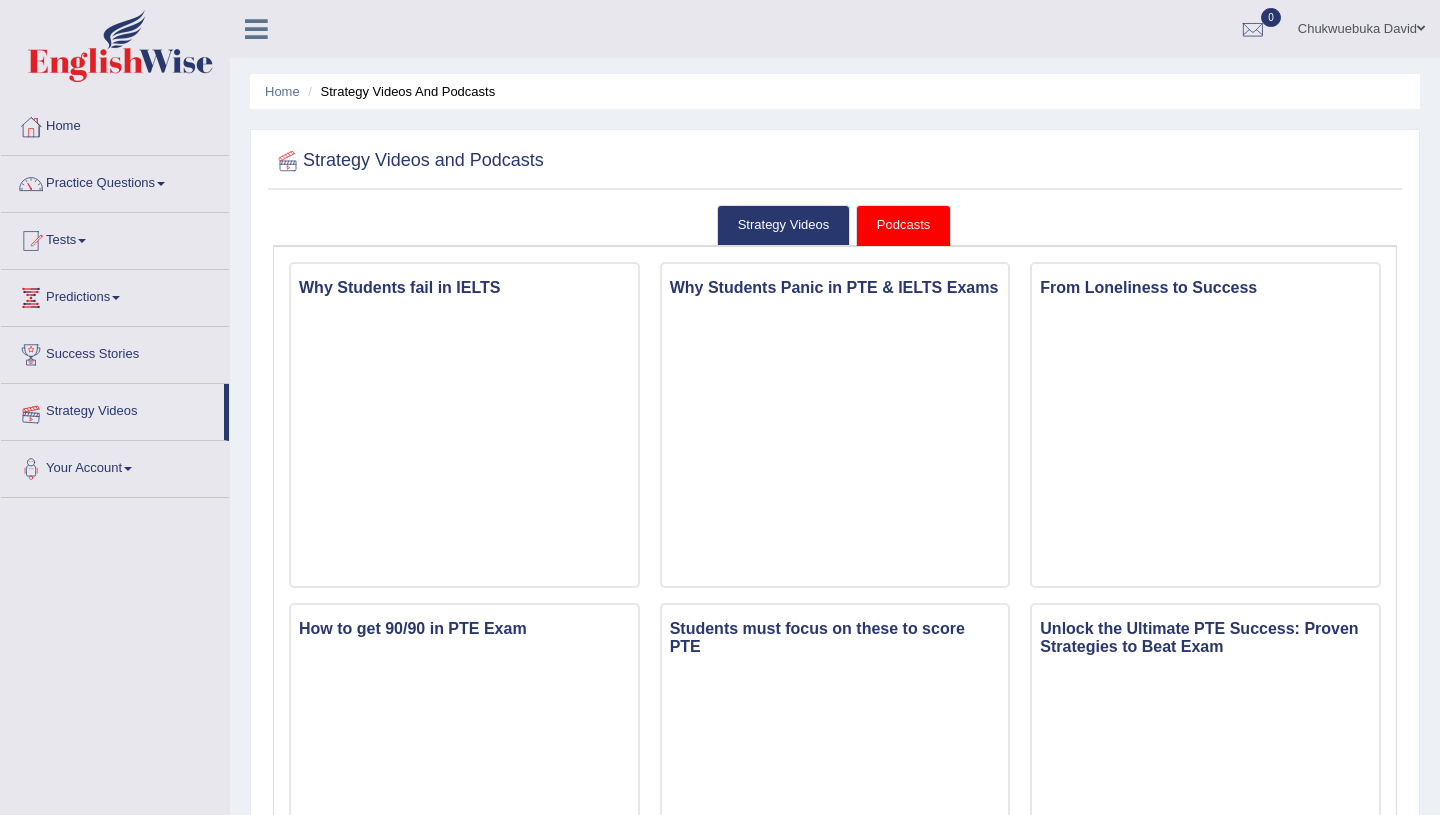 scroll, scrollTop: 0, scrollLeft: 0, axis: both 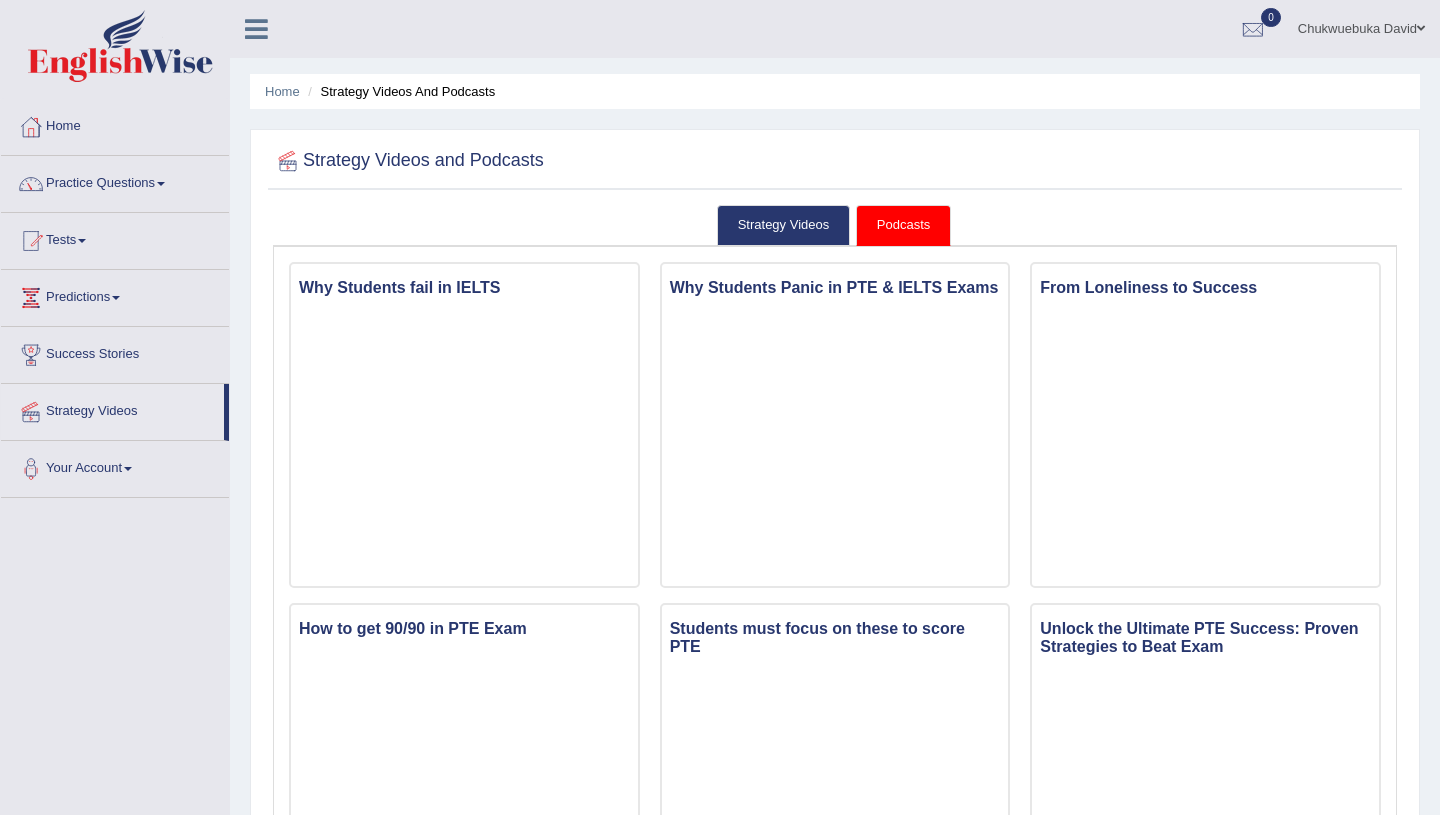 click on "Success Stories" at bounding box center (115, 352) 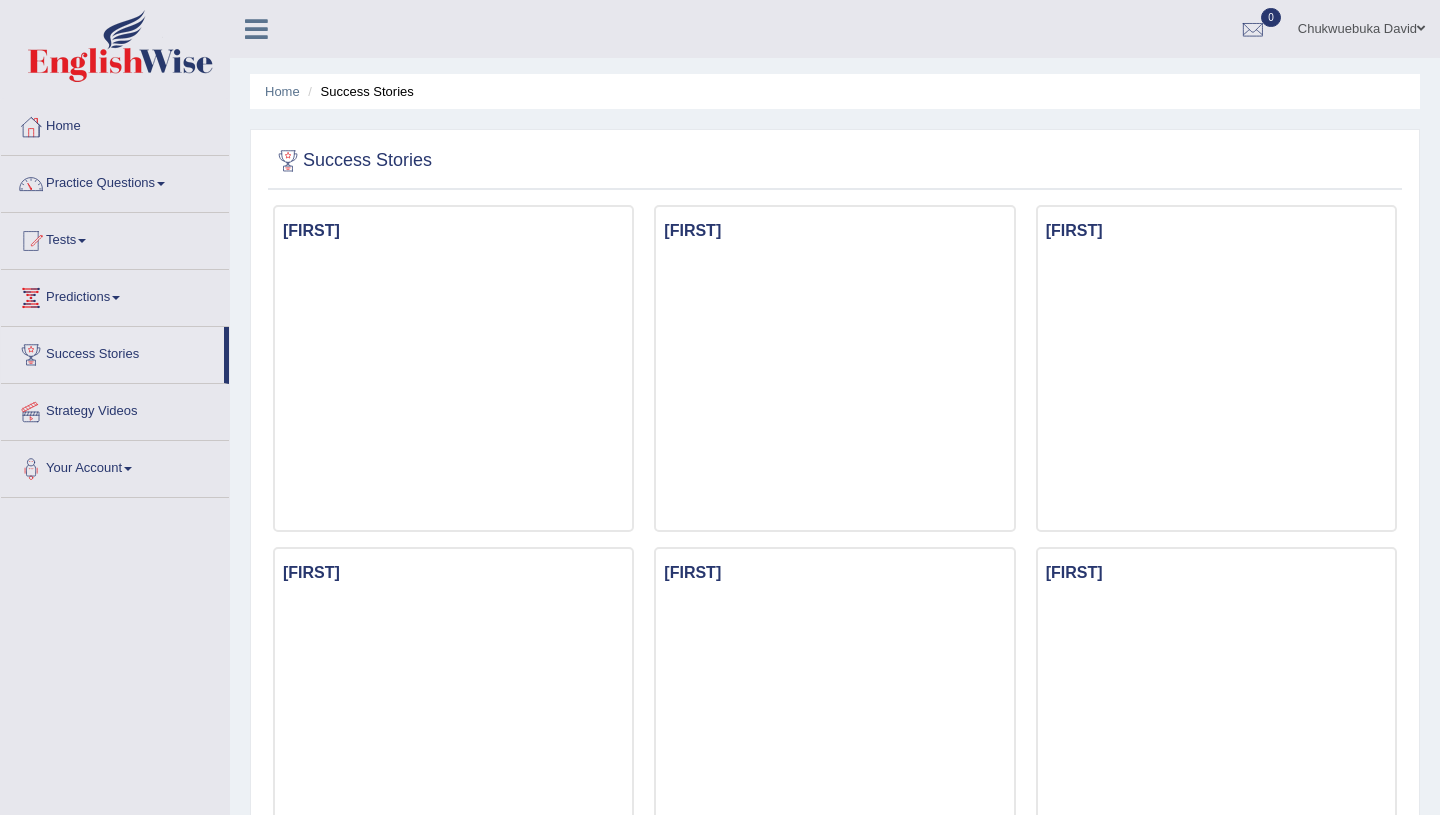 scroll, scrollTop: 0, scrollLeft: 0, axis: both 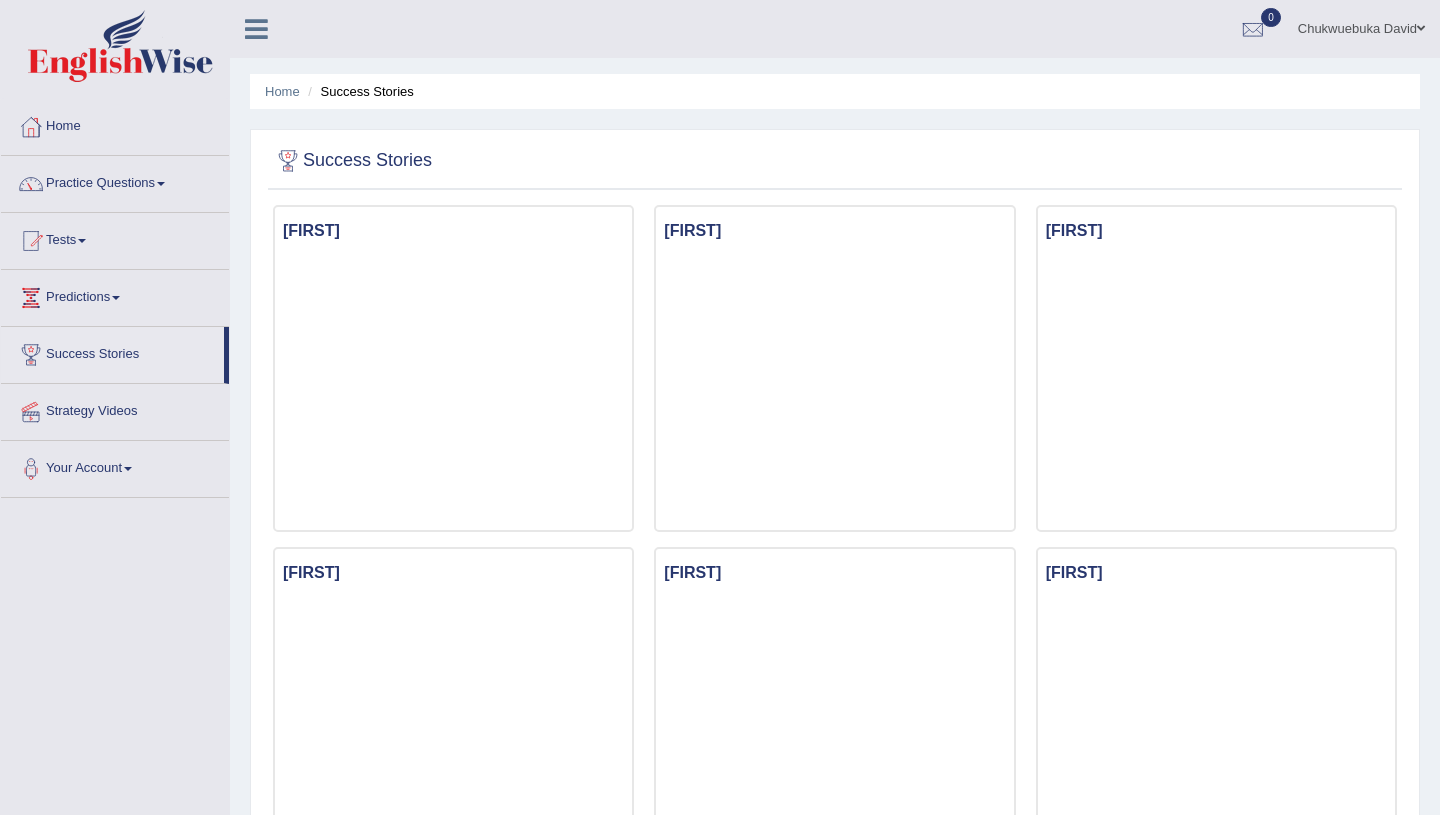 click on "Predictions" at bounding box center (115, 295) 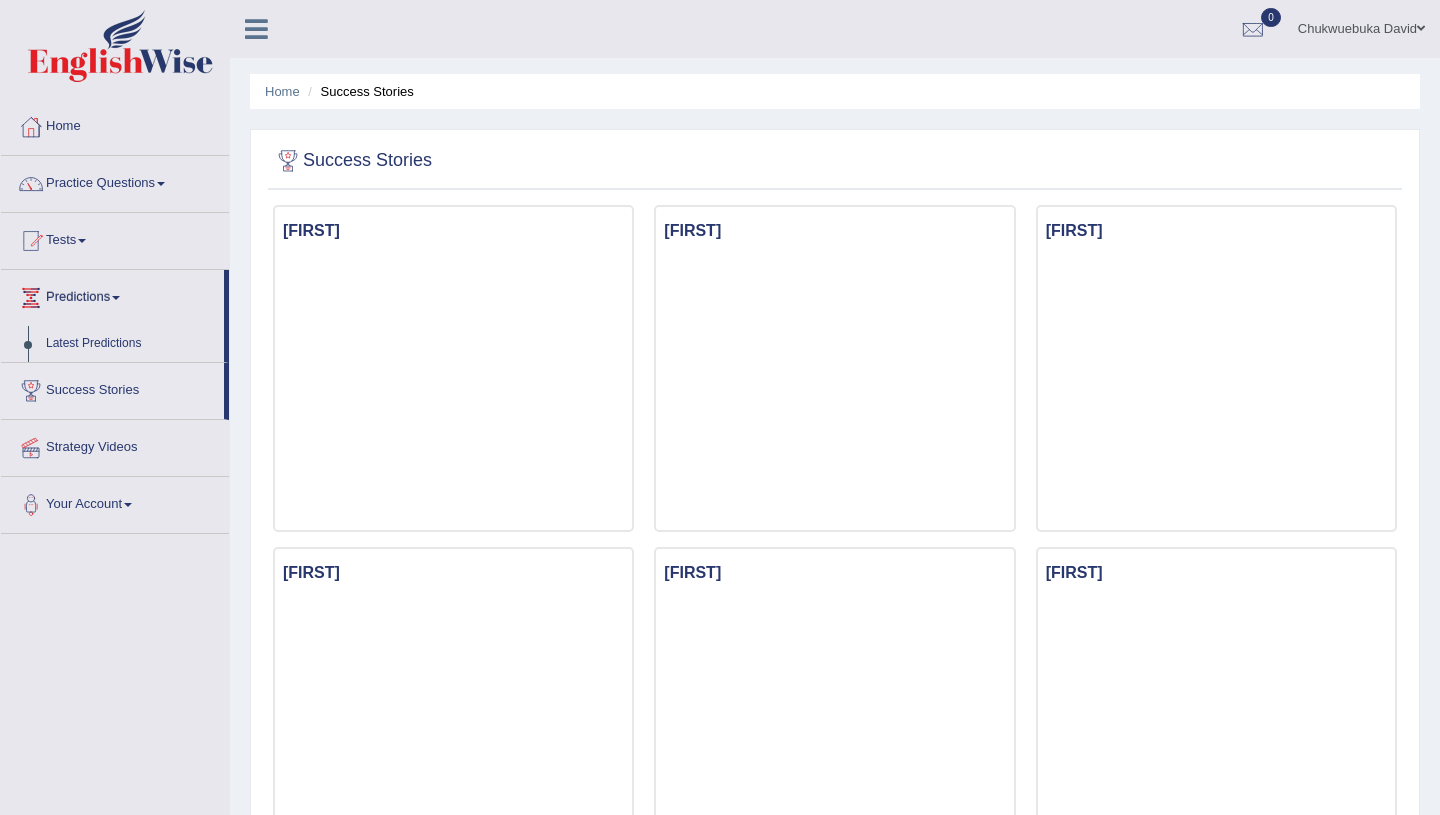 click on "Predictions" at bounding box center [112, 295] 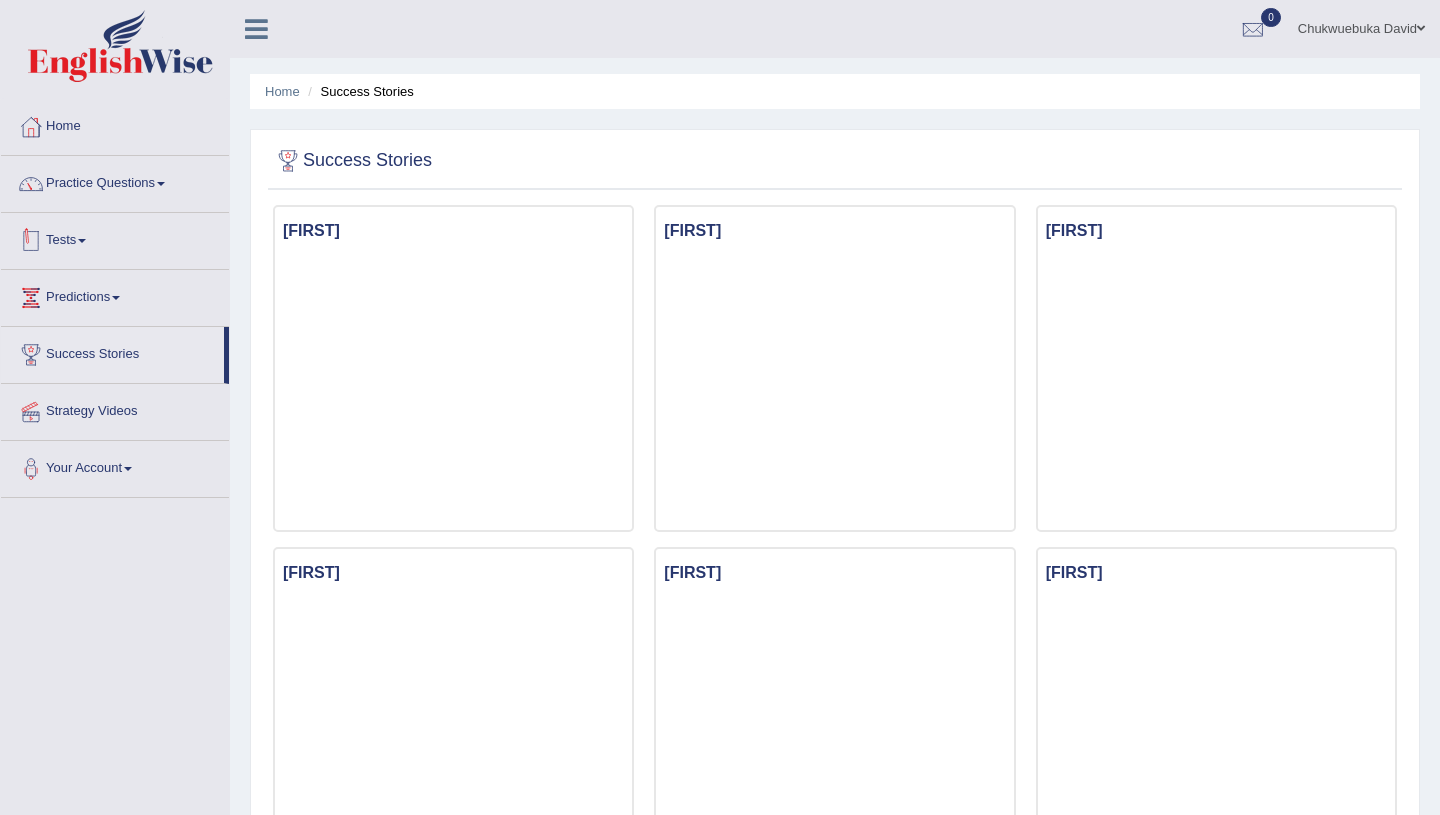 click on "Tests" at bounding box center (115, 238) 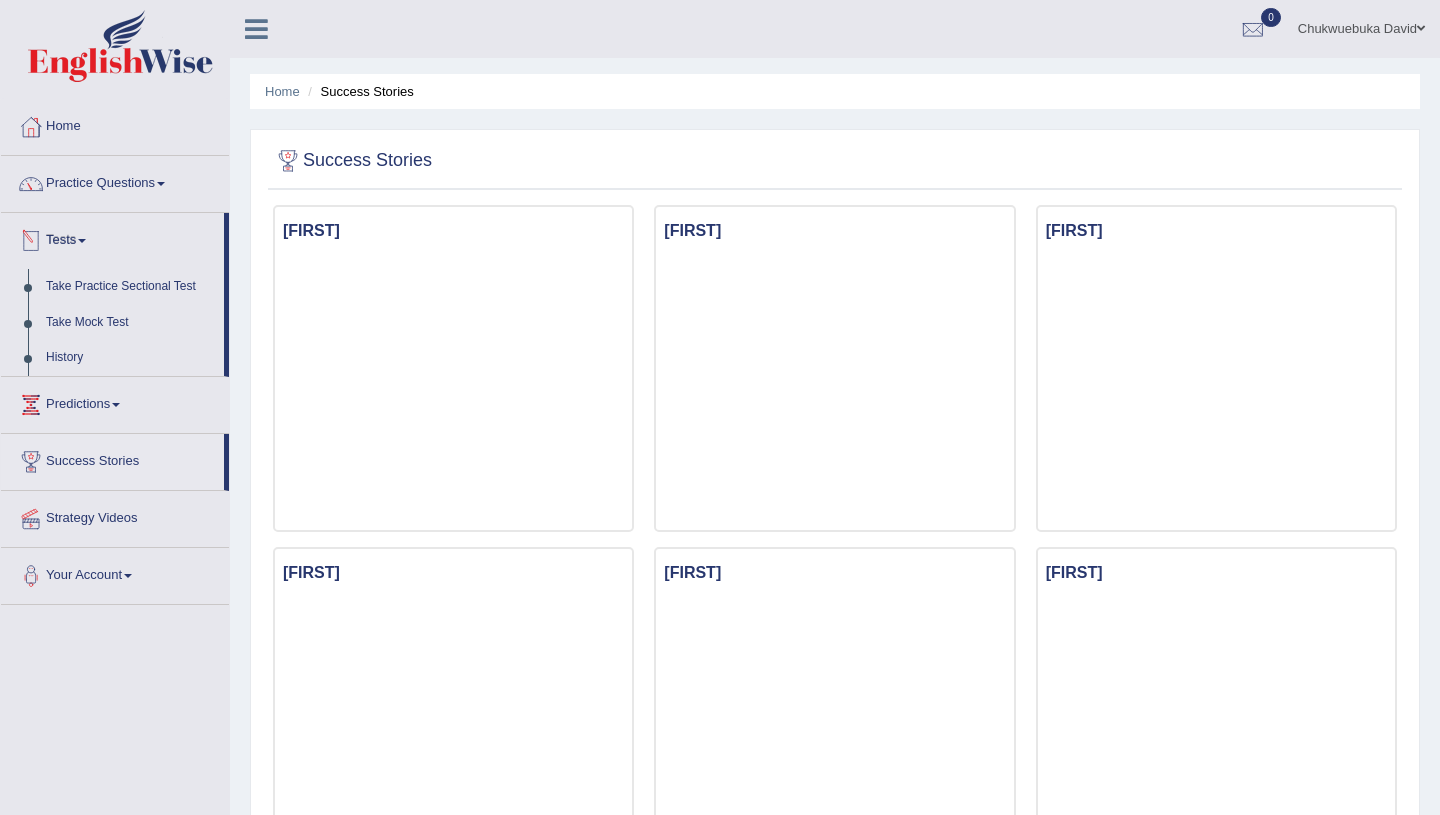 click on "Tests" at bounding box center (112, 238) 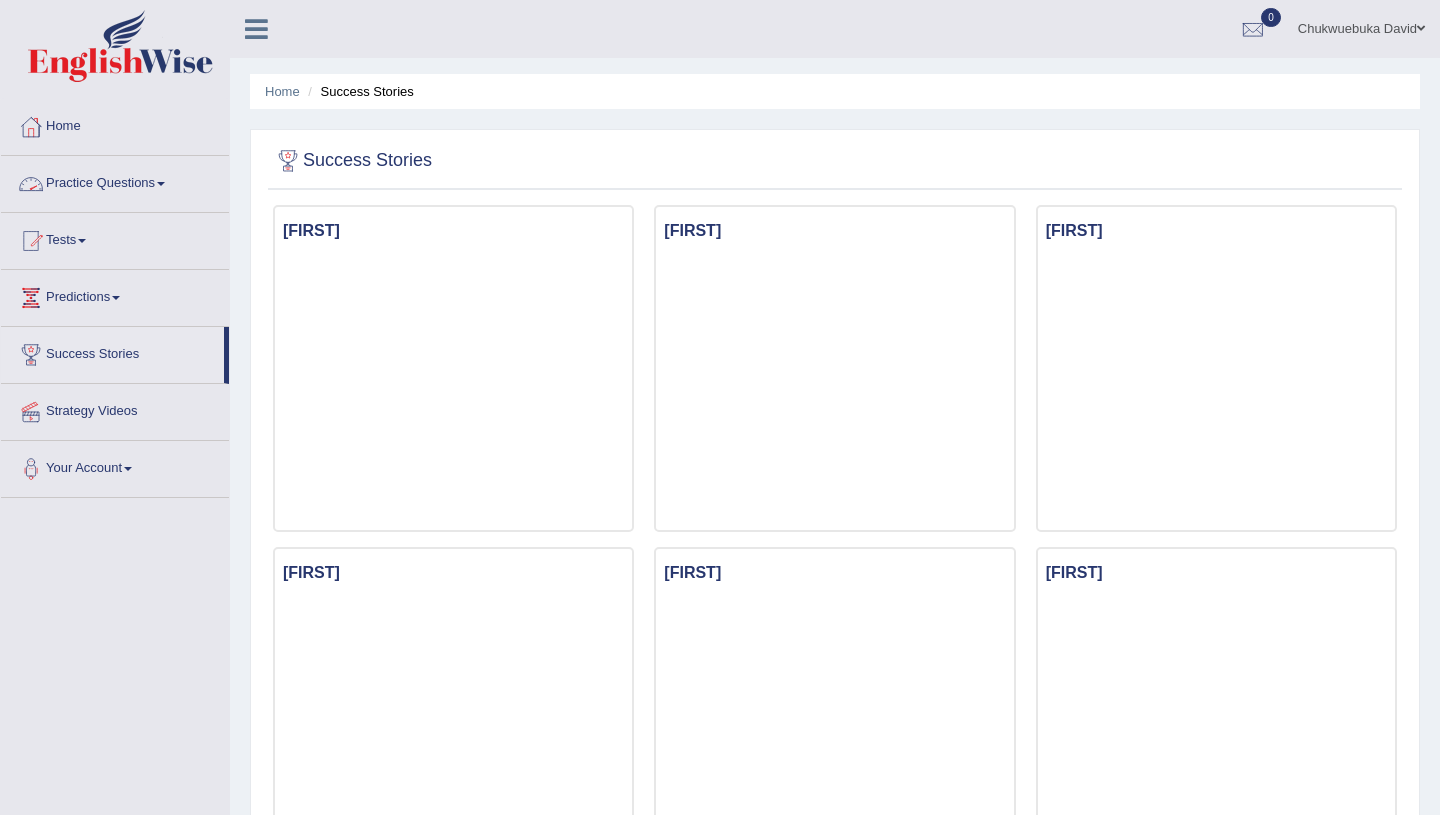 click on "Practice Questions" at bounding box center (115, 181) 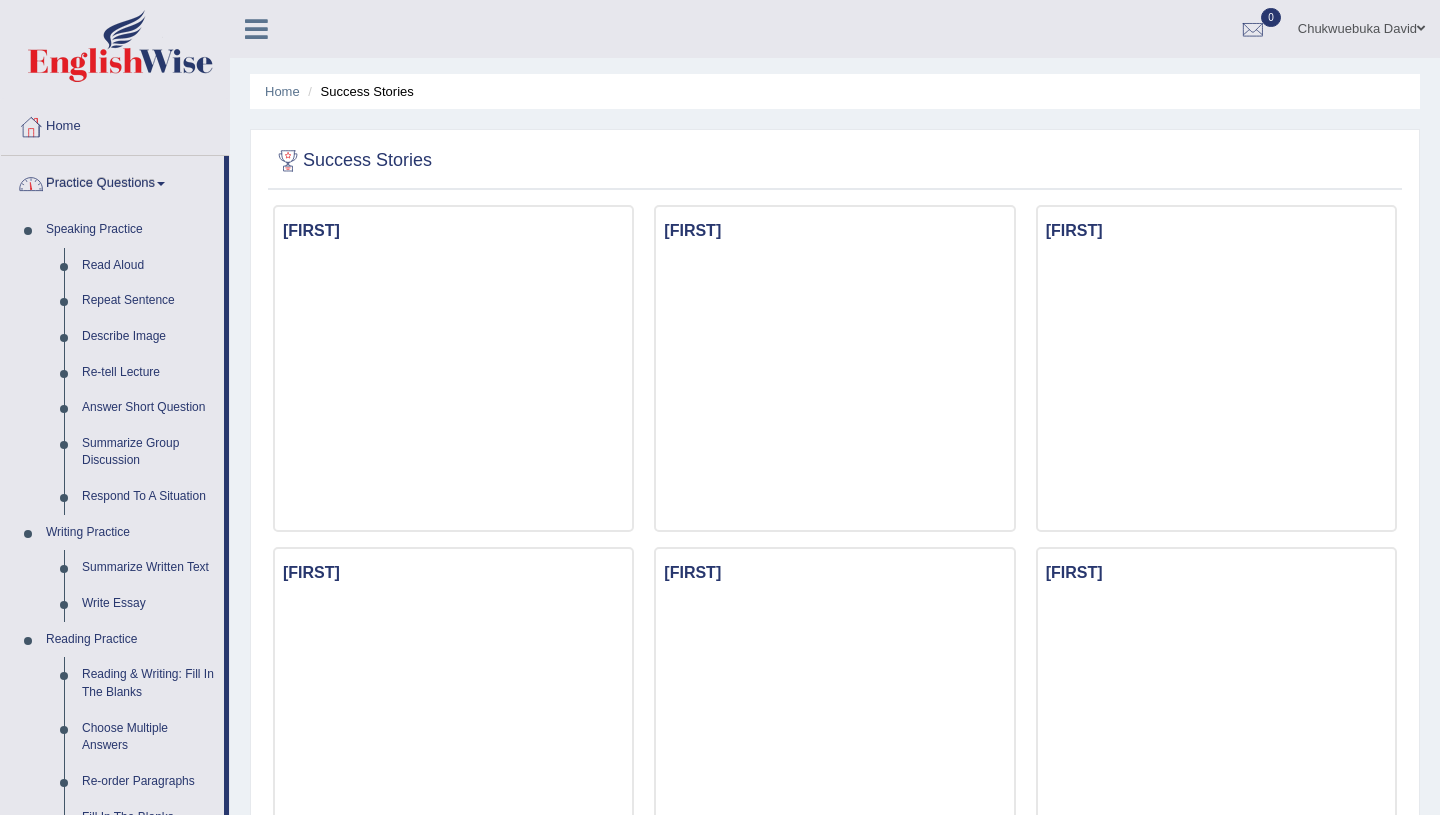 click on "Practice Questions" at bounding box center [112, 181] 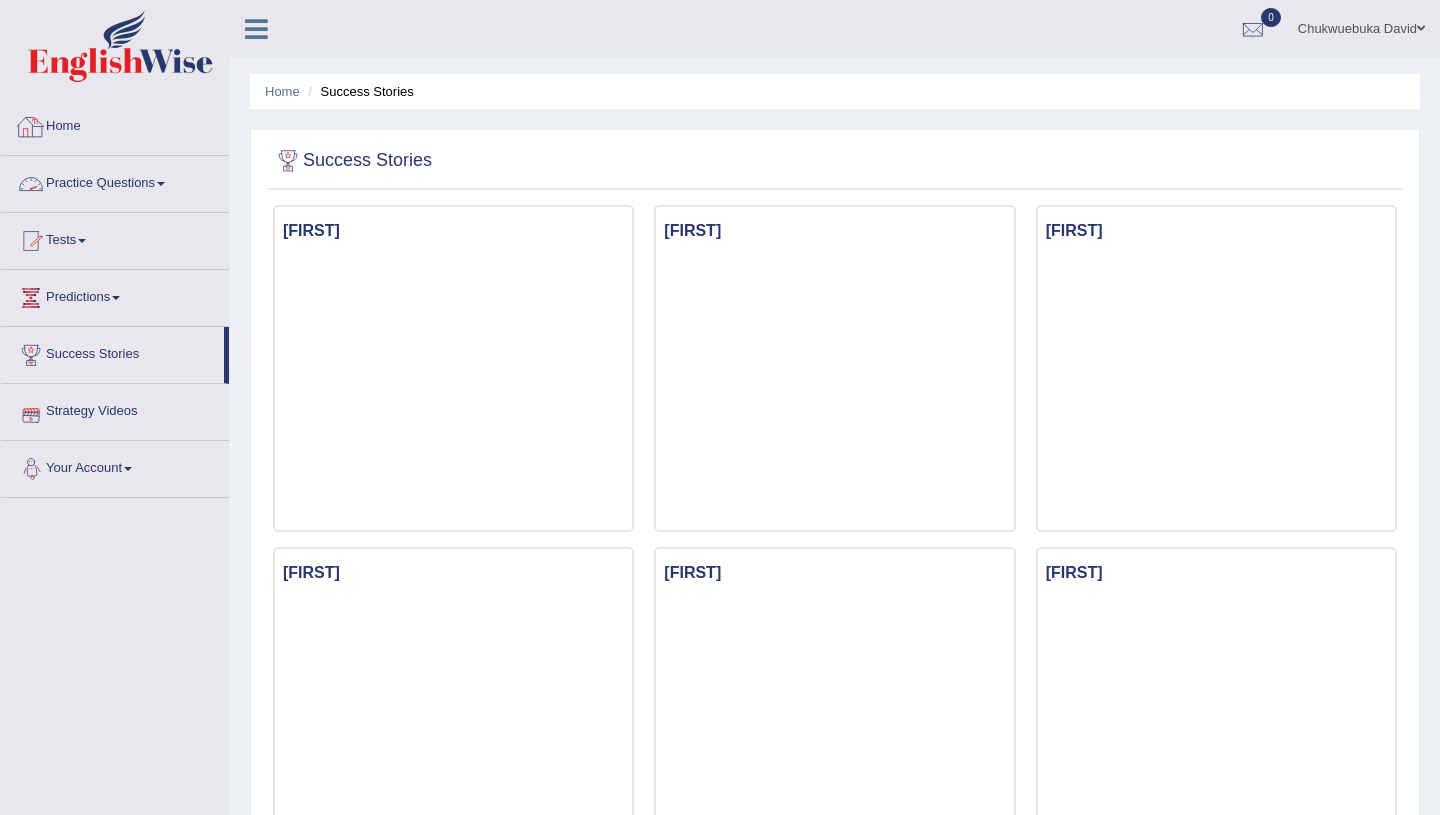 click on "Home" at bounding box center (115, 124) 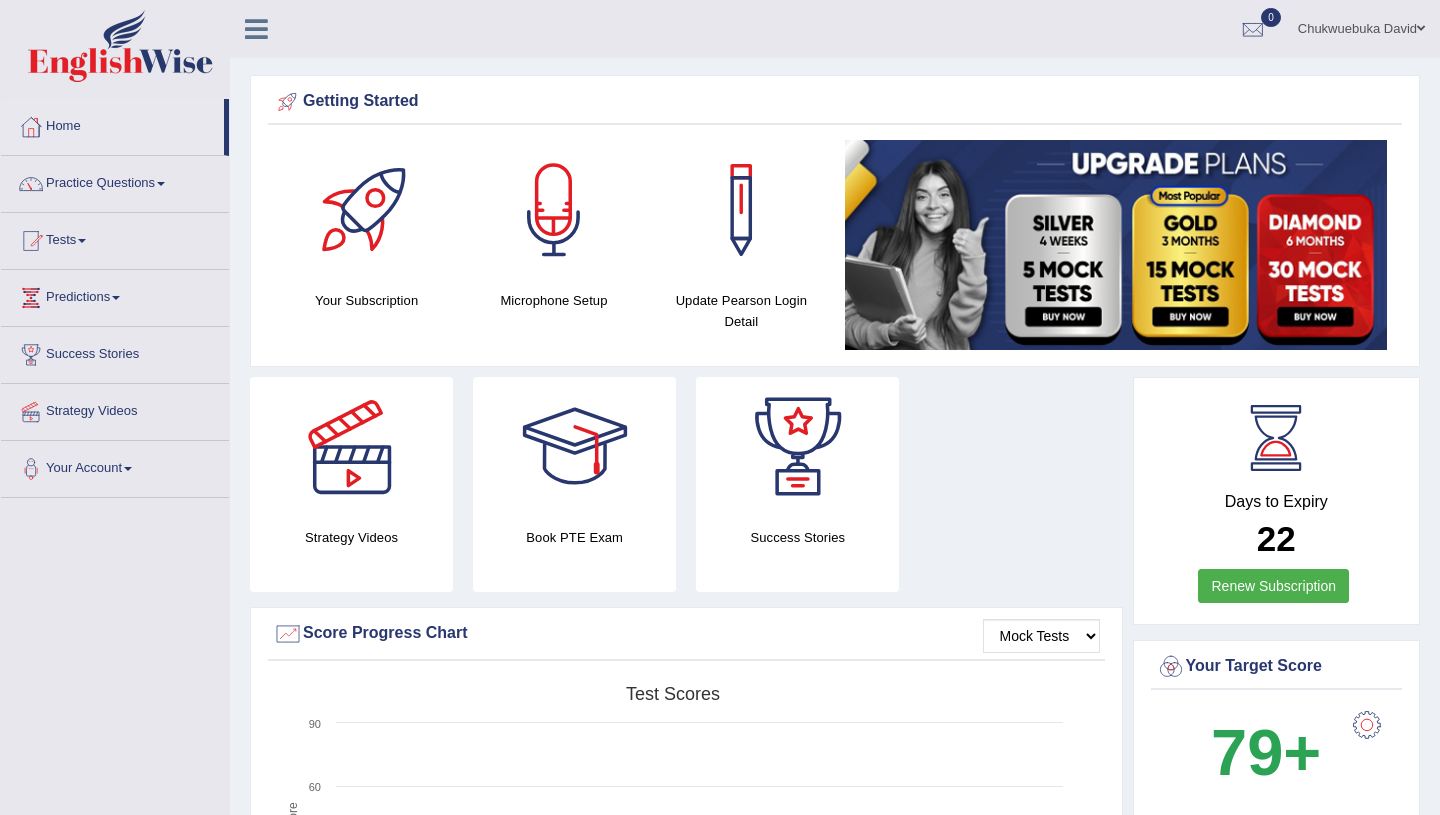 scroll, scrollTop: 371, scrollLeft: 0, axis: vertical 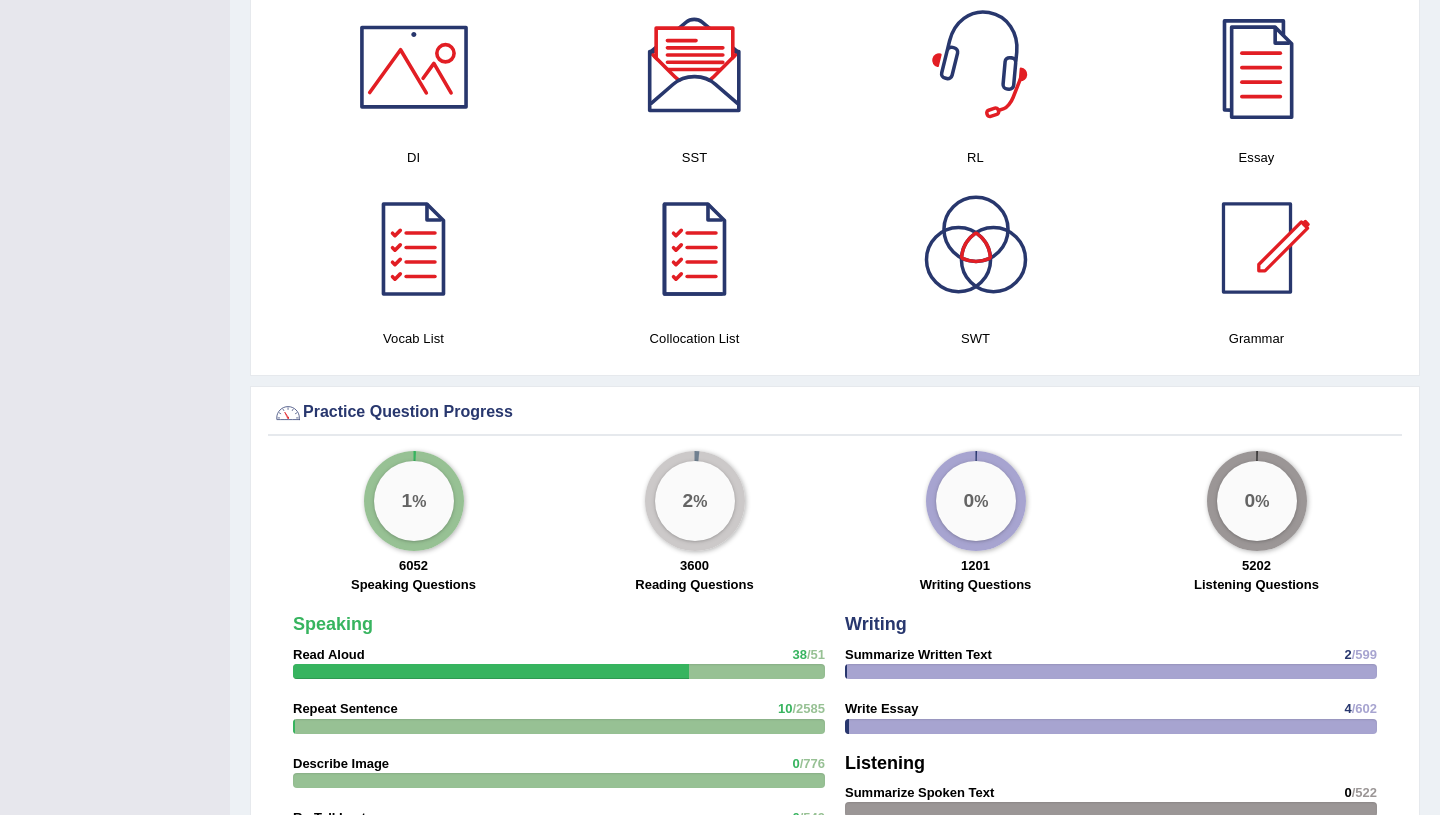 click at bounding box center (976, 67) 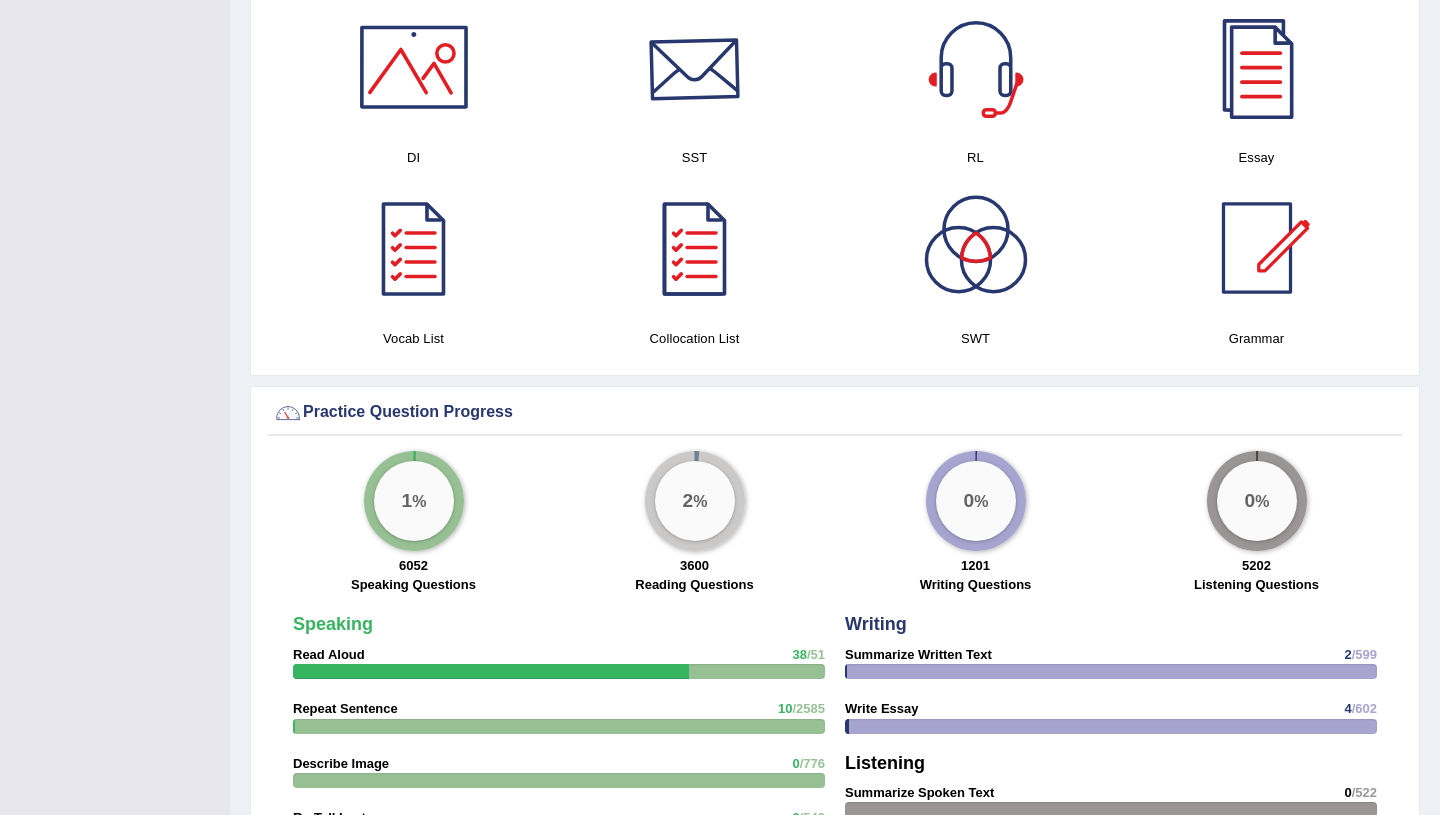 click at bounding box center (695, 67) 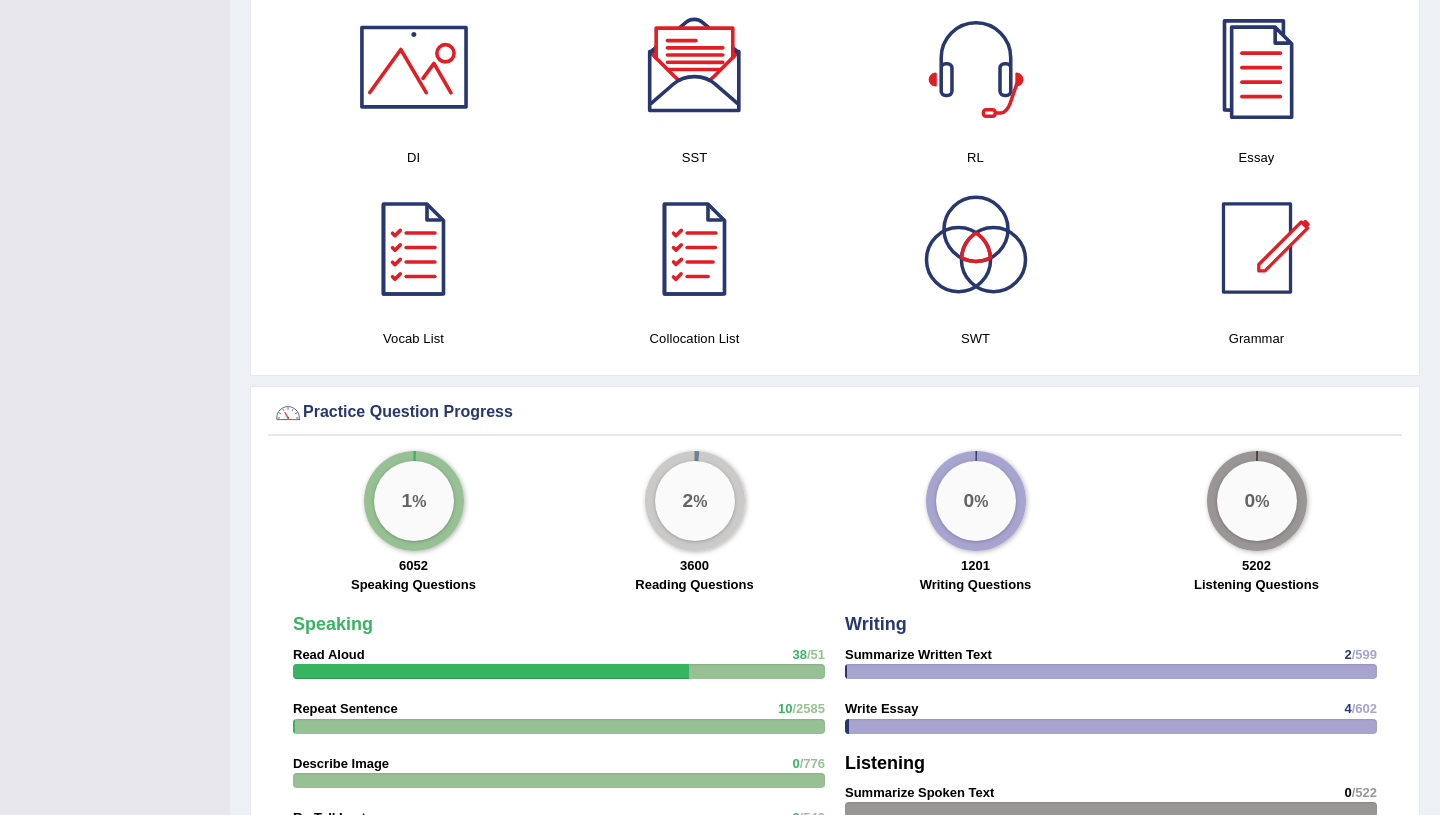 click at bounding box center [695, 248] 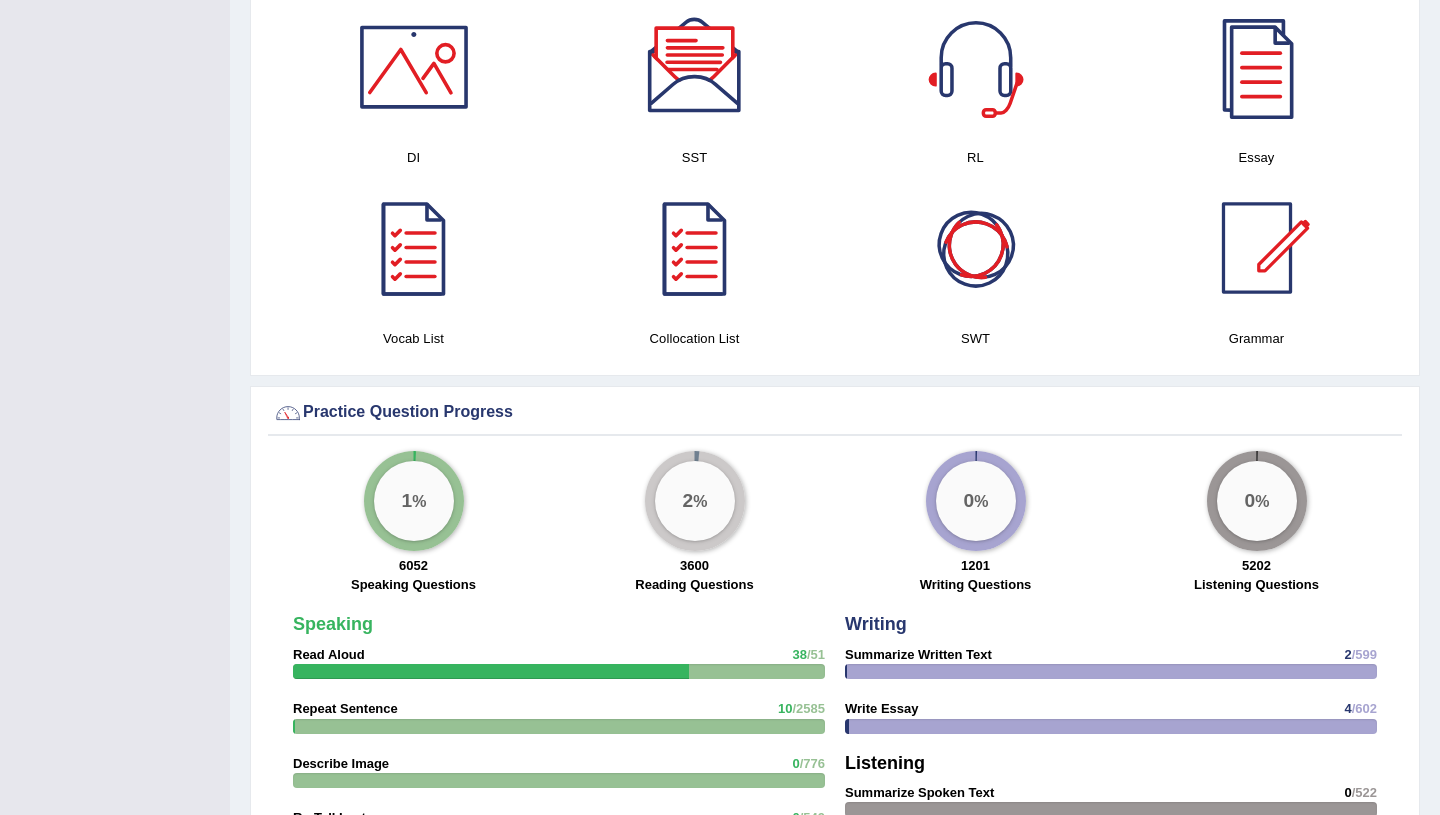 click at bounding box center [976, 248] 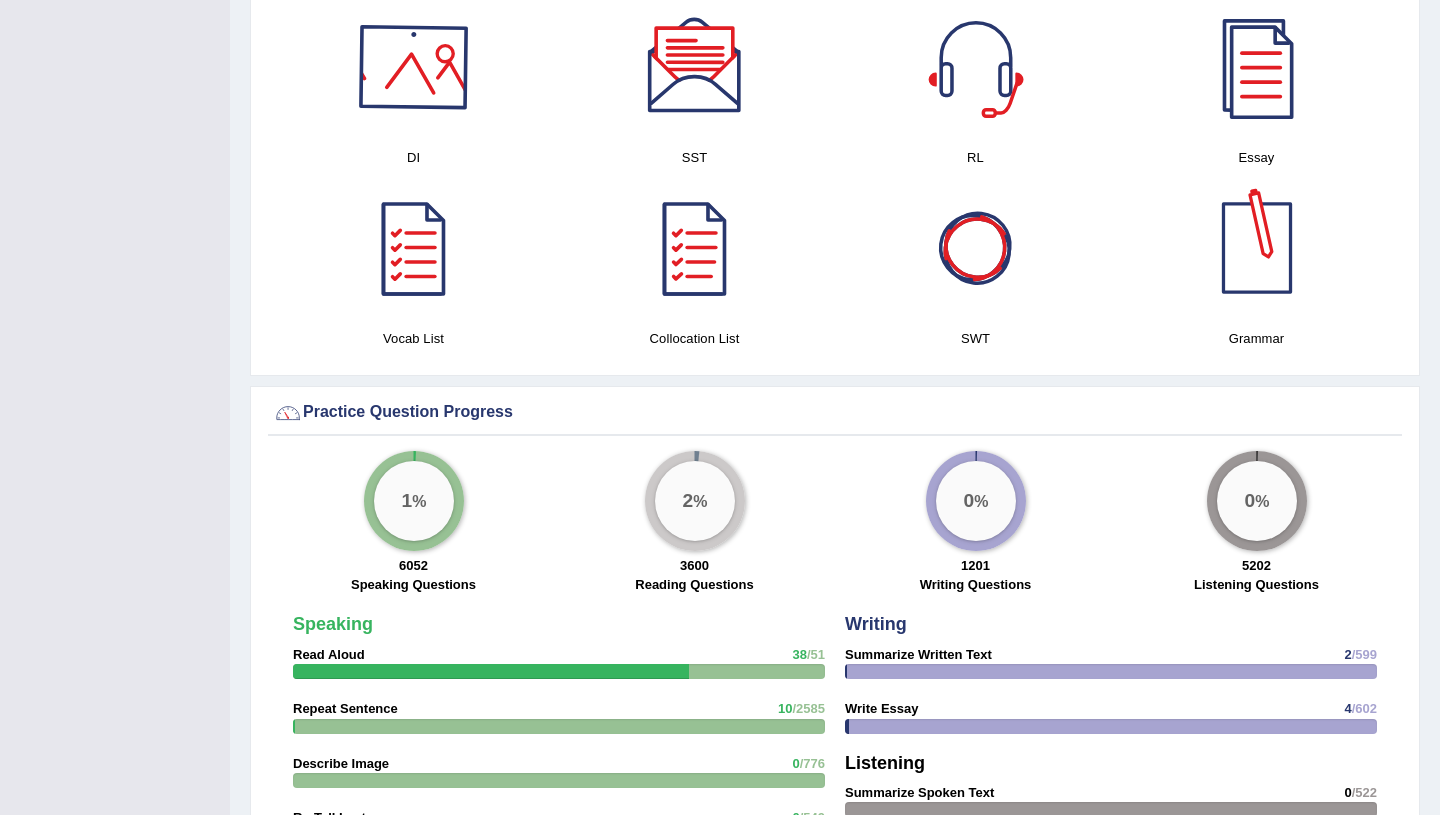 click at bounding box center (414, 67) 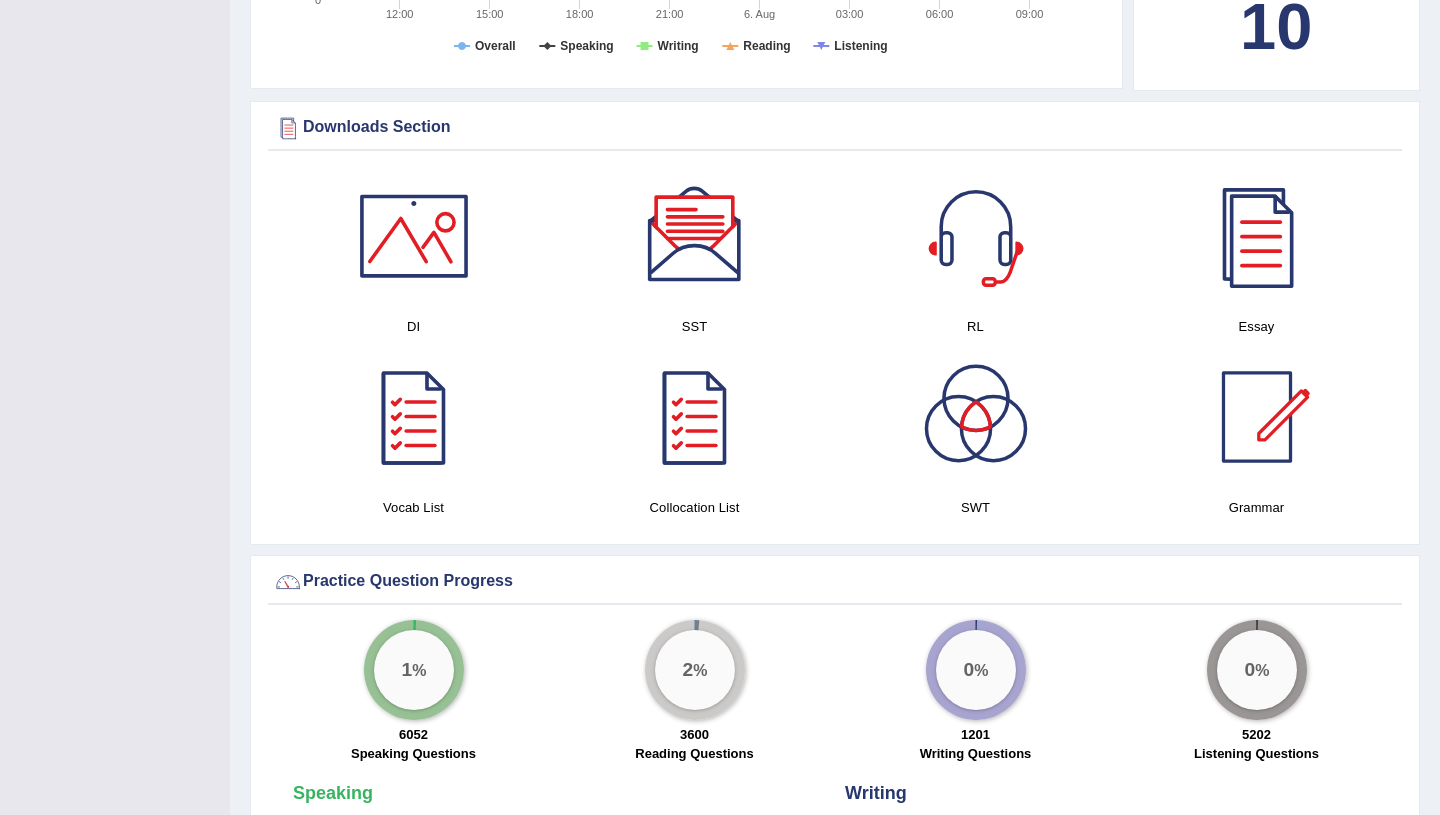 scroll, scrollTop: 913, scrollLeft: 0, axis: vertical 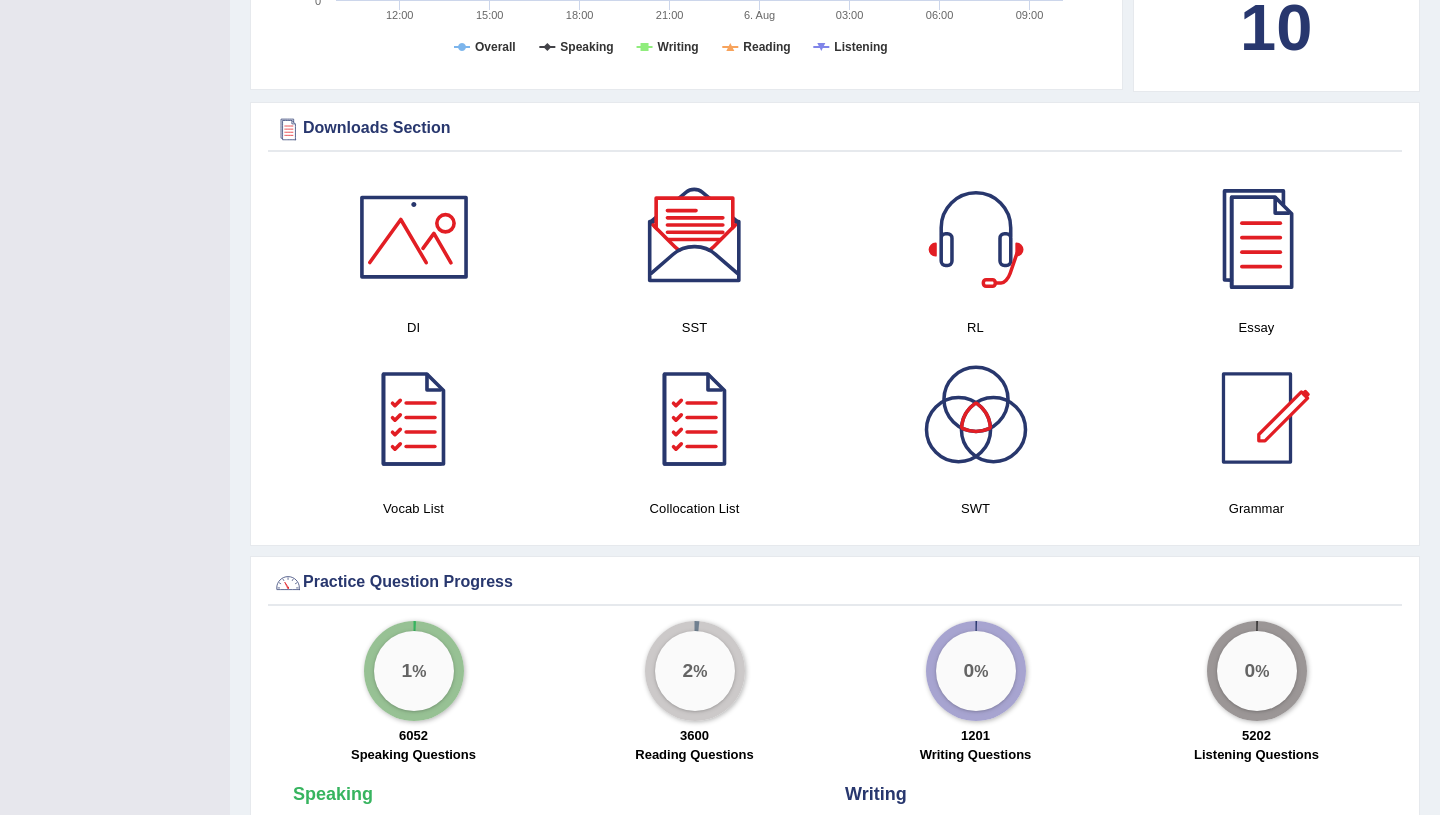 click at bounding box center (1257, 418) 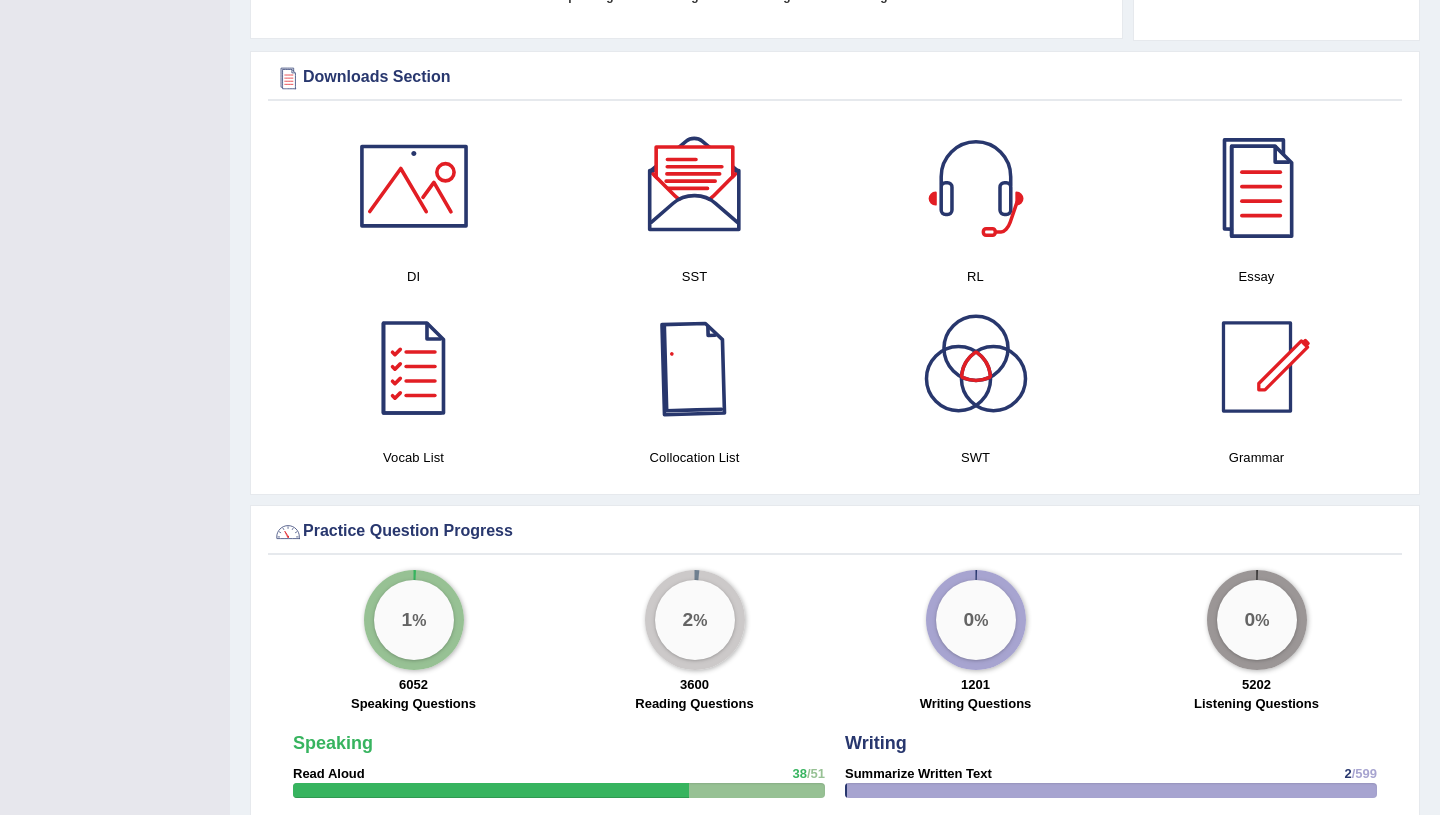 scroll, scrollTop: 969, scrollLeft: 0, axis: vertical 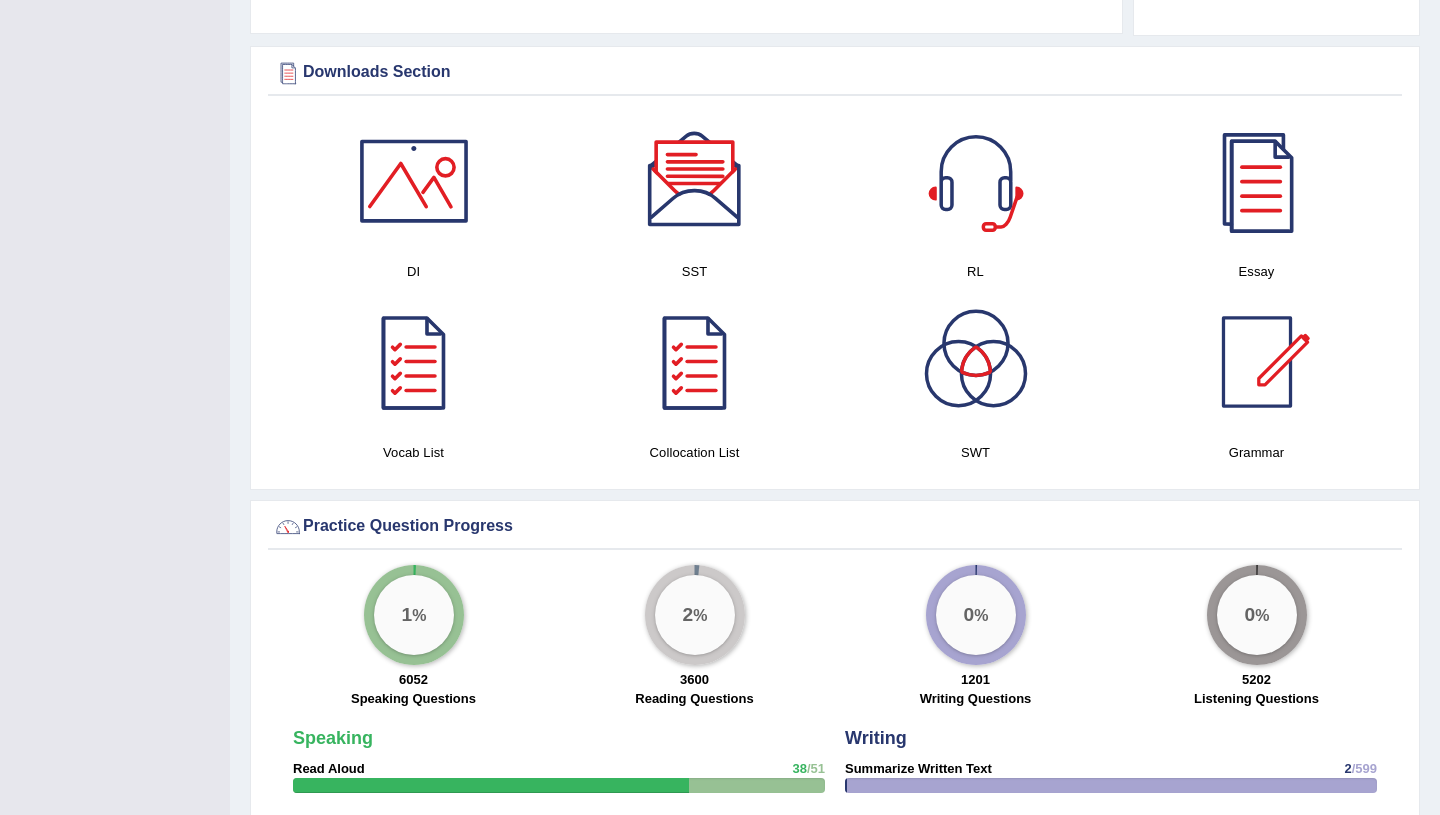click at bounding box center [414, 181] 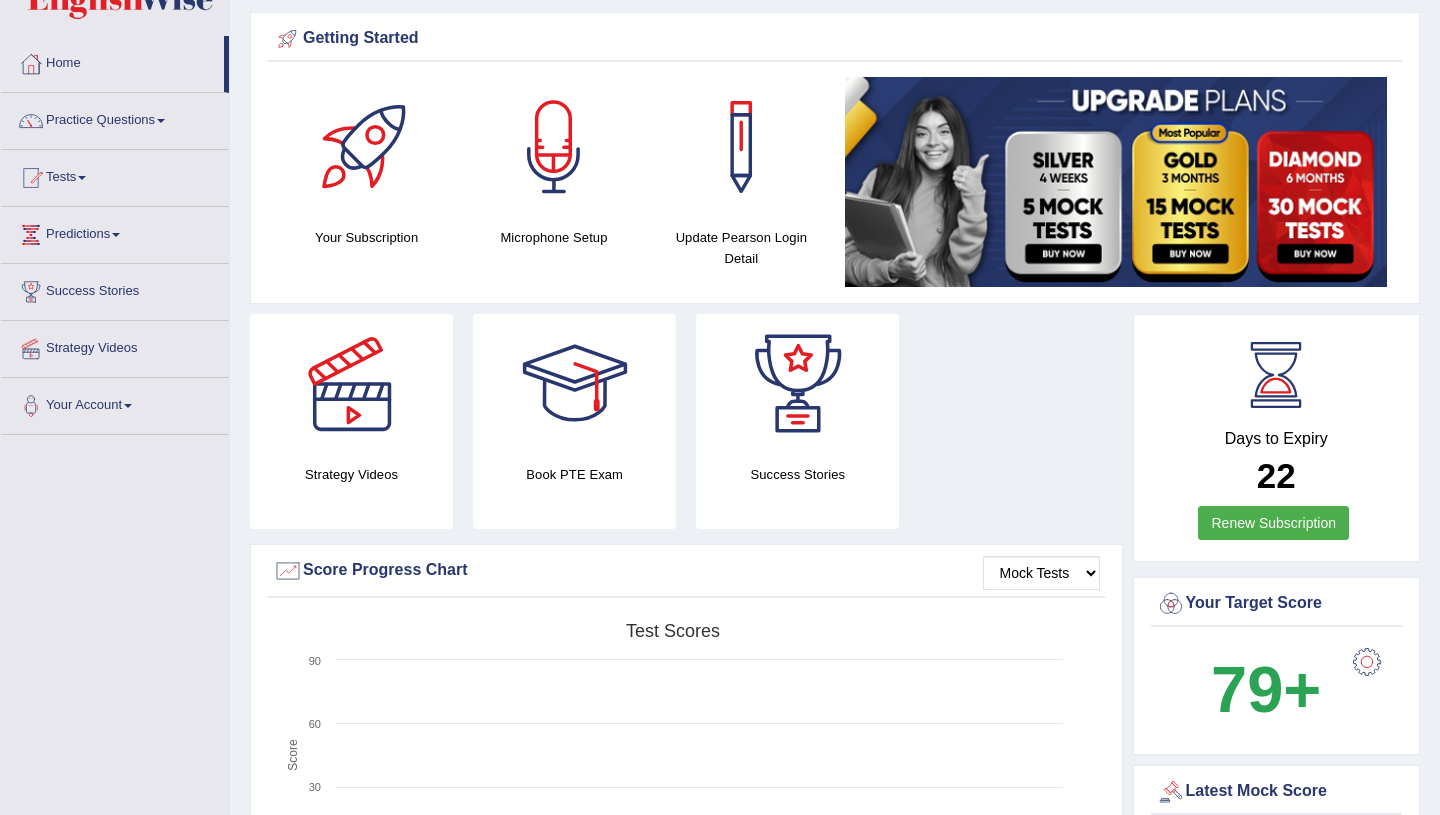 scroll, scrollTop: 0, scrollLeft: 0, axis: both 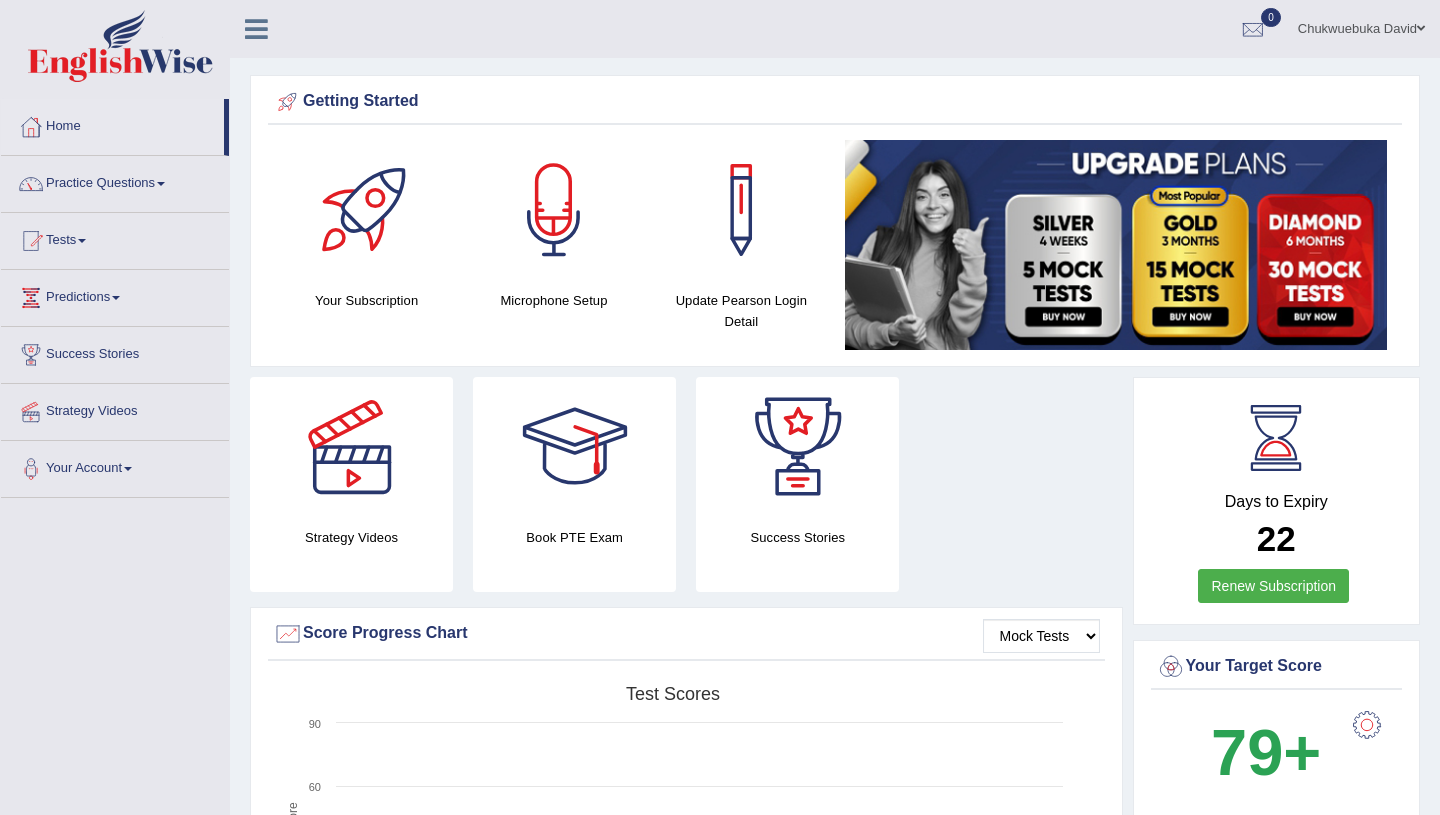 click on "Practice Questions" at bounding box center [115, 181] 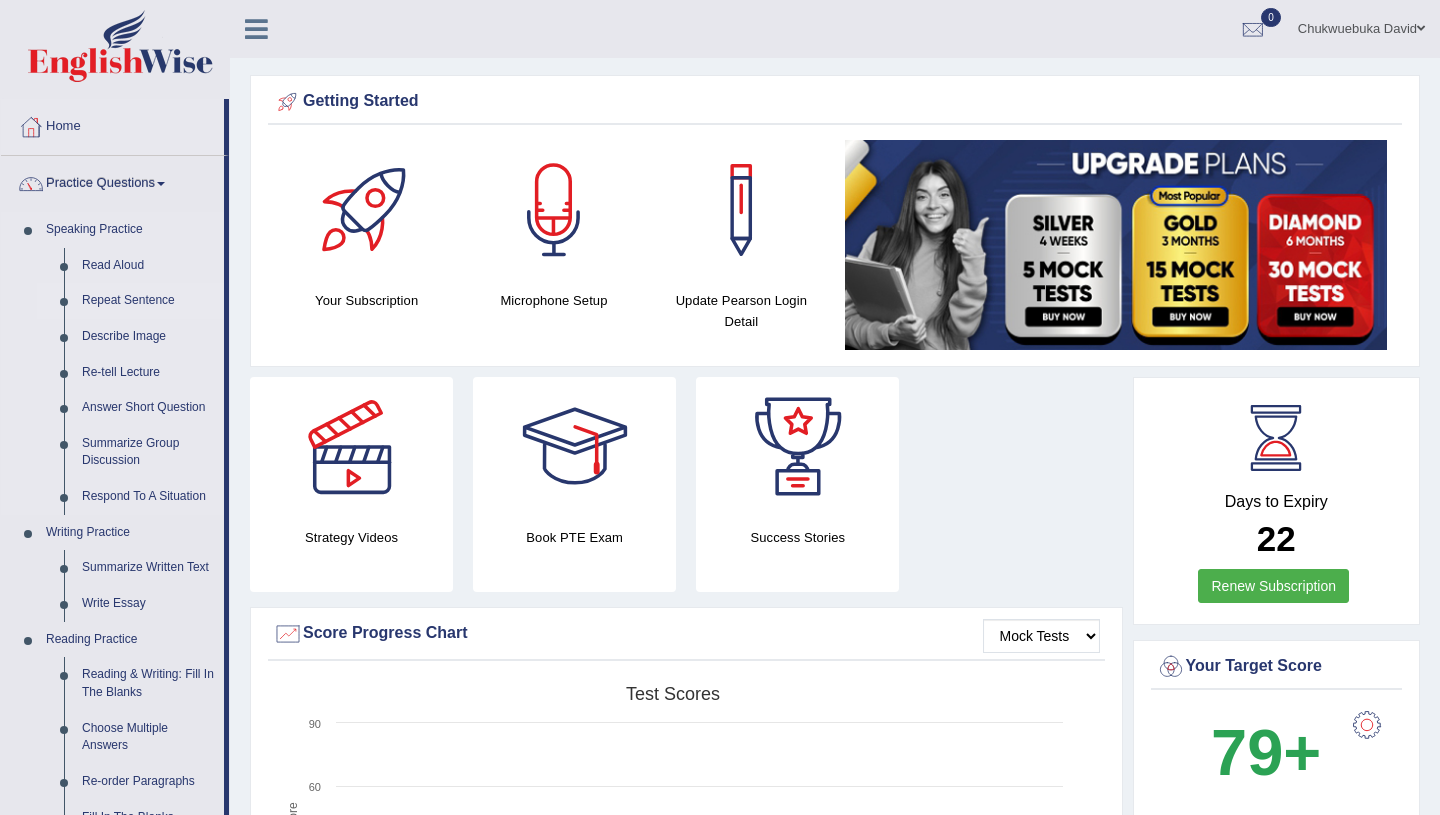 click on "Repeat Sentence" at bounding box center [148, 301] 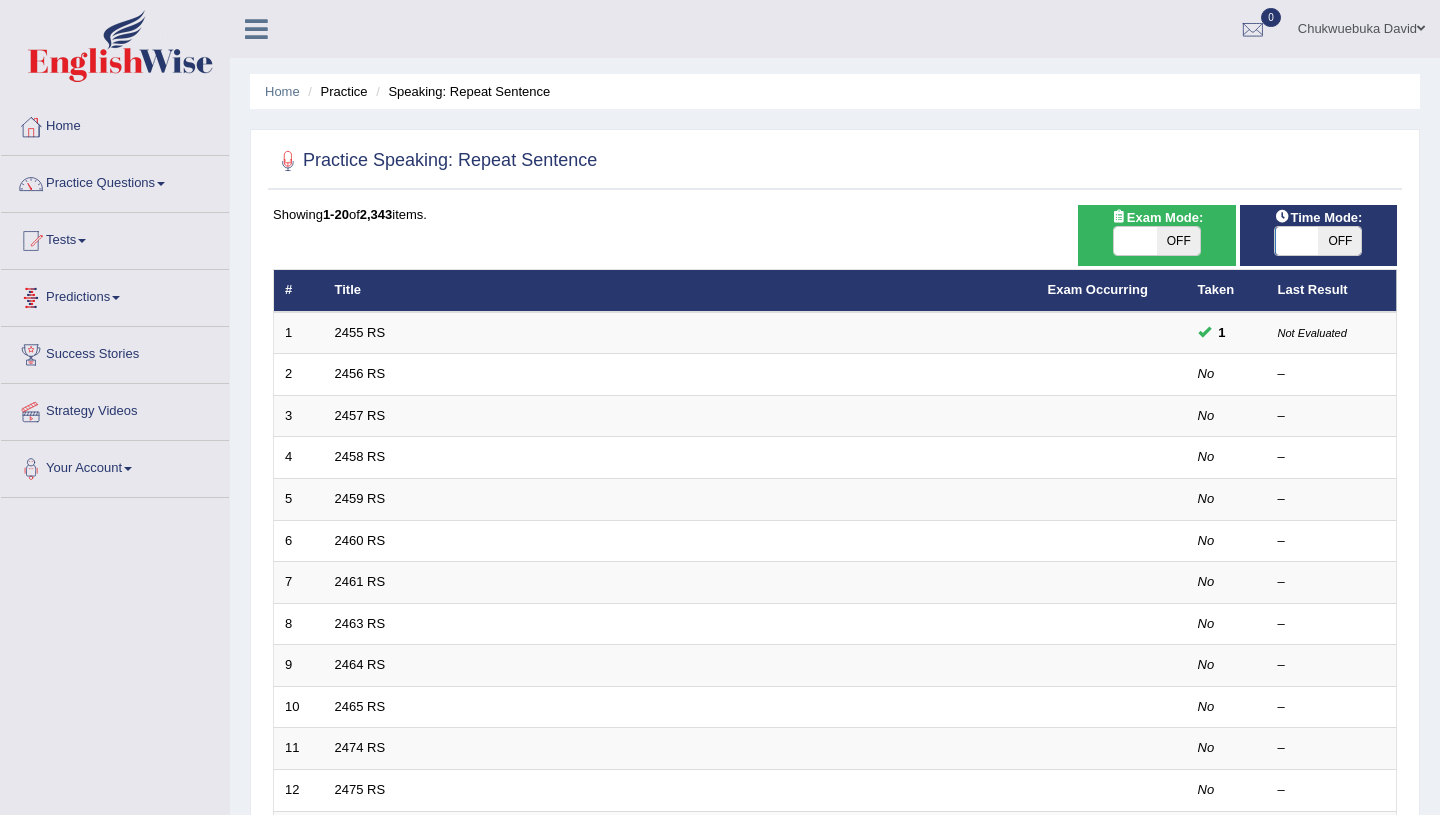scroll, scrollTop: 0, scrollLeft: 0, axis: both 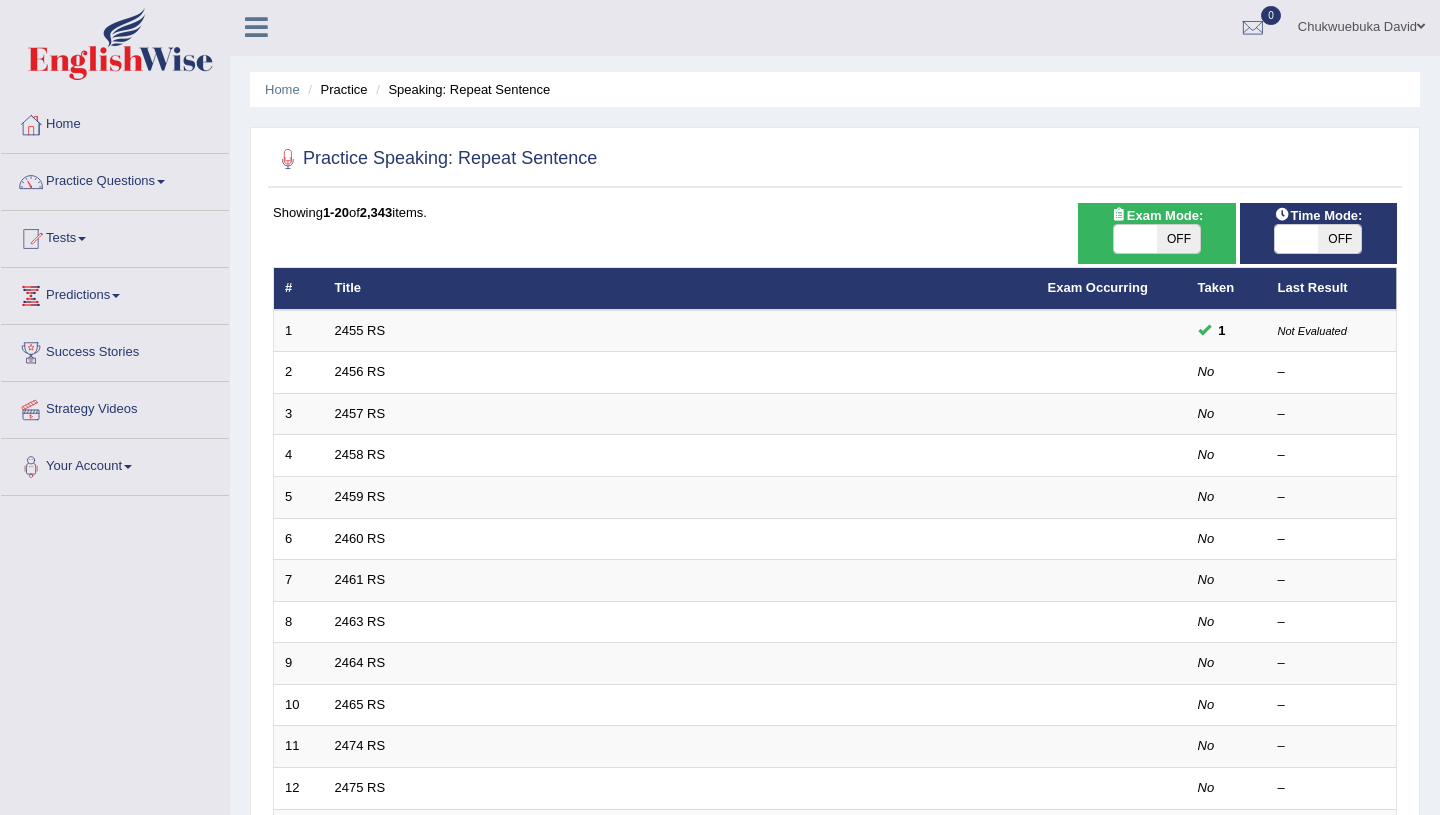 click at bounding box center [1135, 239] 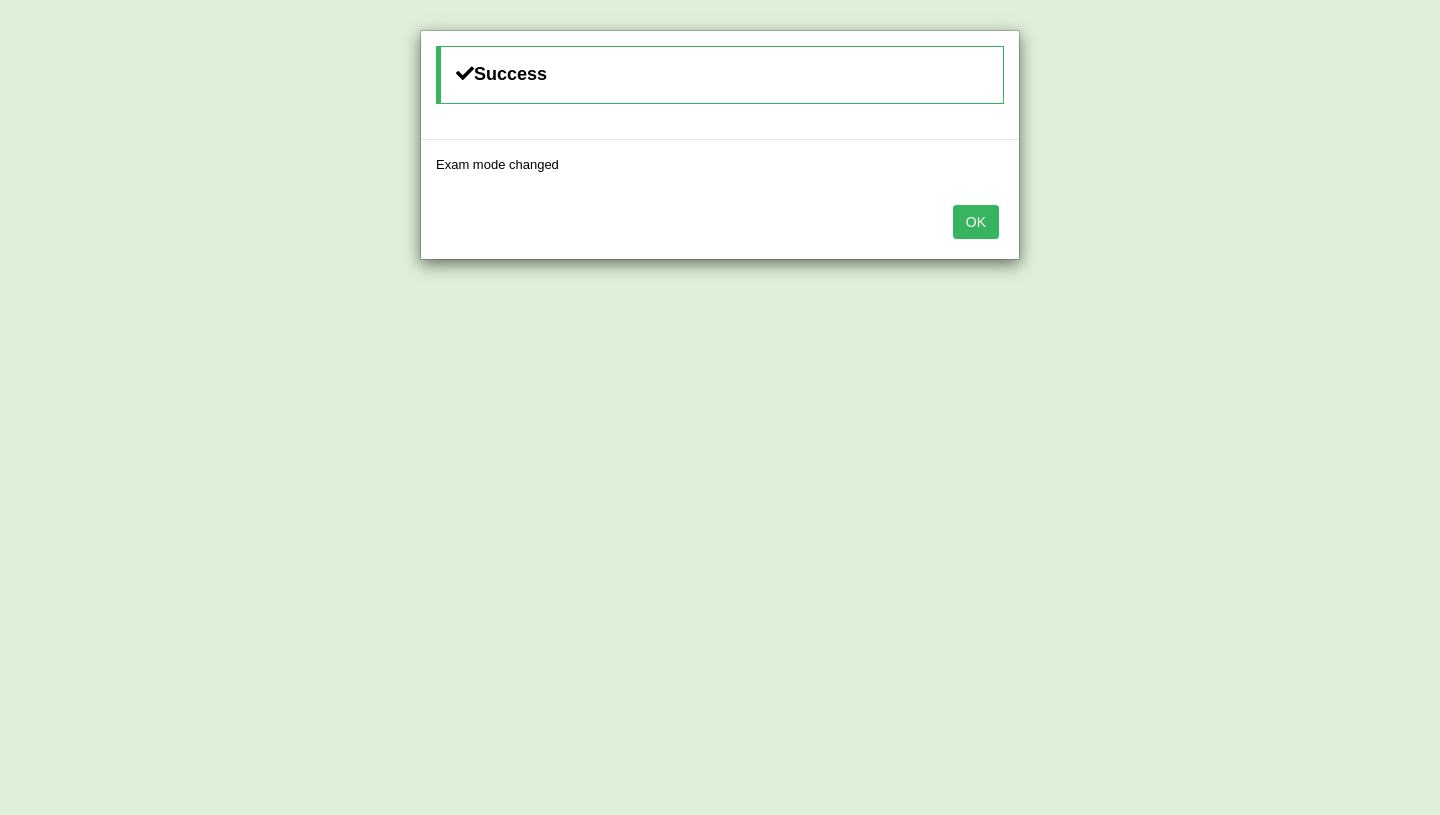 click on "OK" at bounding box center [976, 222] 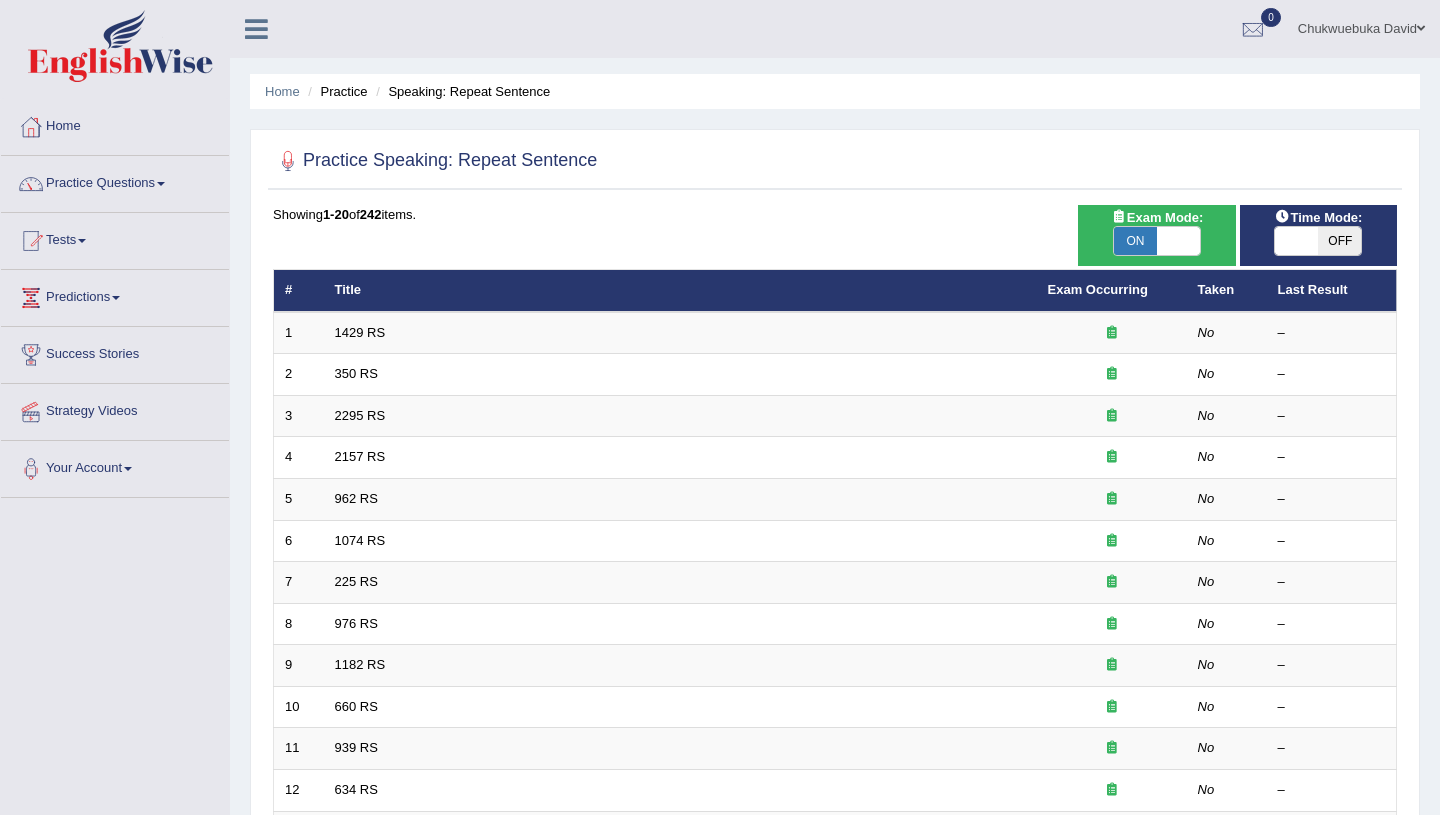 scroll, scrollTop: 2, scrollLeft: 0, axis: vertical 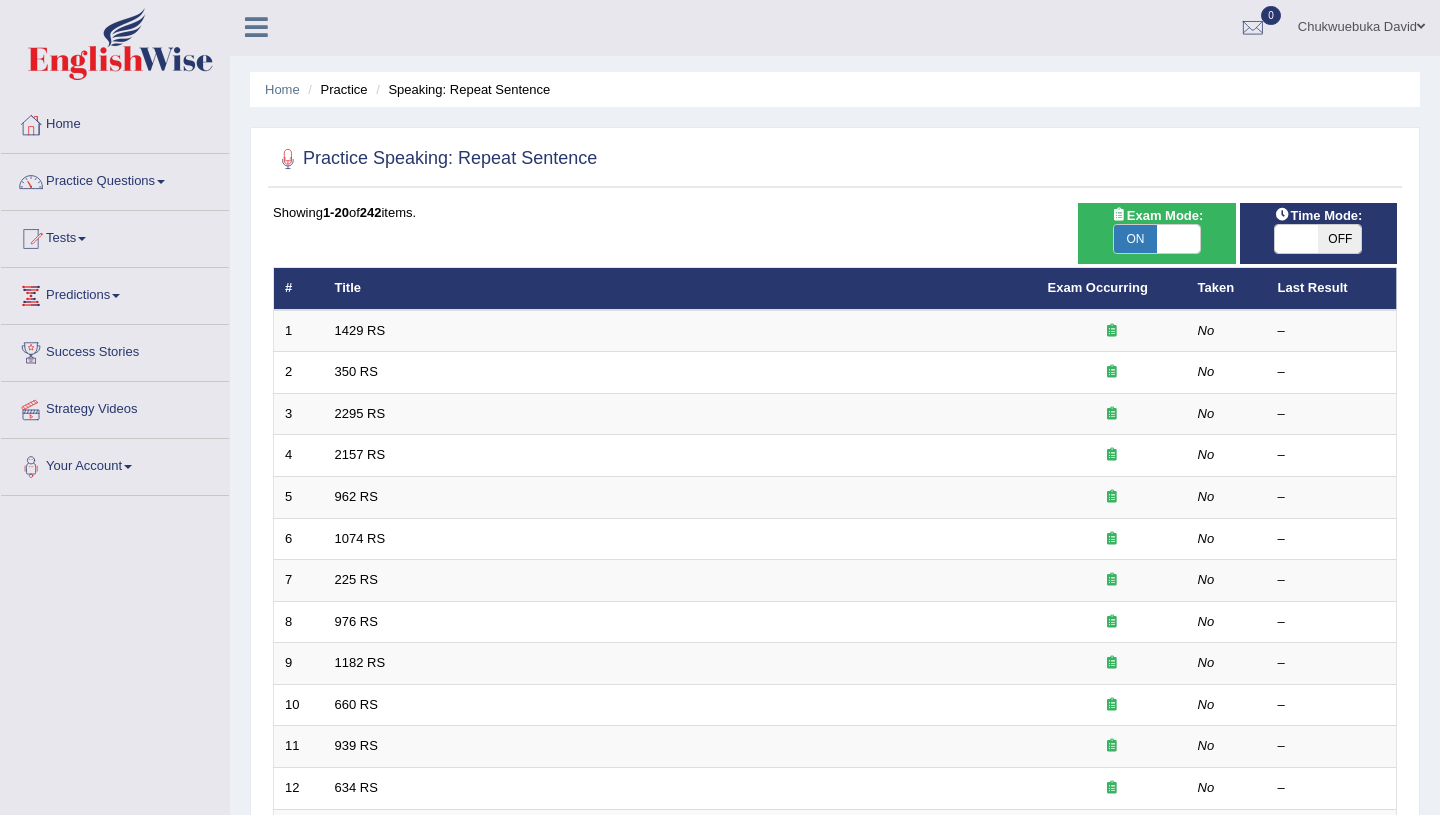 click at bounding box center (1296, 239) 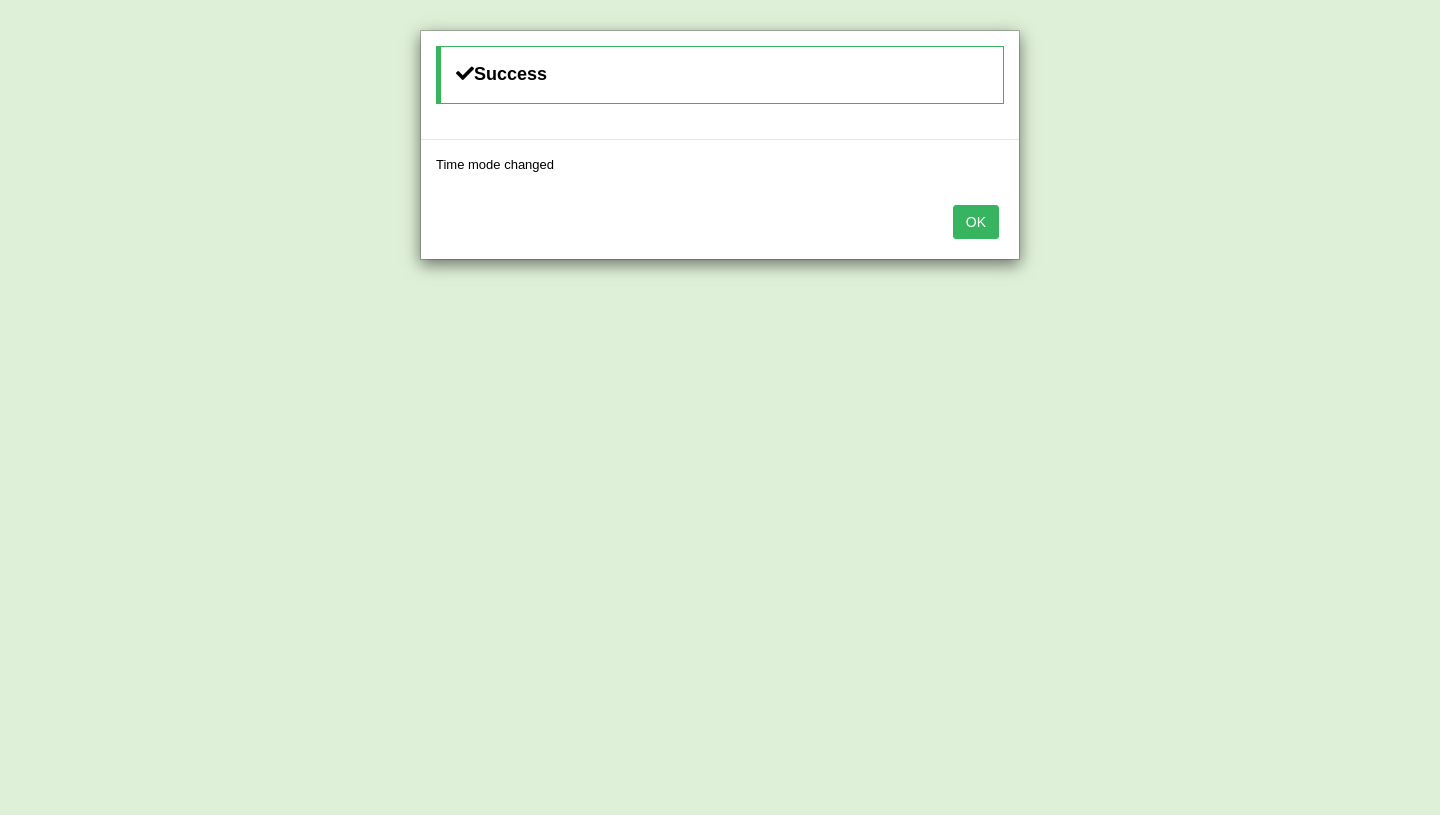 click on "OK" at bounding box center [976, 222] 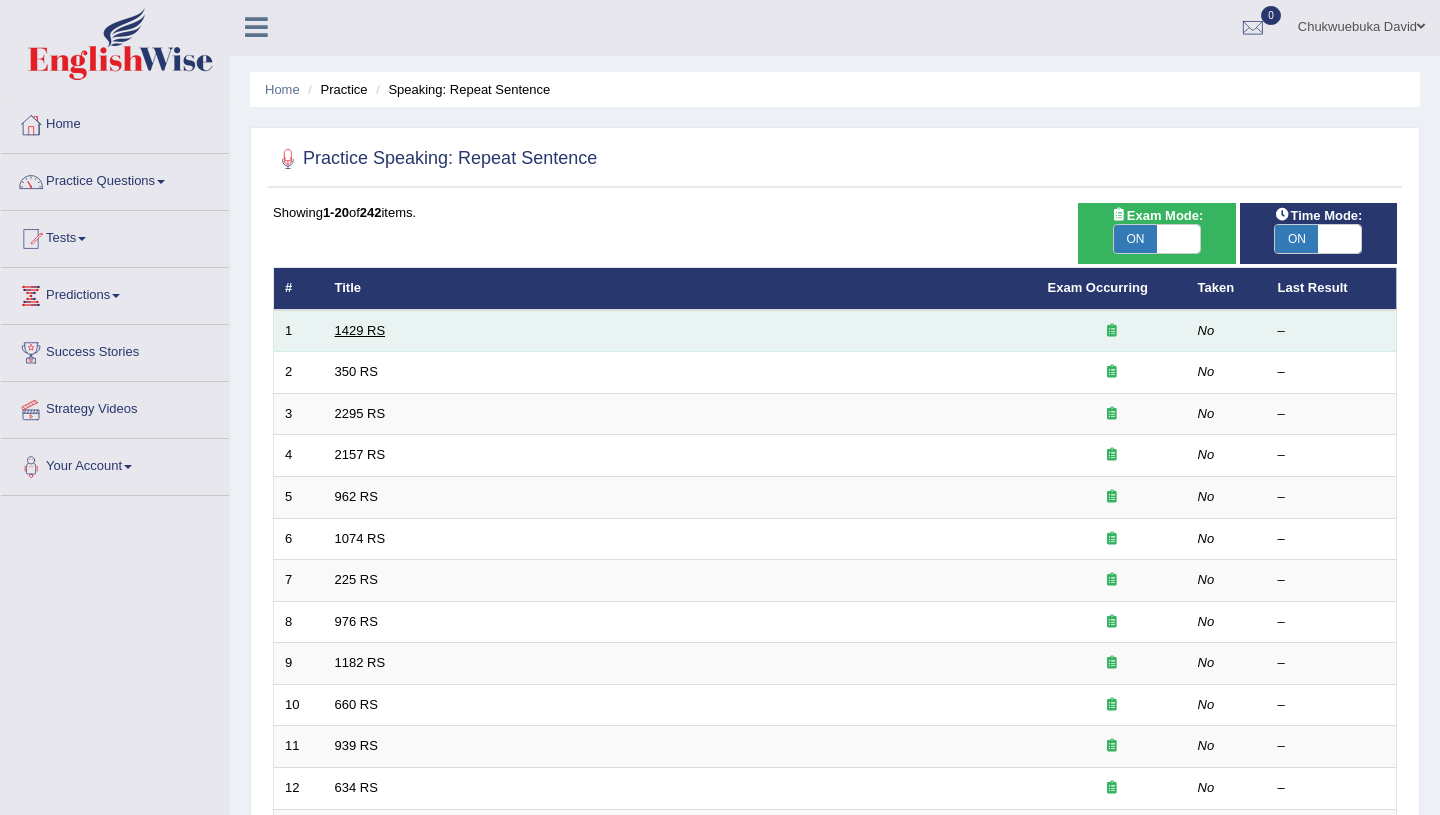 click on "1429 RS" at bounding box center (360, 330) 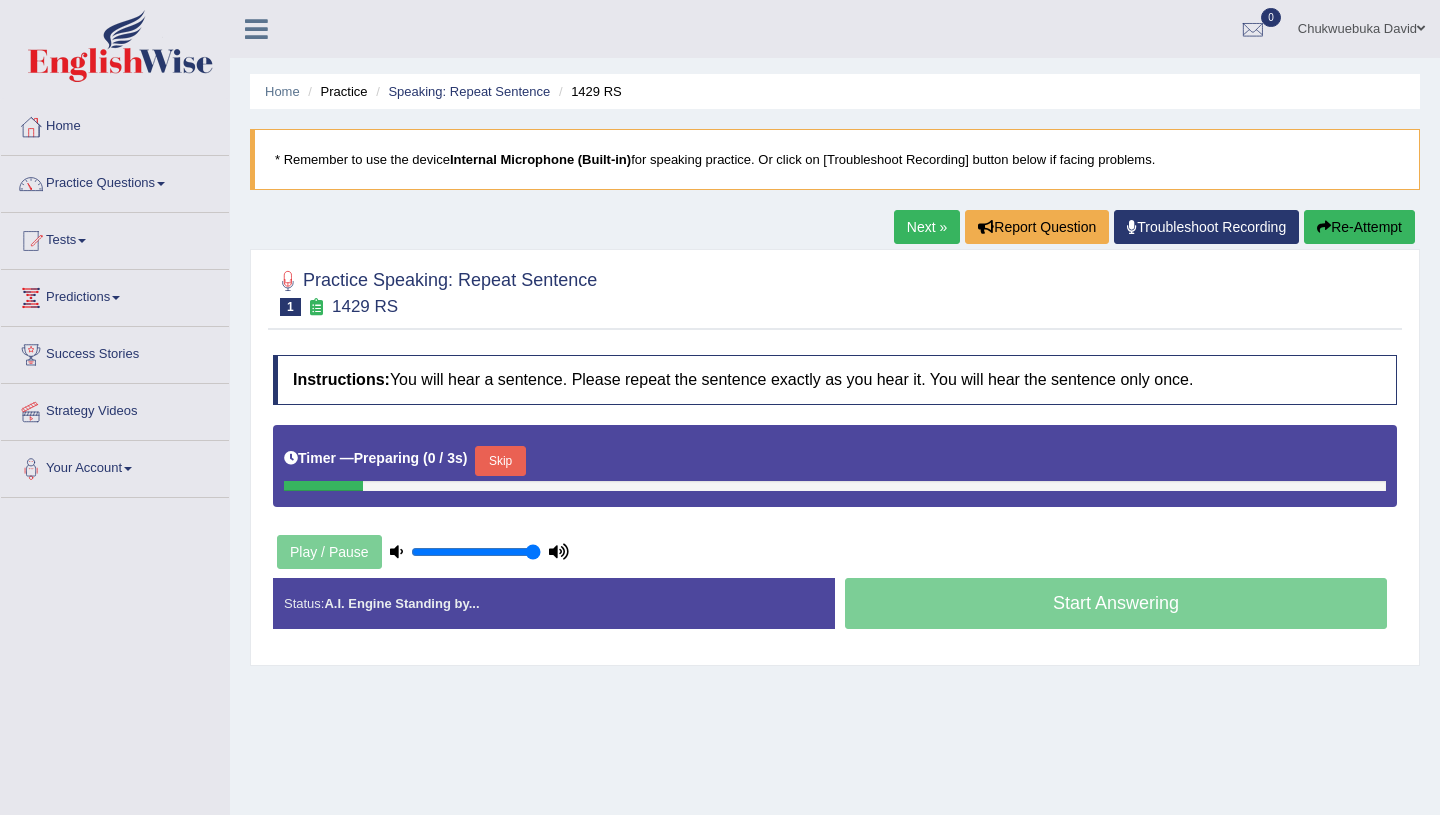 scroll, scrollTop: 0, scrollLeft: 0, axis: both 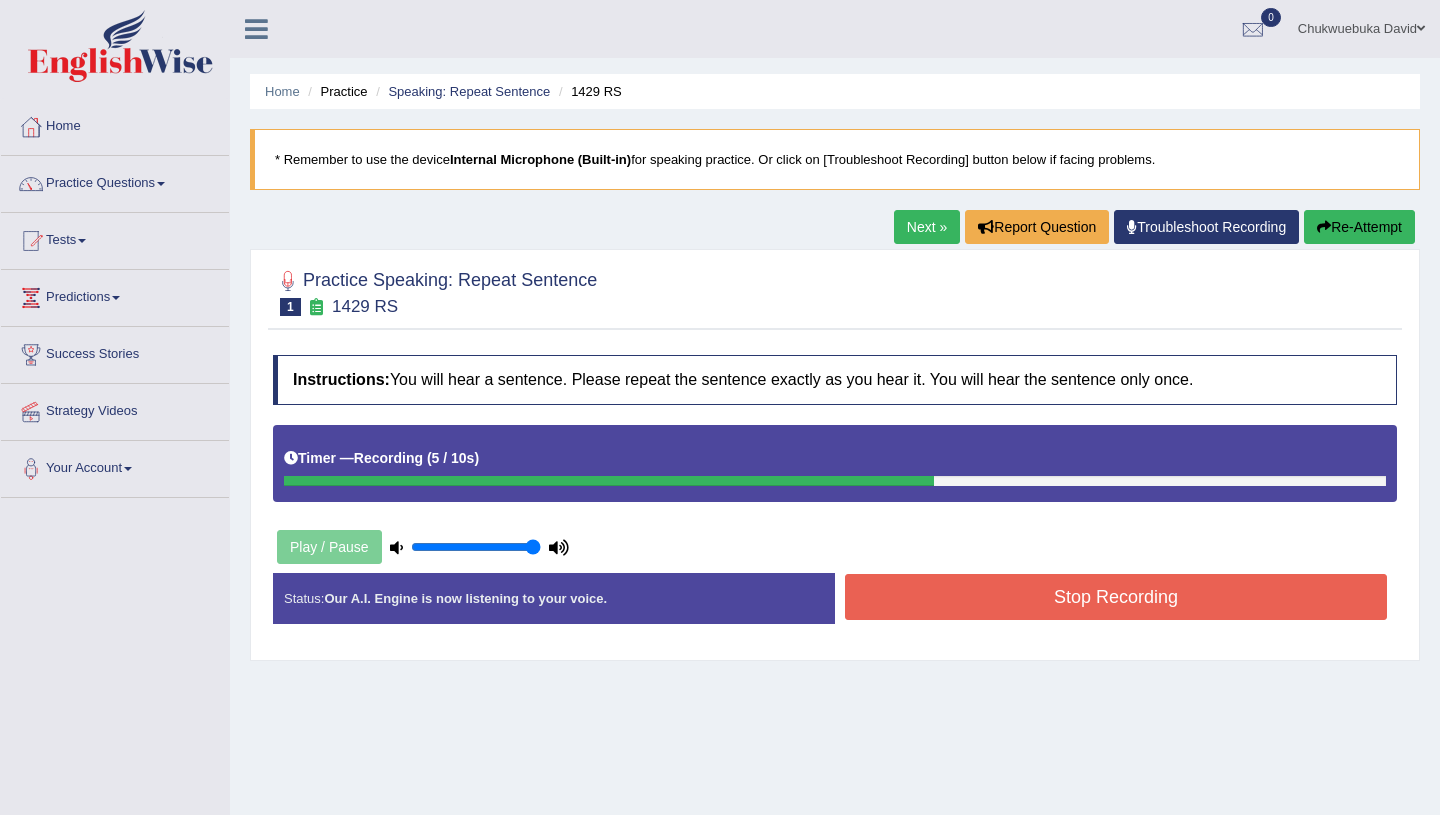 click on "Stop Recording" at bounding box center [1116, 599] 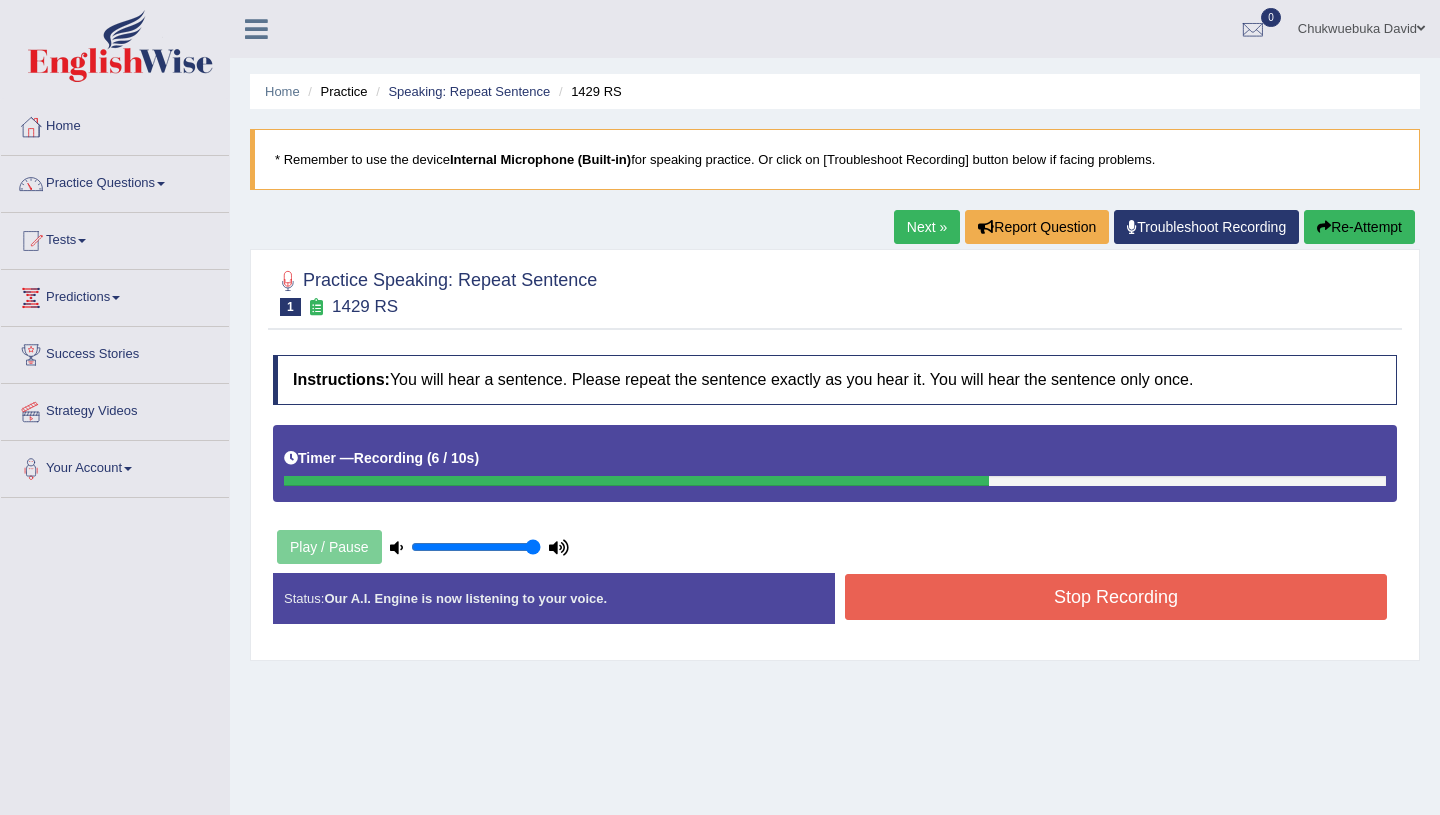 click on "Stop Recording" at bounding box center [1116, 597] 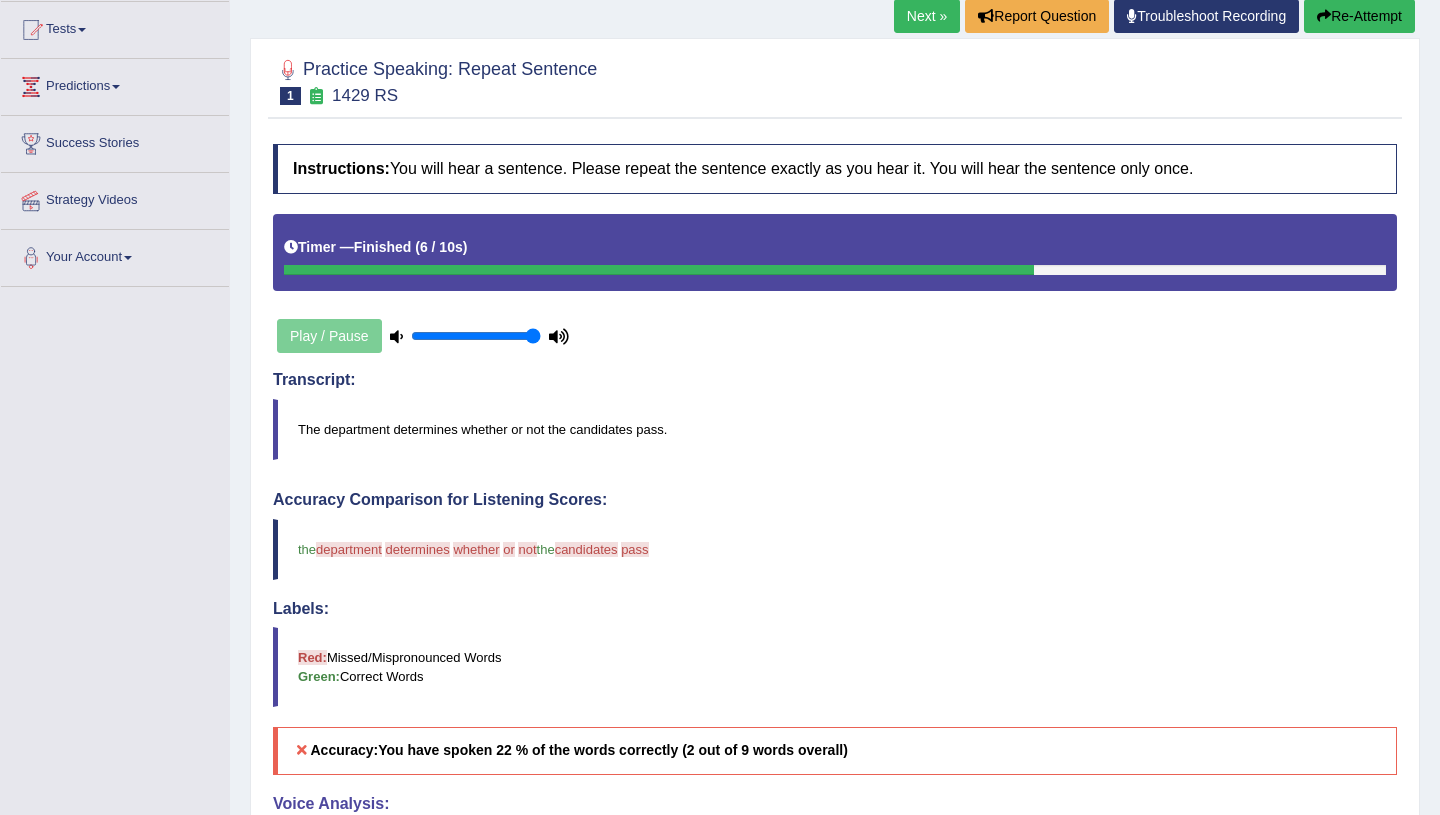 scroll, scrollTop: 169, scrollLeft: 0, axis: vertical 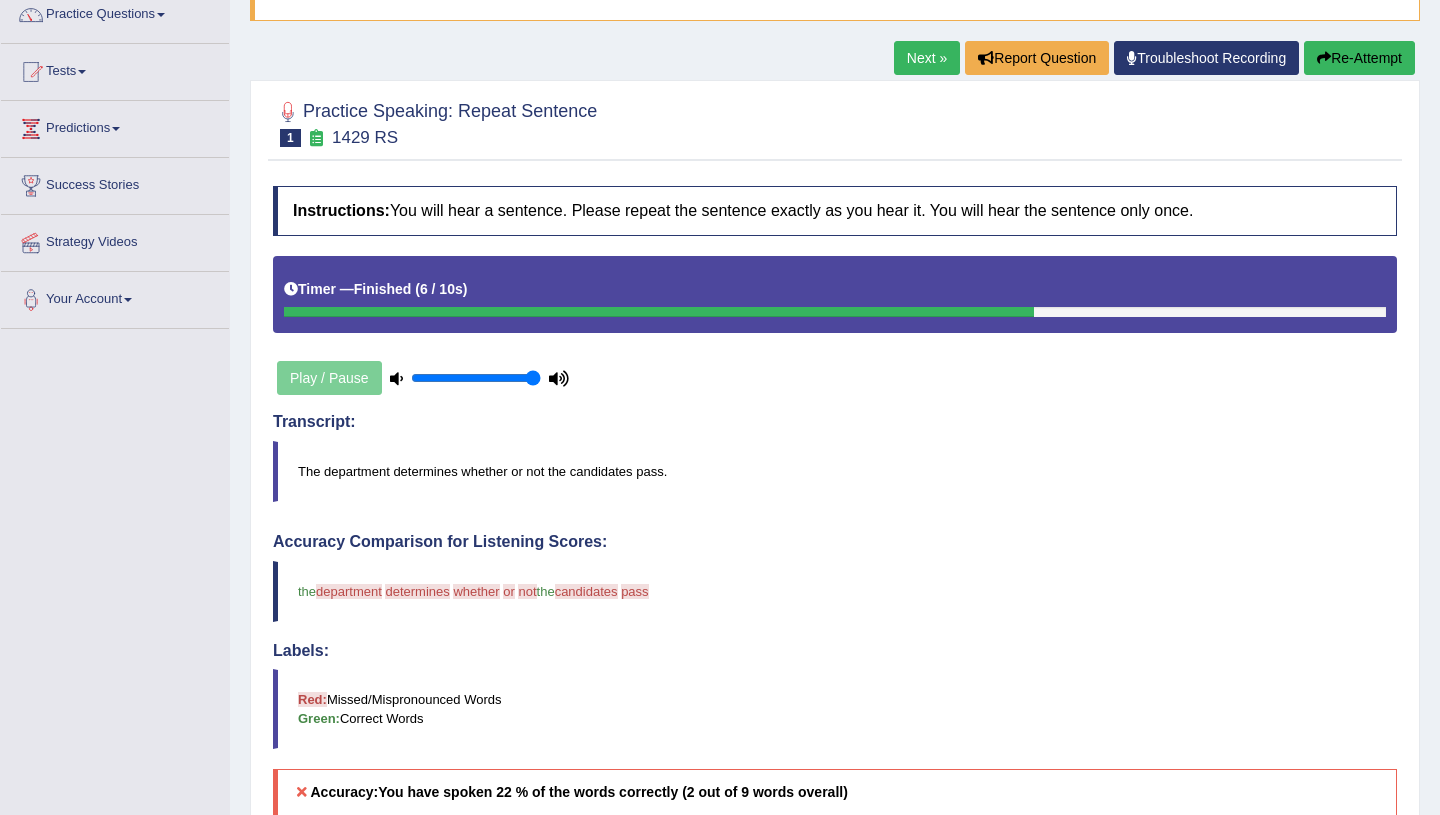 click on "Next »" at bounding box center (927, 58) 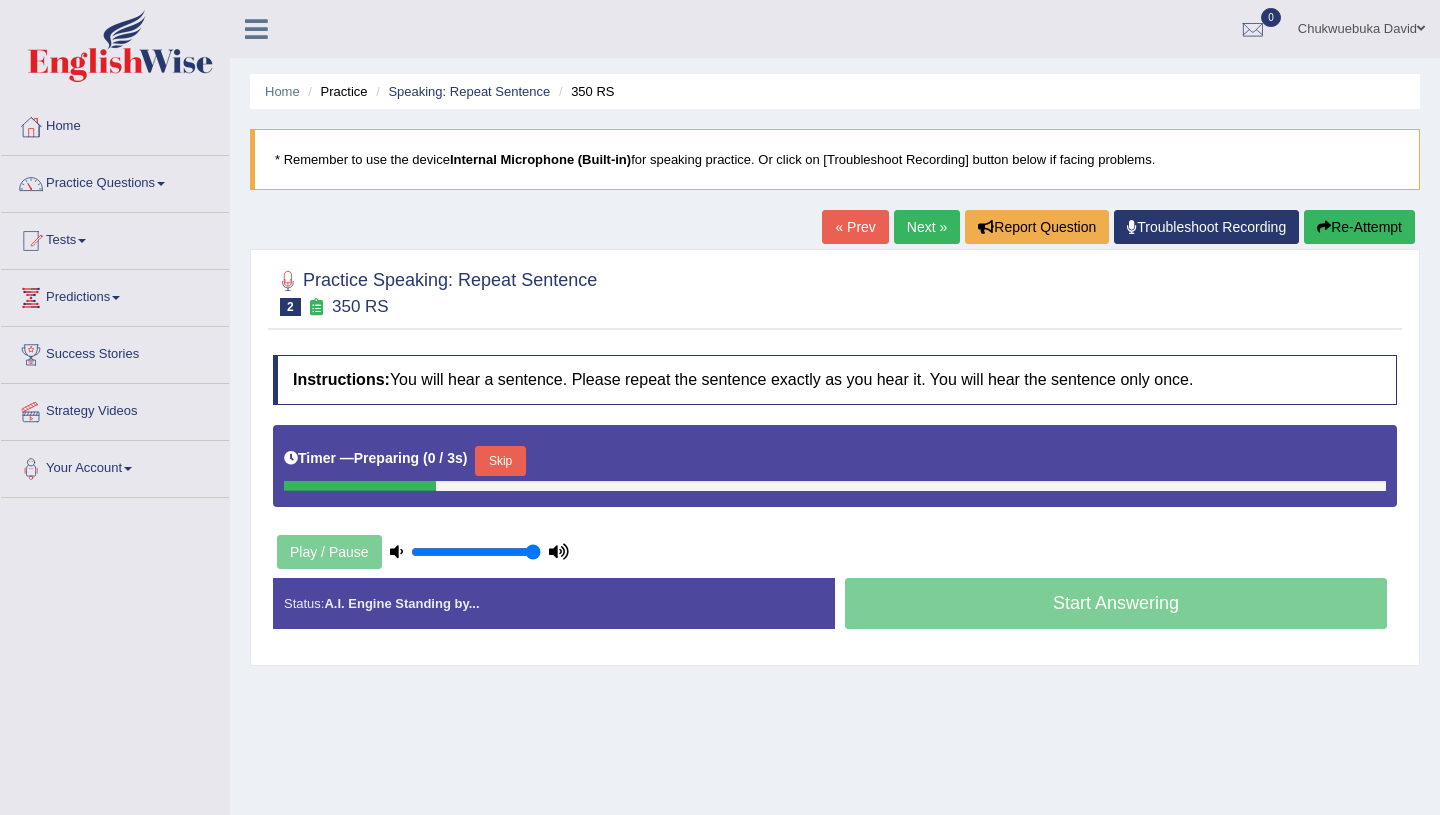 scroll, scrollTop: 0, scrollLeft: 0, axis: both 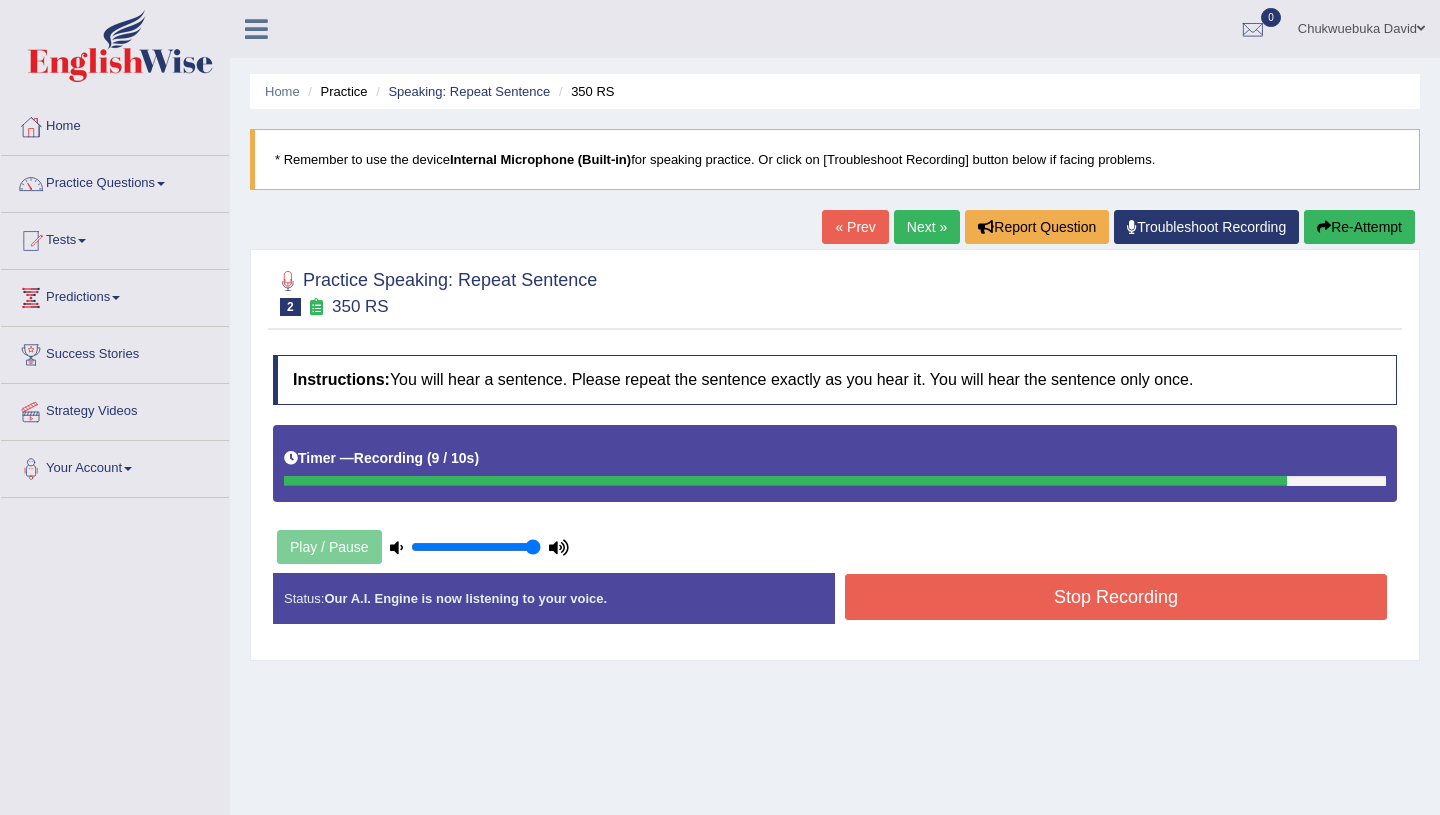 click on "Stop Recording" at bounding box center (1116, 597) 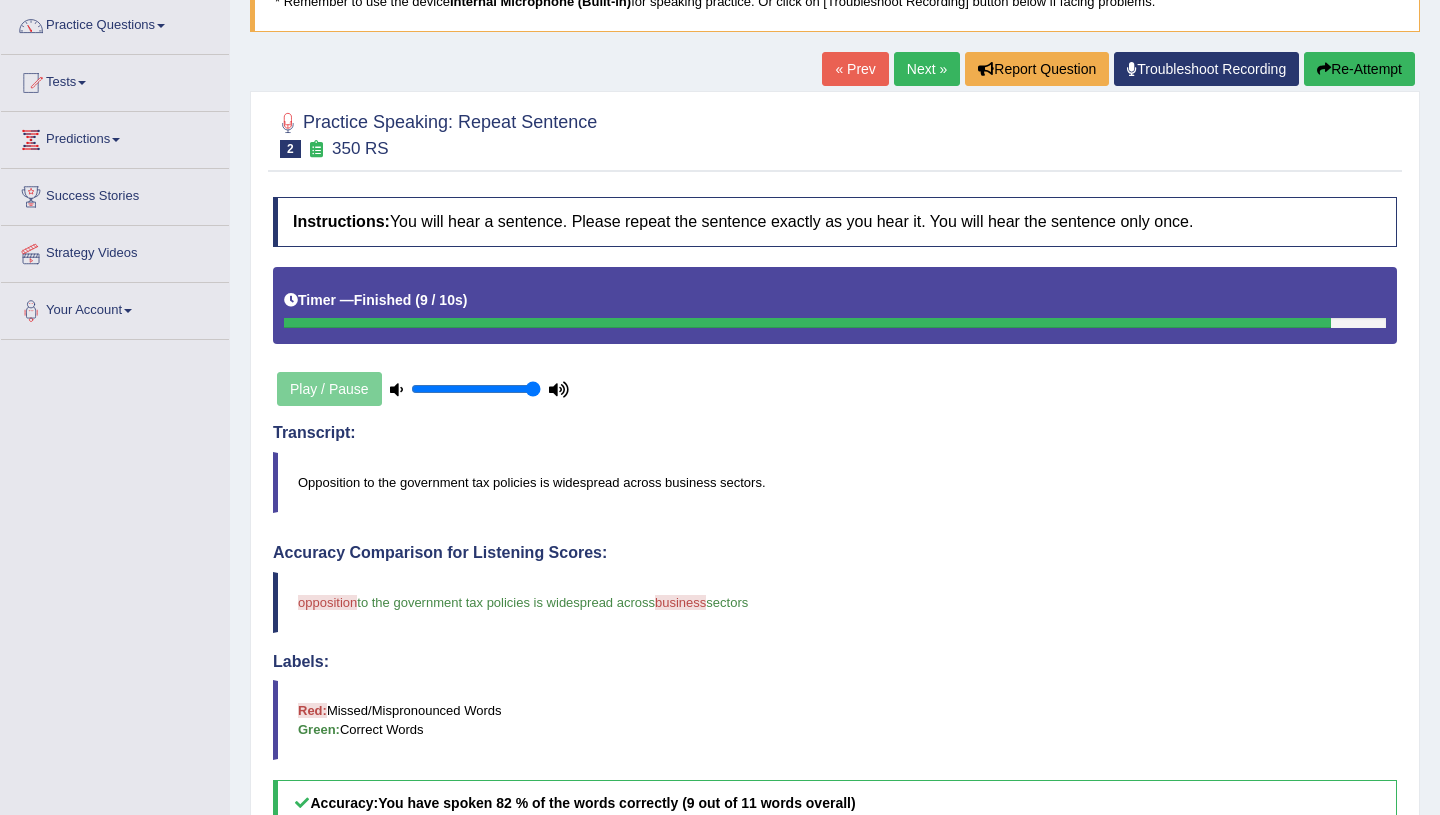 scroll, scrollTop: 114, scrollLeft: 0, axis: vertical 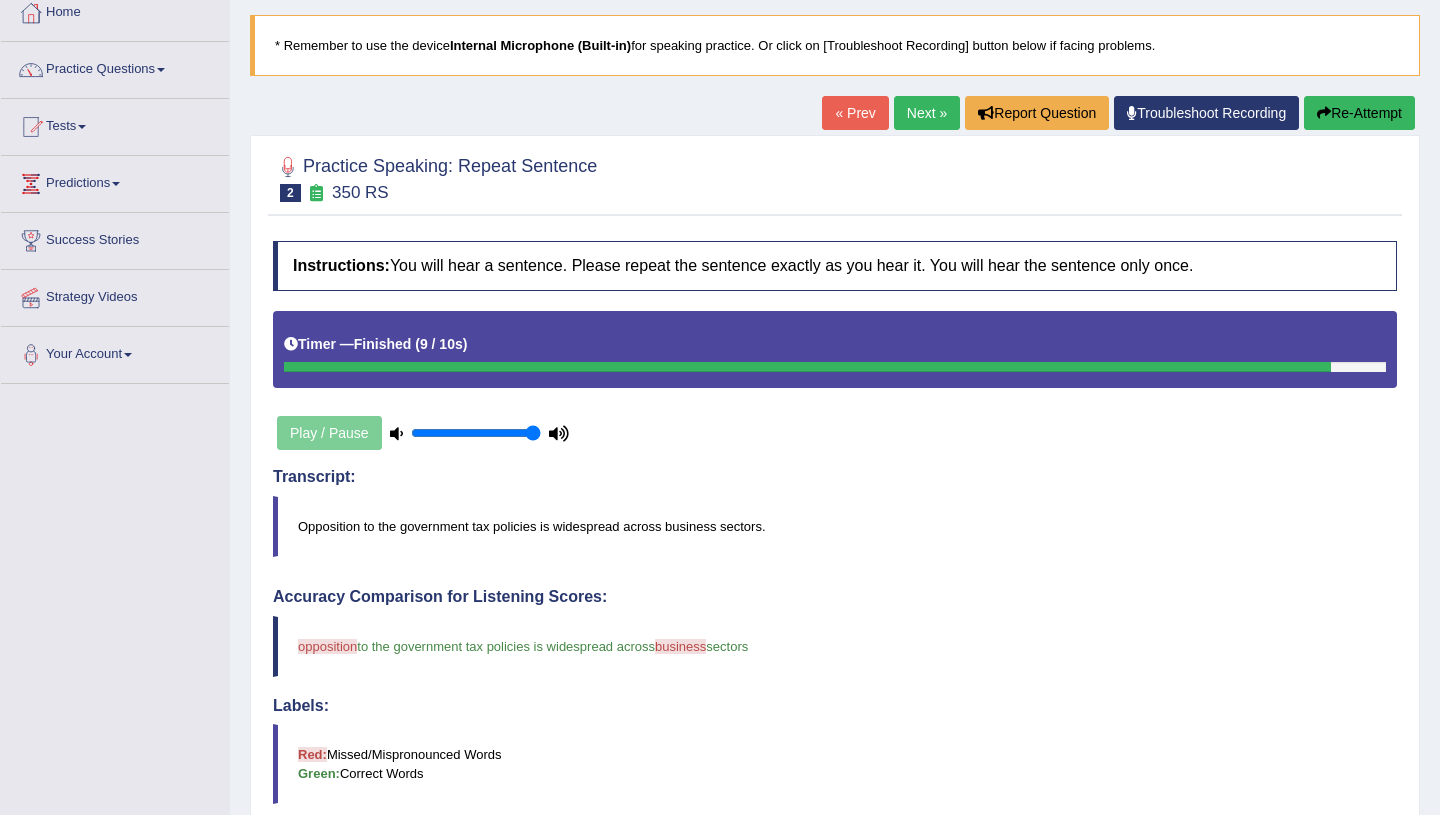 click on "Next »" at bounding box center [927, 113] 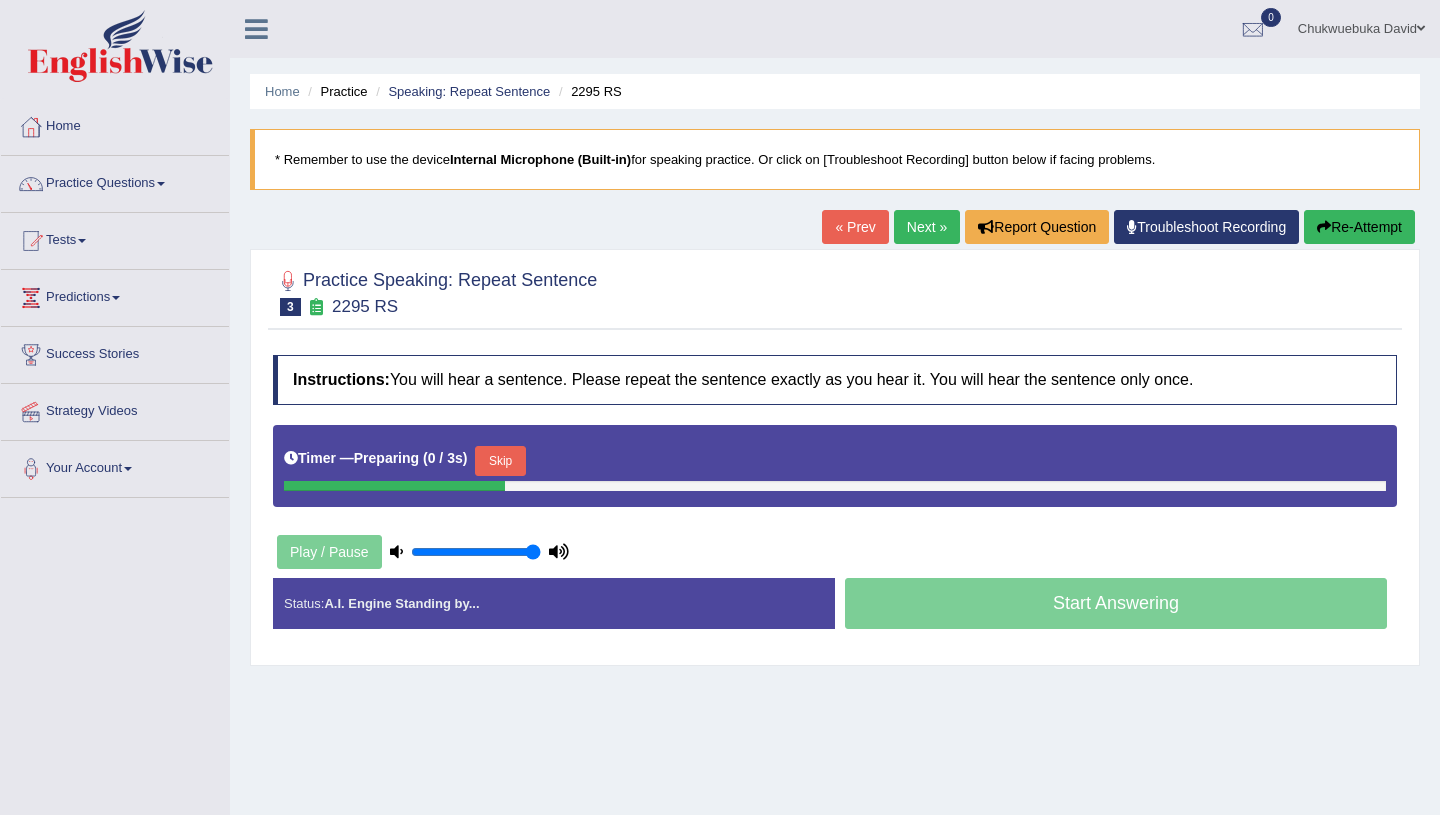 scroll, scrollTop: 0, scrollLeft: 0, axis: both 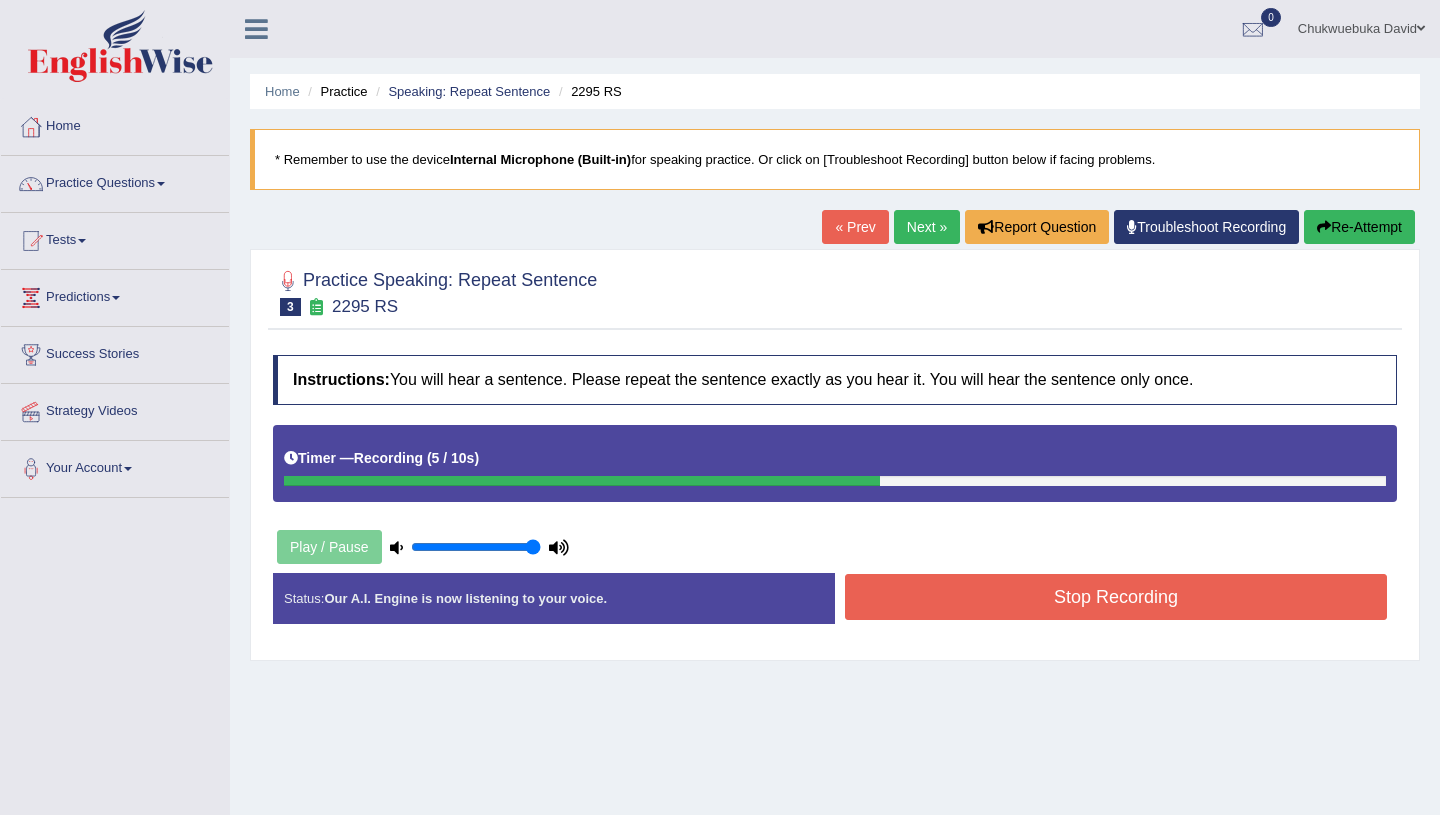 click on "Stop Recording" at bounding box center (1116, 597) 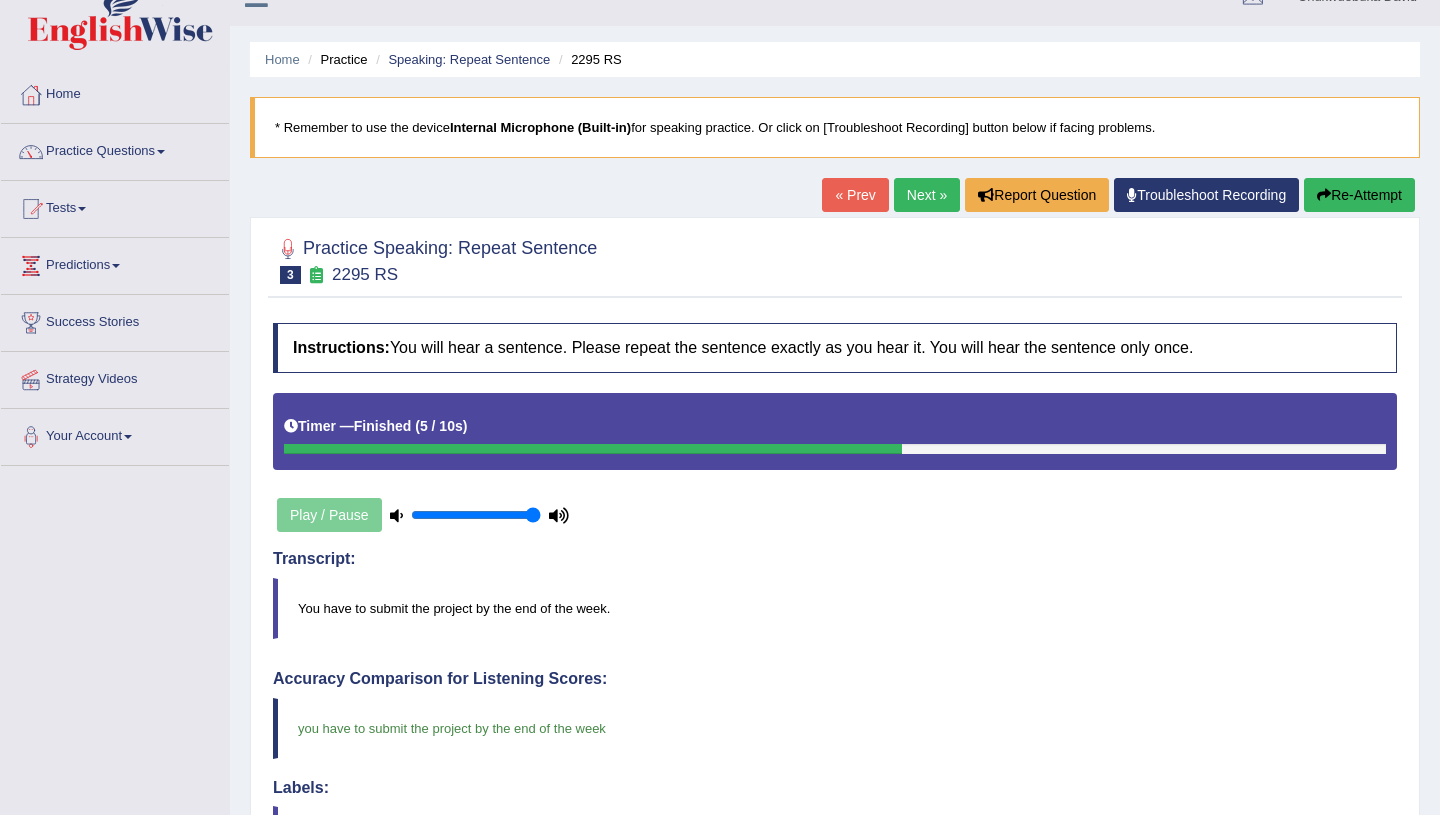 scroll, scrollTop: 0, scrollLeft: 0, axis: both 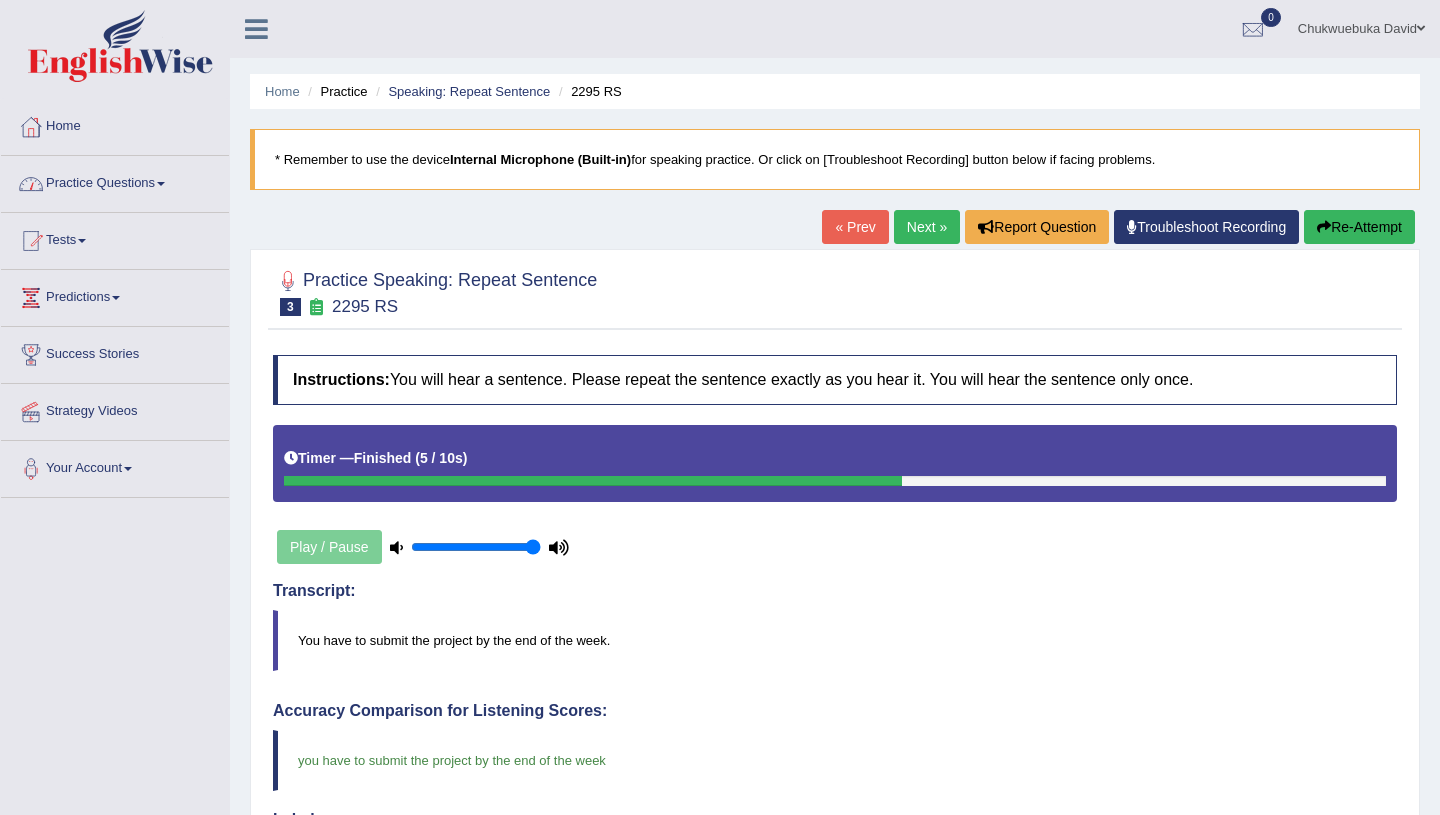 click on "Practice Questions" at bounding box center [115, 181] 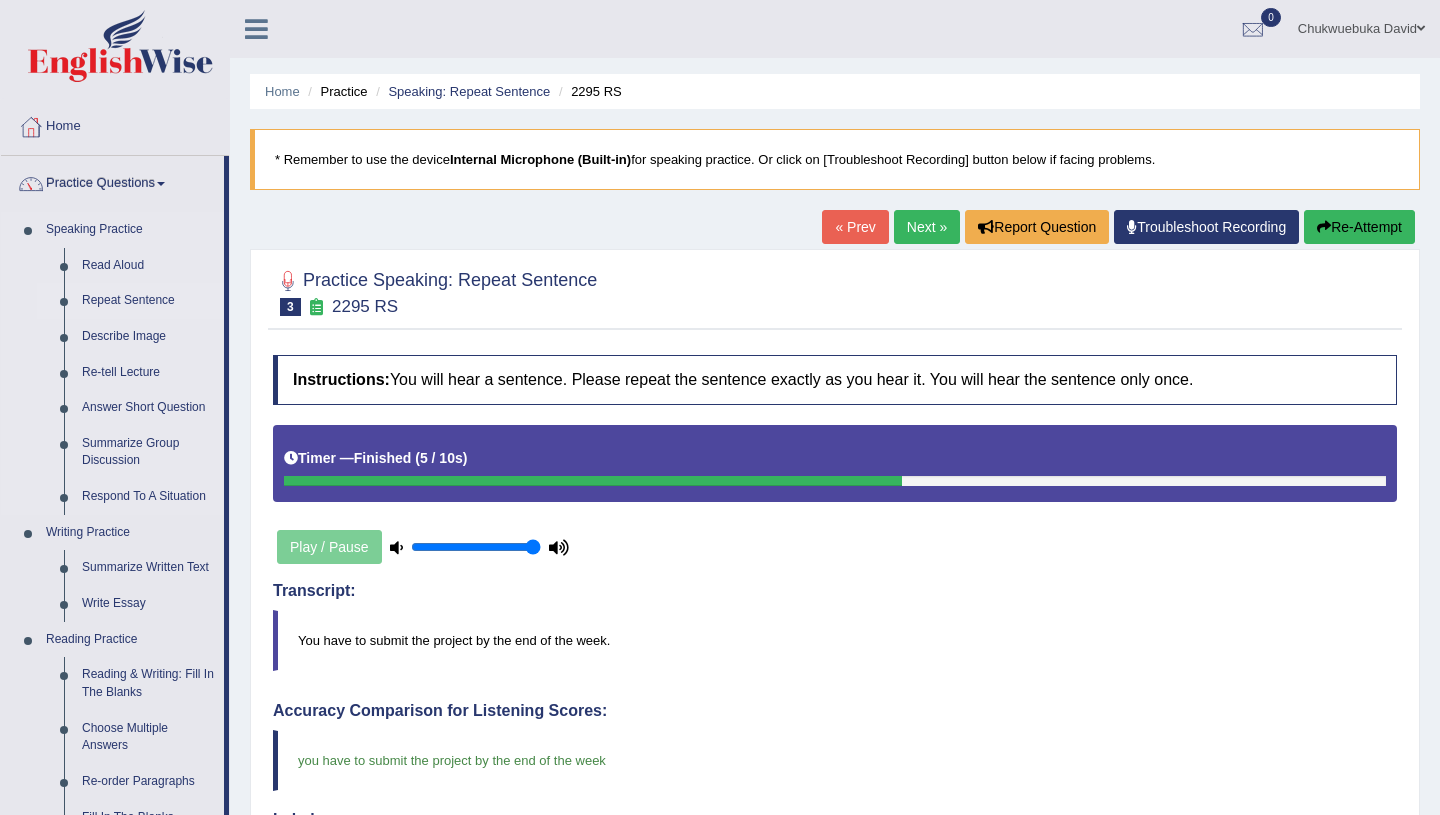 click on "Repeat Sentence" at bounding box center (148, 301) 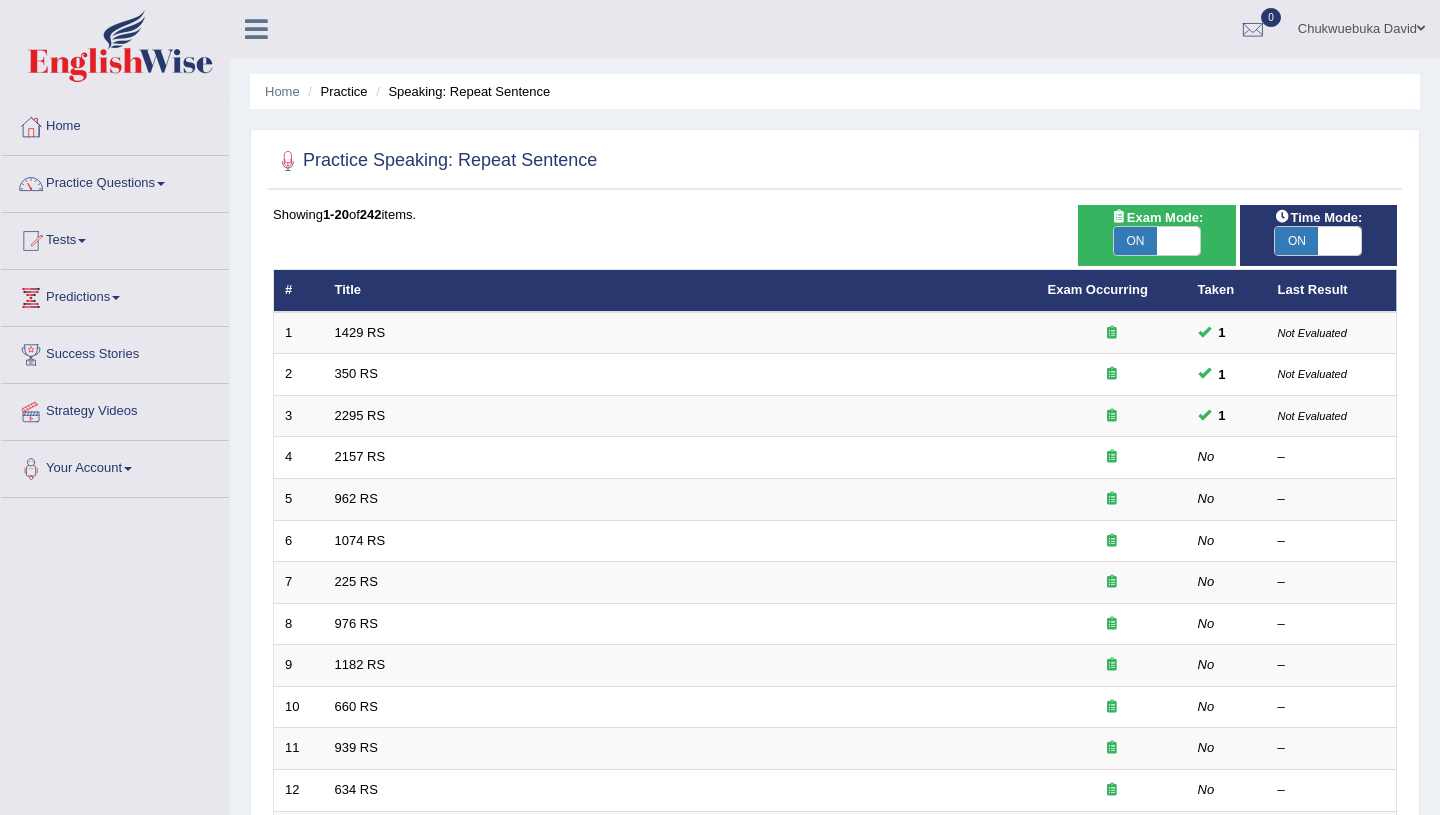 scroll, scrollTop: 254, scrollLeft: 0, axis: vertical 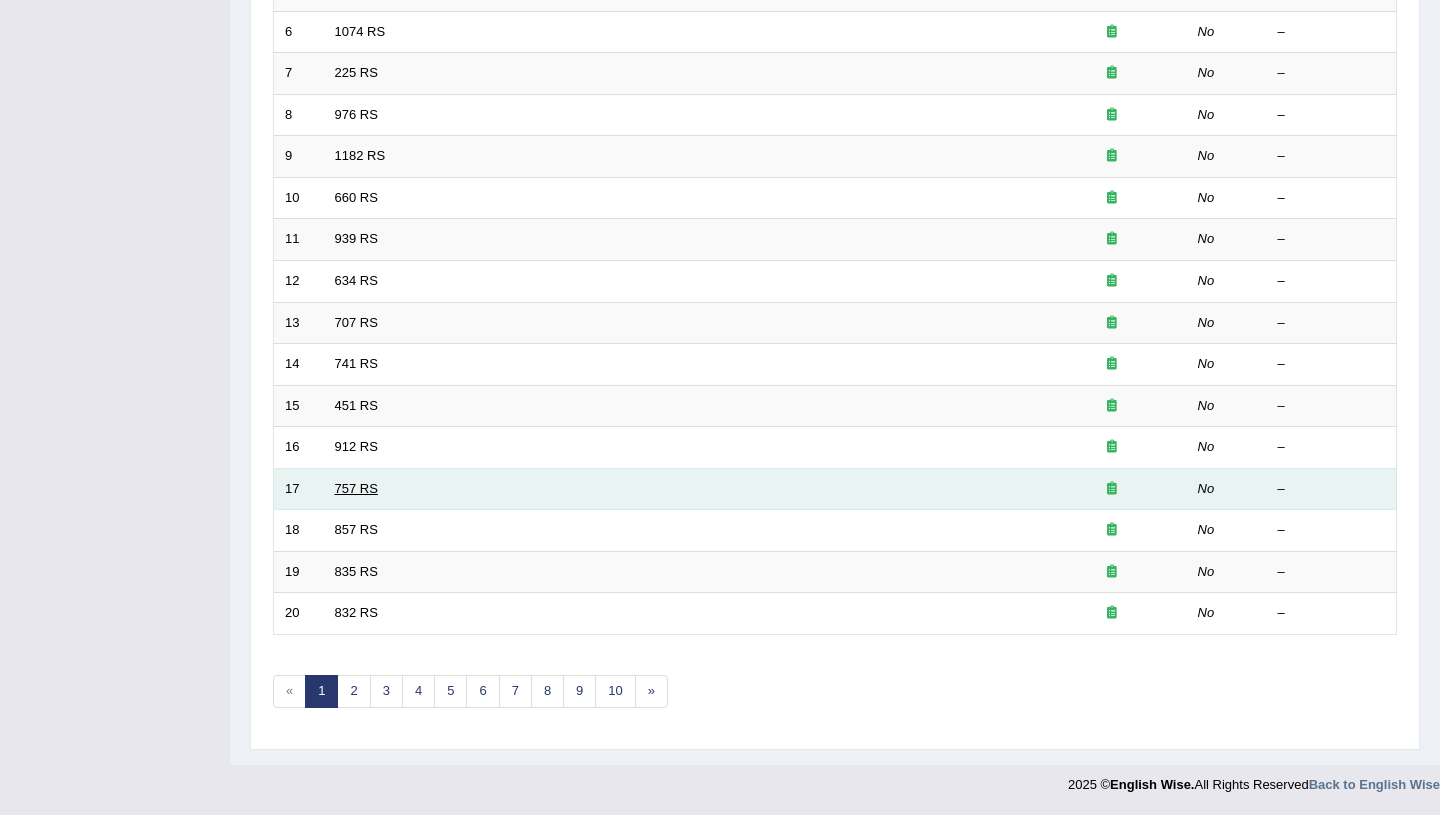 click on "757 RS" at bounding box center [356, 488] 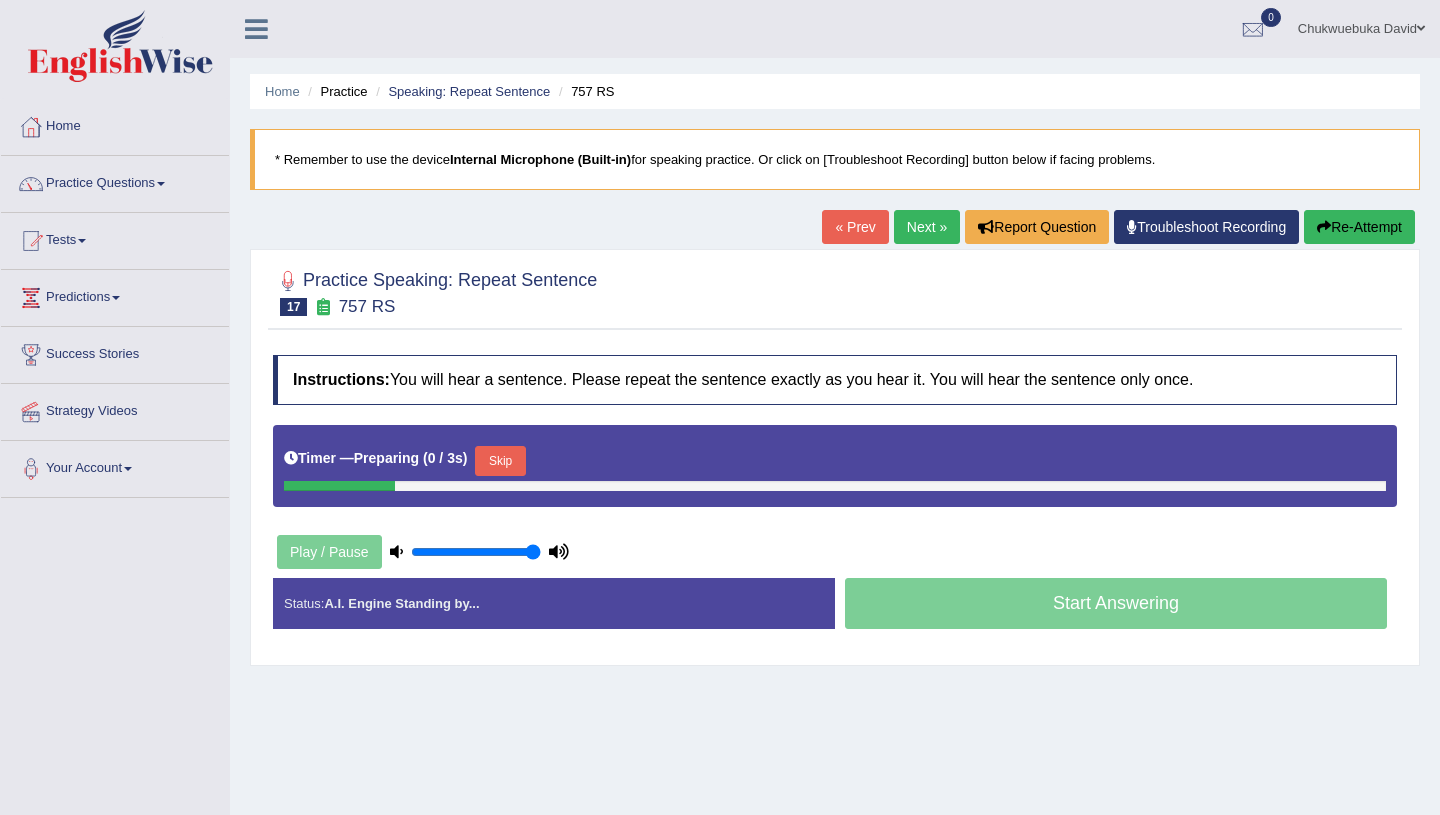 scroll, scrollTop: 0, scrollLeft: 0, axis: both 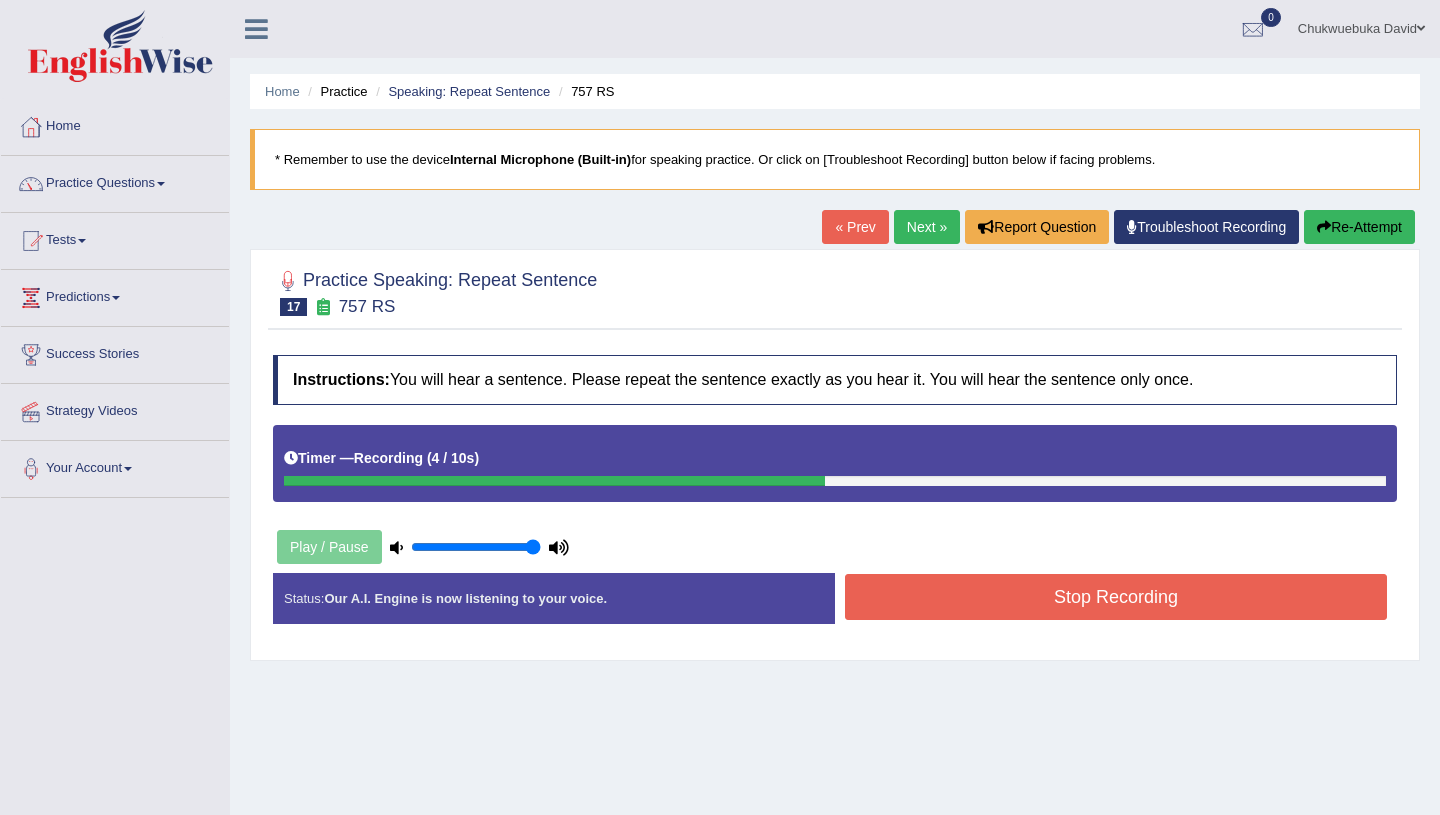 click on "Stop Recording" at bounding box center (1116, 597) 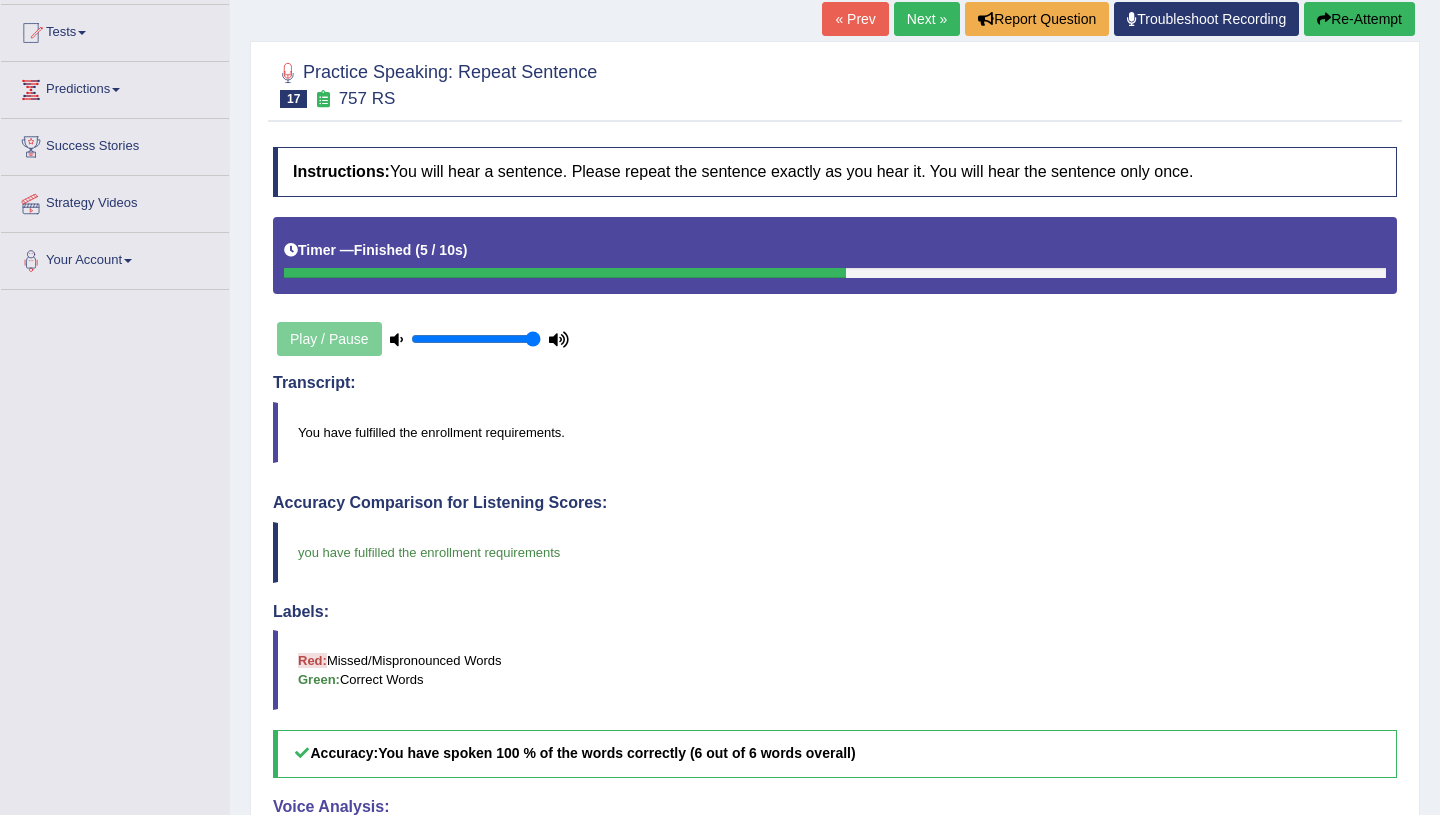scroll, scrollTop: 0, scrollLeft: 0, axis: both 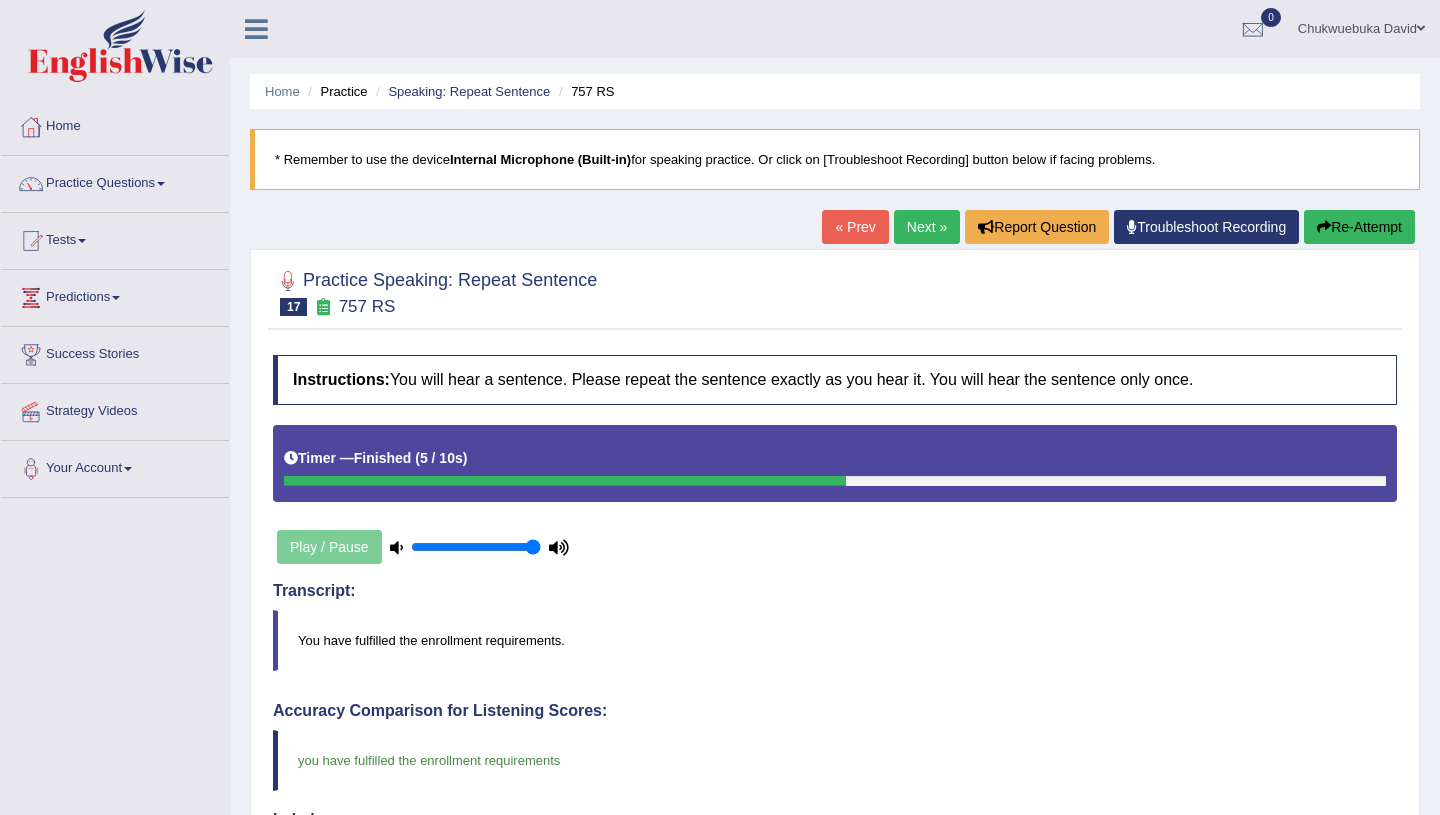 click on "Next »" at bounding box center [927, 227] 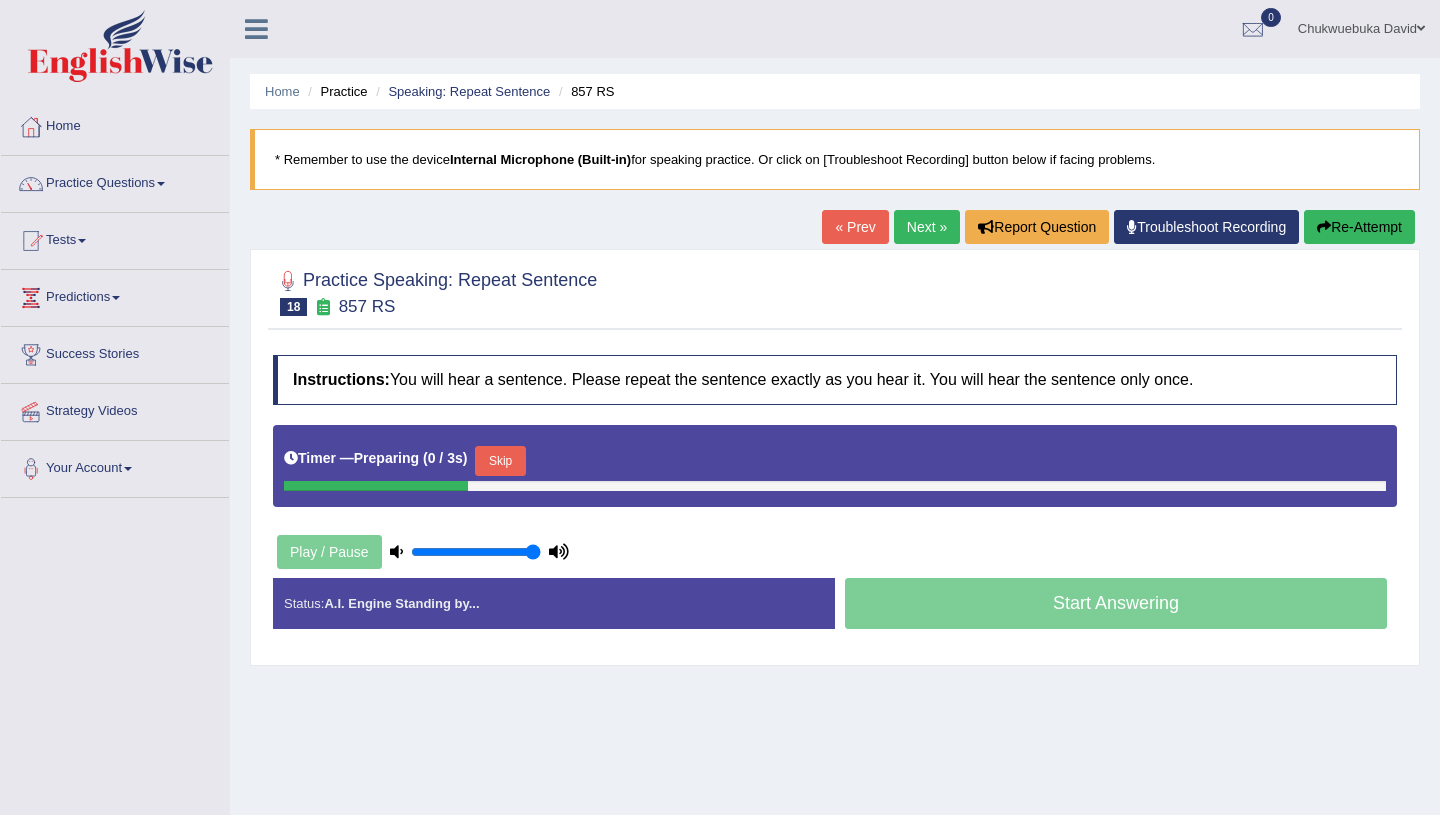 scroll, scrollTop: 0, scrollLeft: 0, axis: both 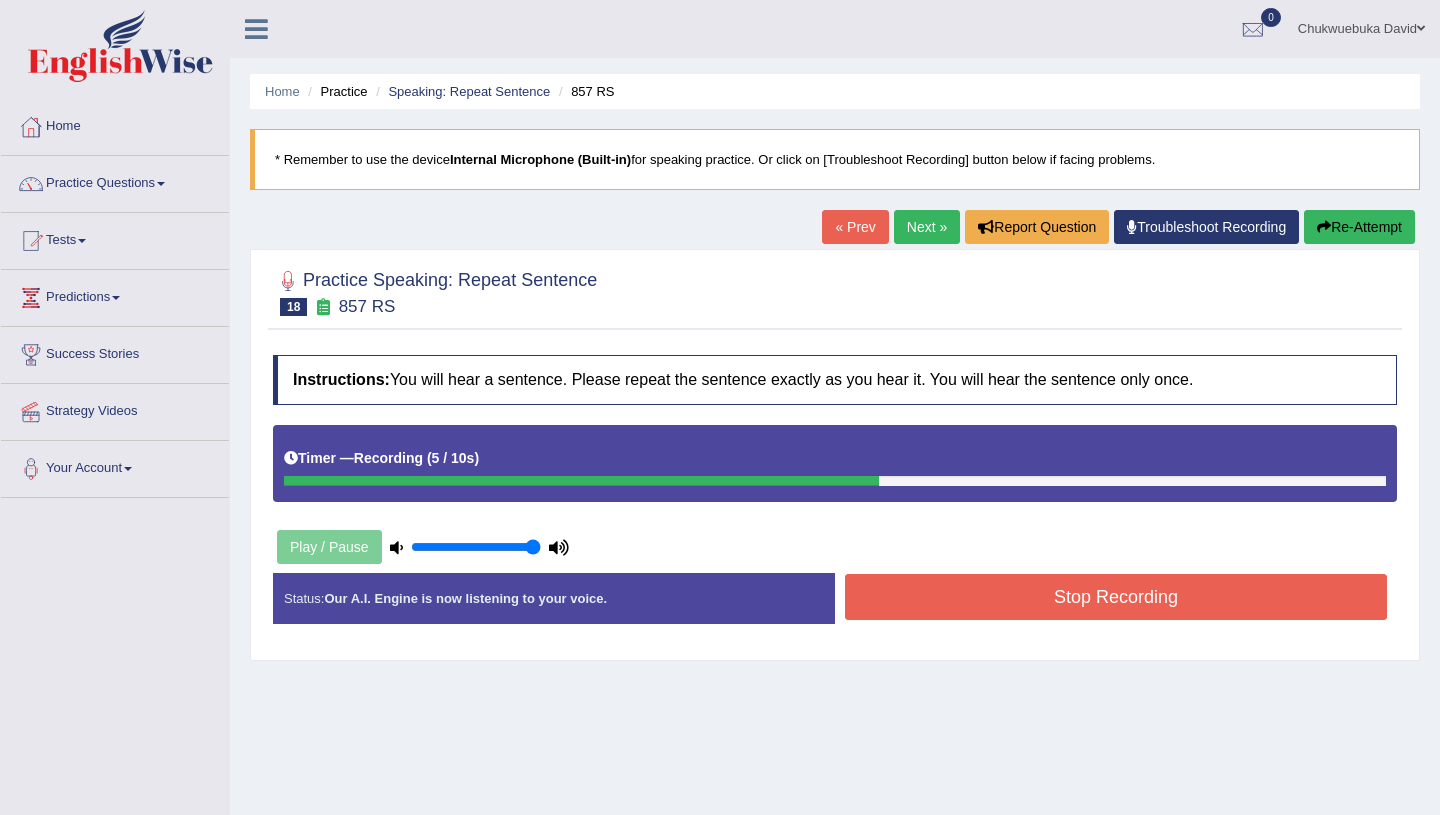 click on "Stop Recording" at bounding box center (1116, 597) 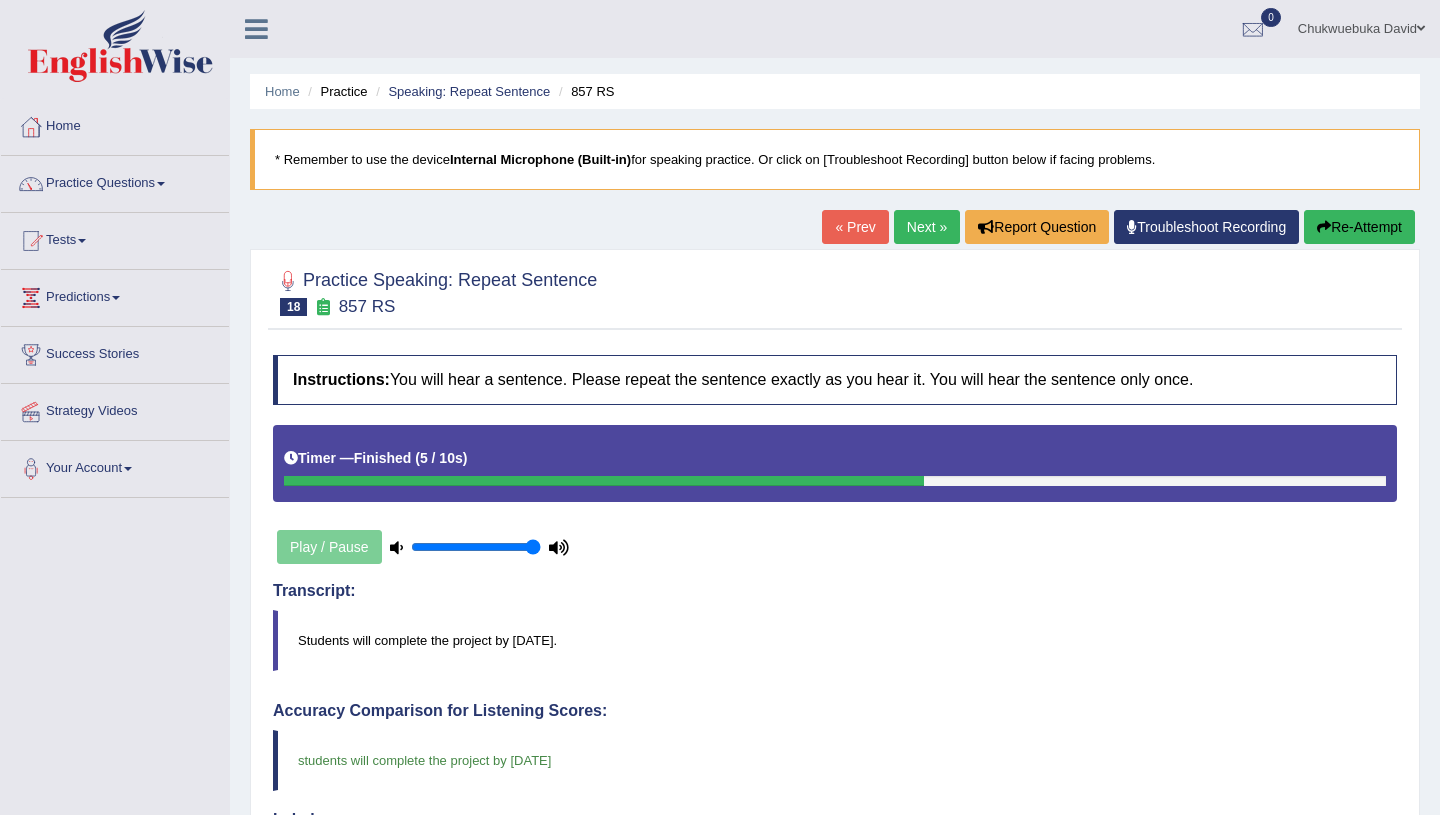 click on "Next »" at bounding box center (927, 227) 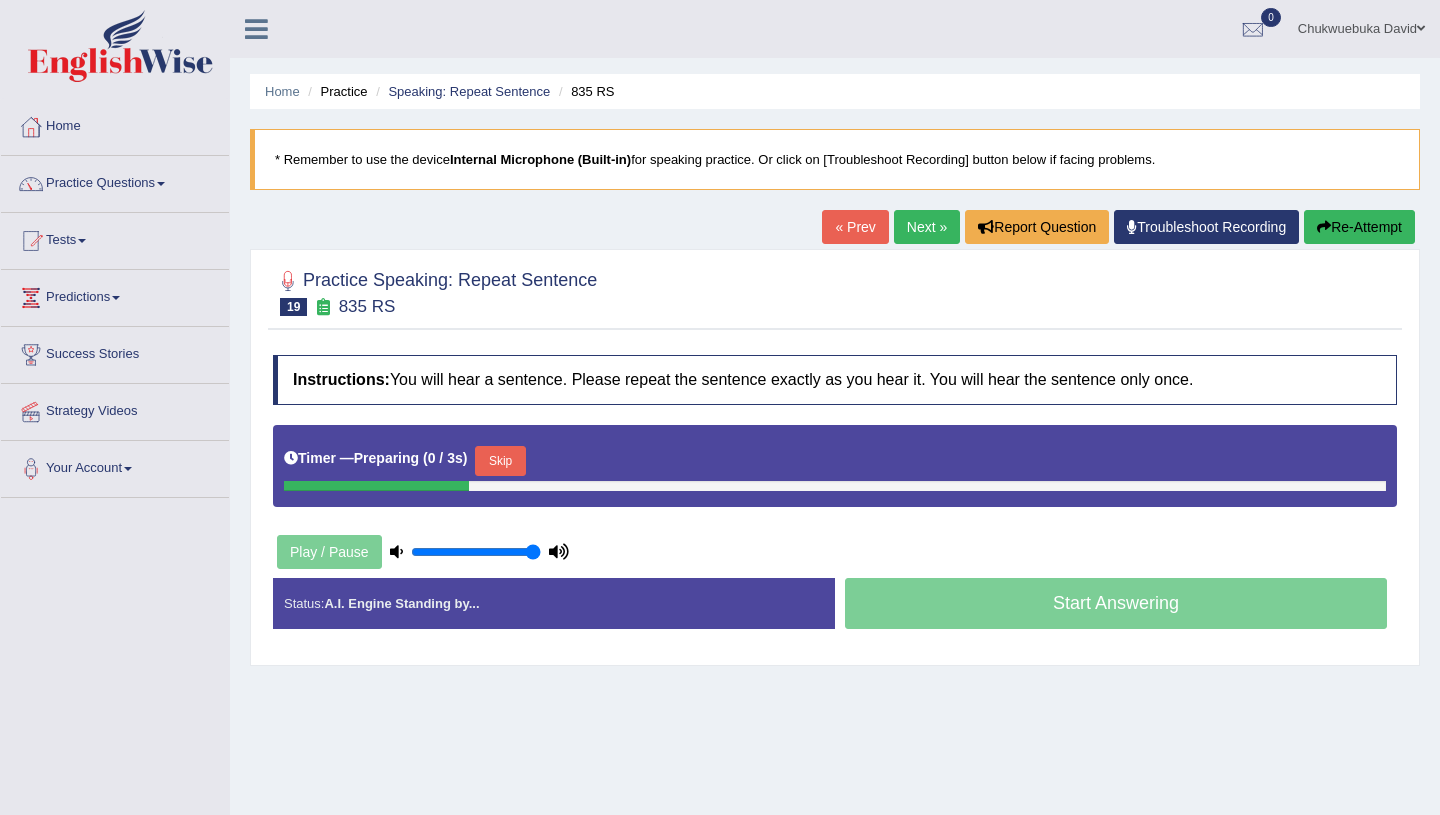 scroll, scrollTop: 0, scrollLeft: 0, axis: both 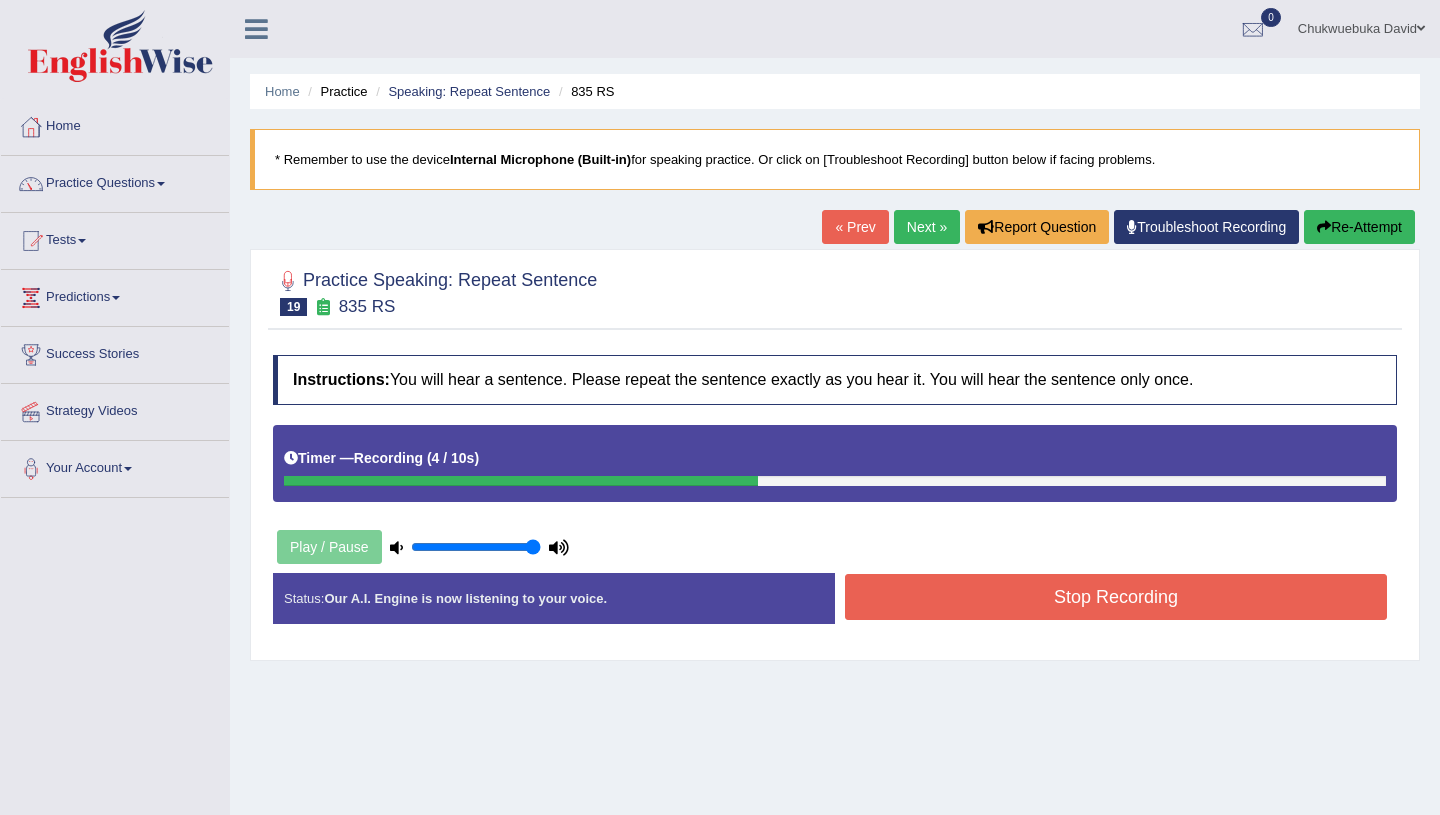 click on "Stop Recording" at bounding box center [1116, 597] 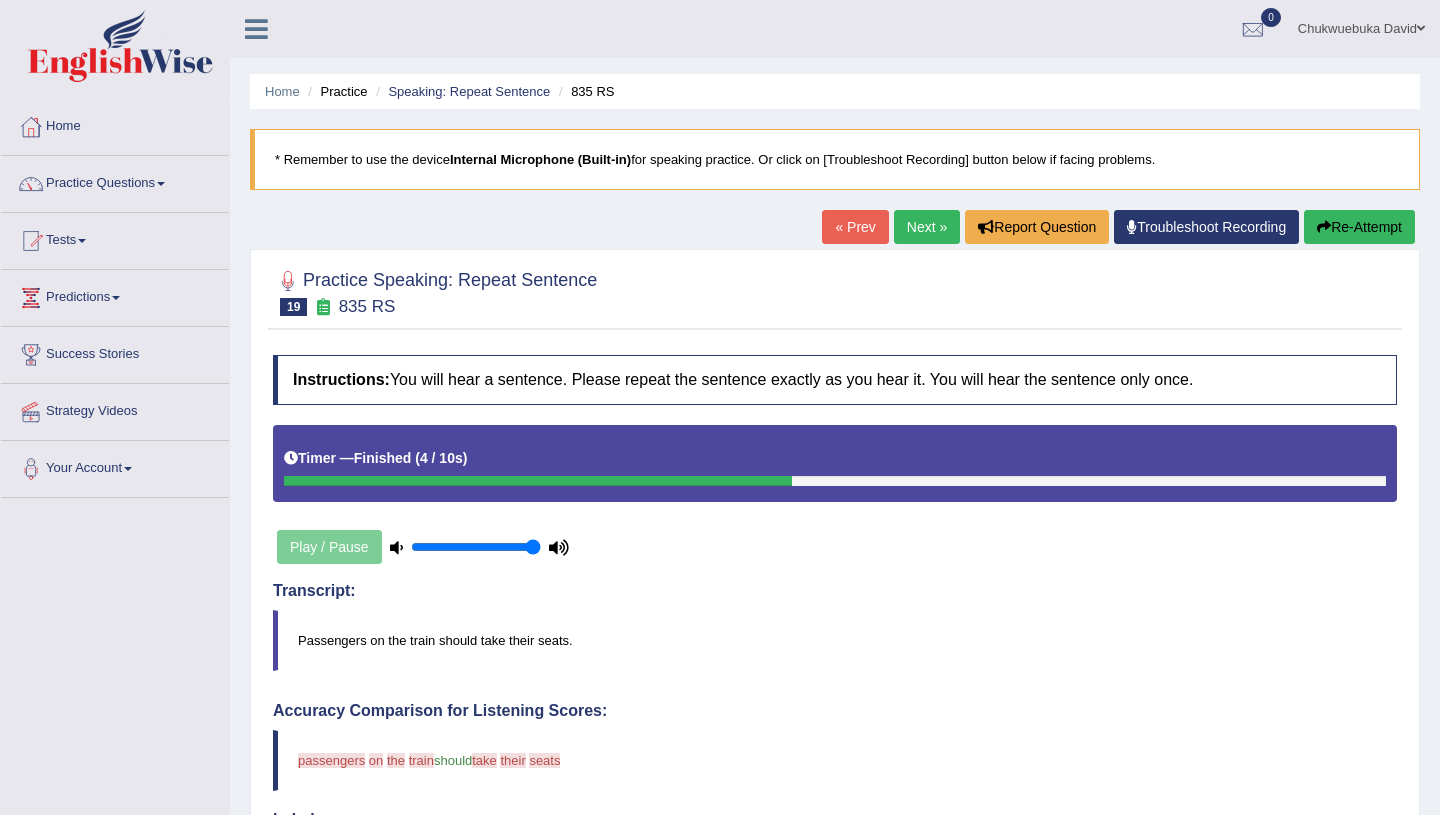 click on "Next »" at bounding box center (927, 227) 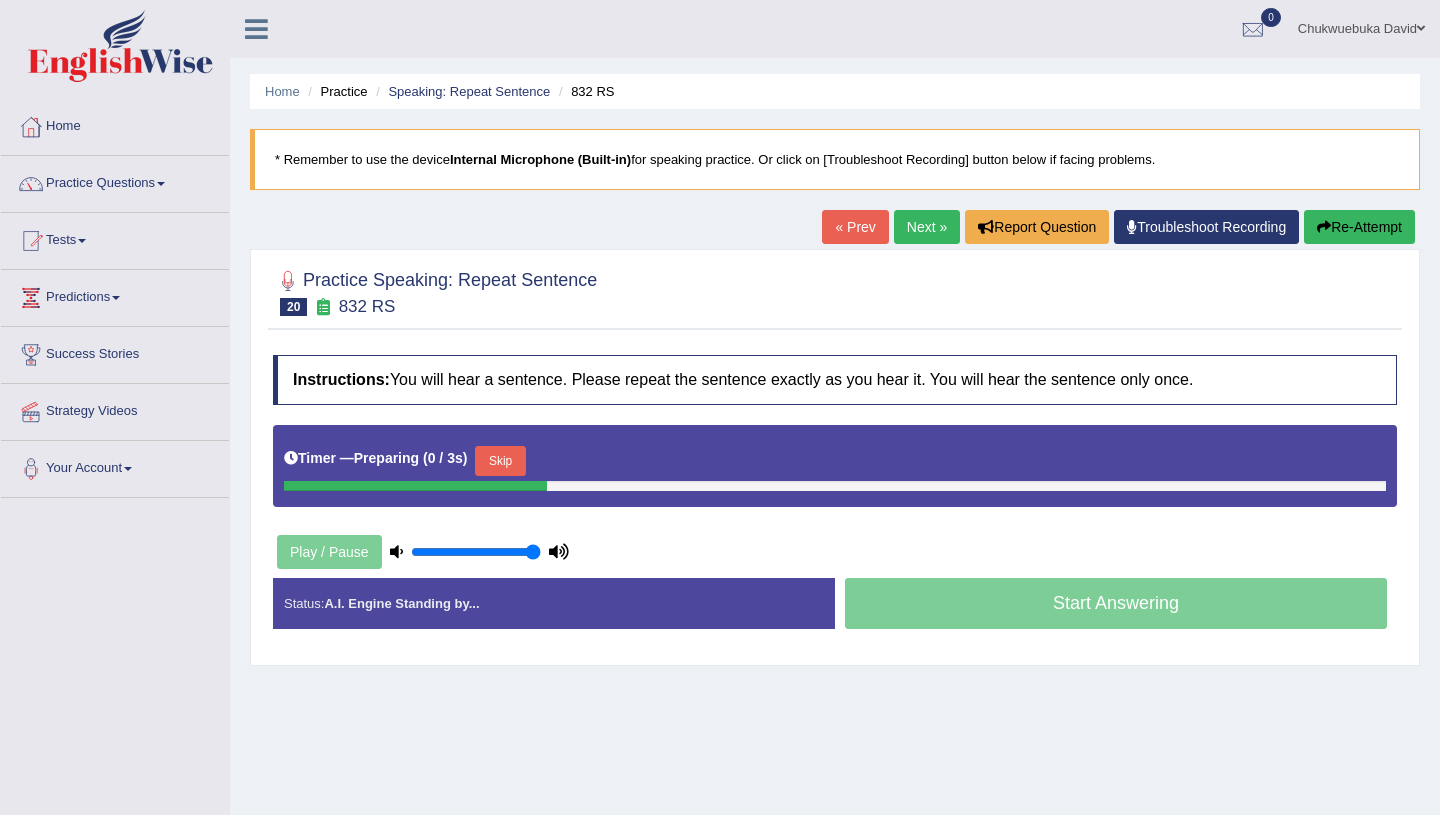 scroll, scrollTop: 0, scrollLeft: 0, axis: both 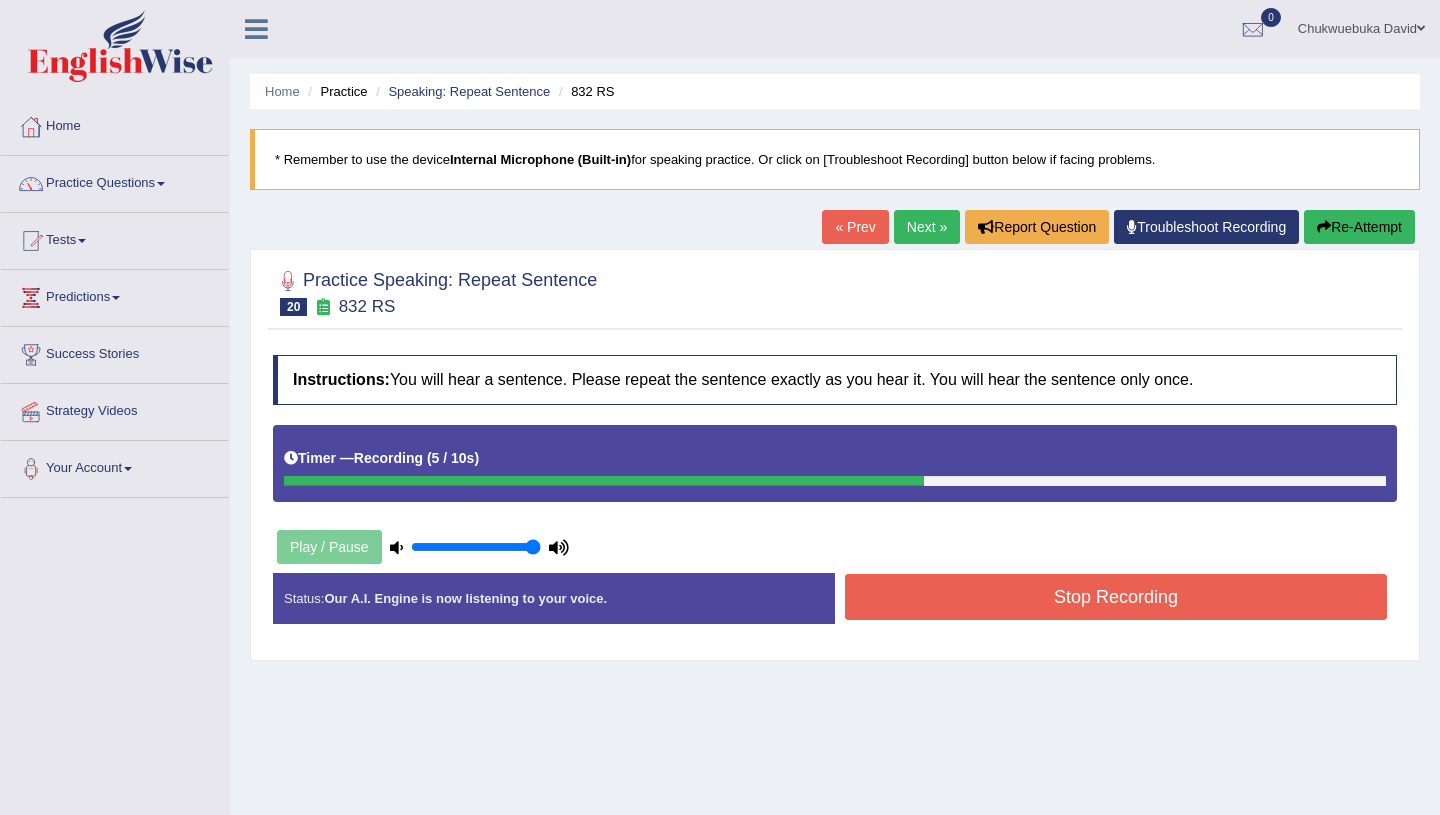 click on "Stop Recording" at bounding box center [1116, 597] 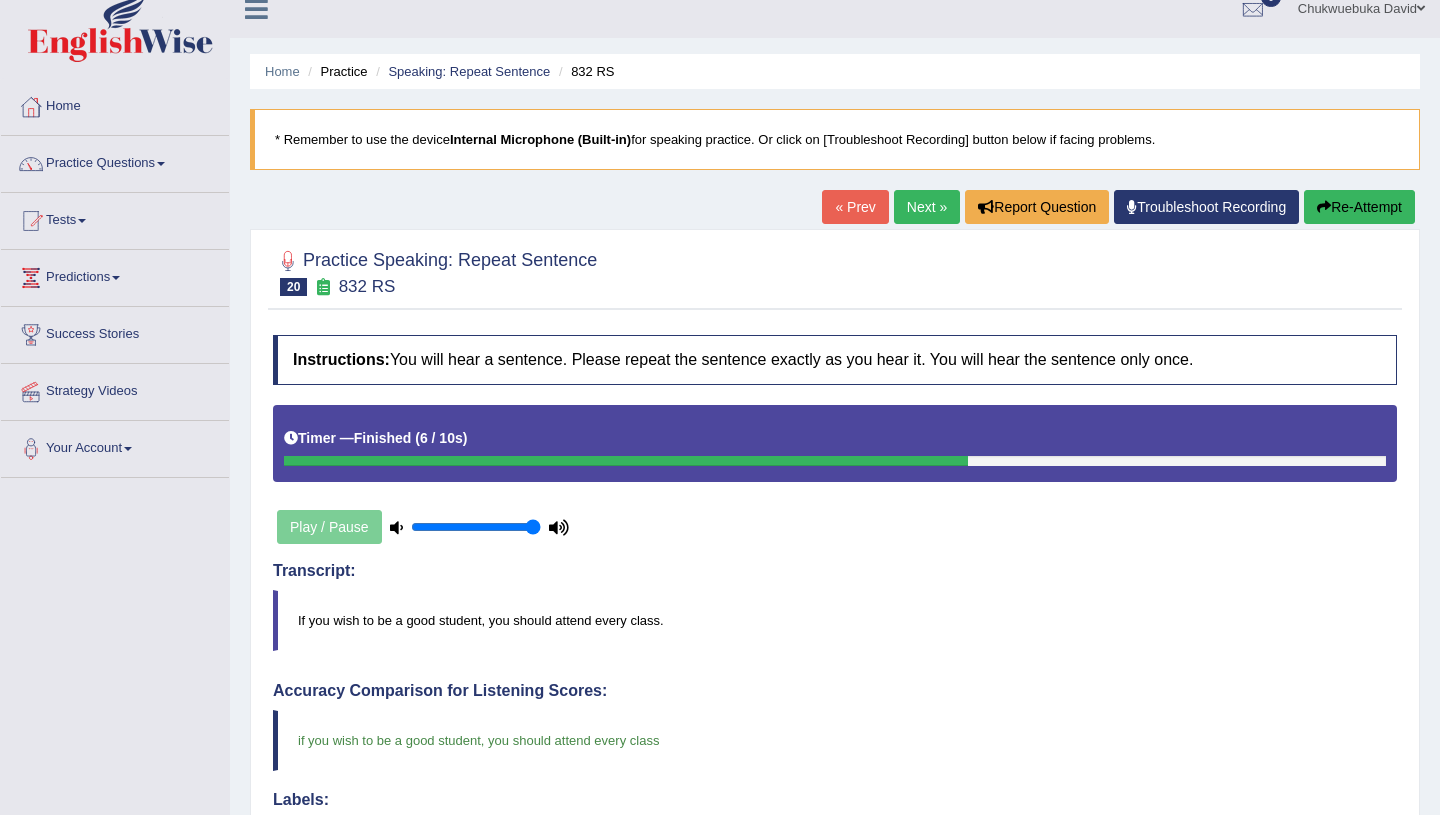 scroll, scrollTop: 16, scrollLeft: 0, axis: vertical 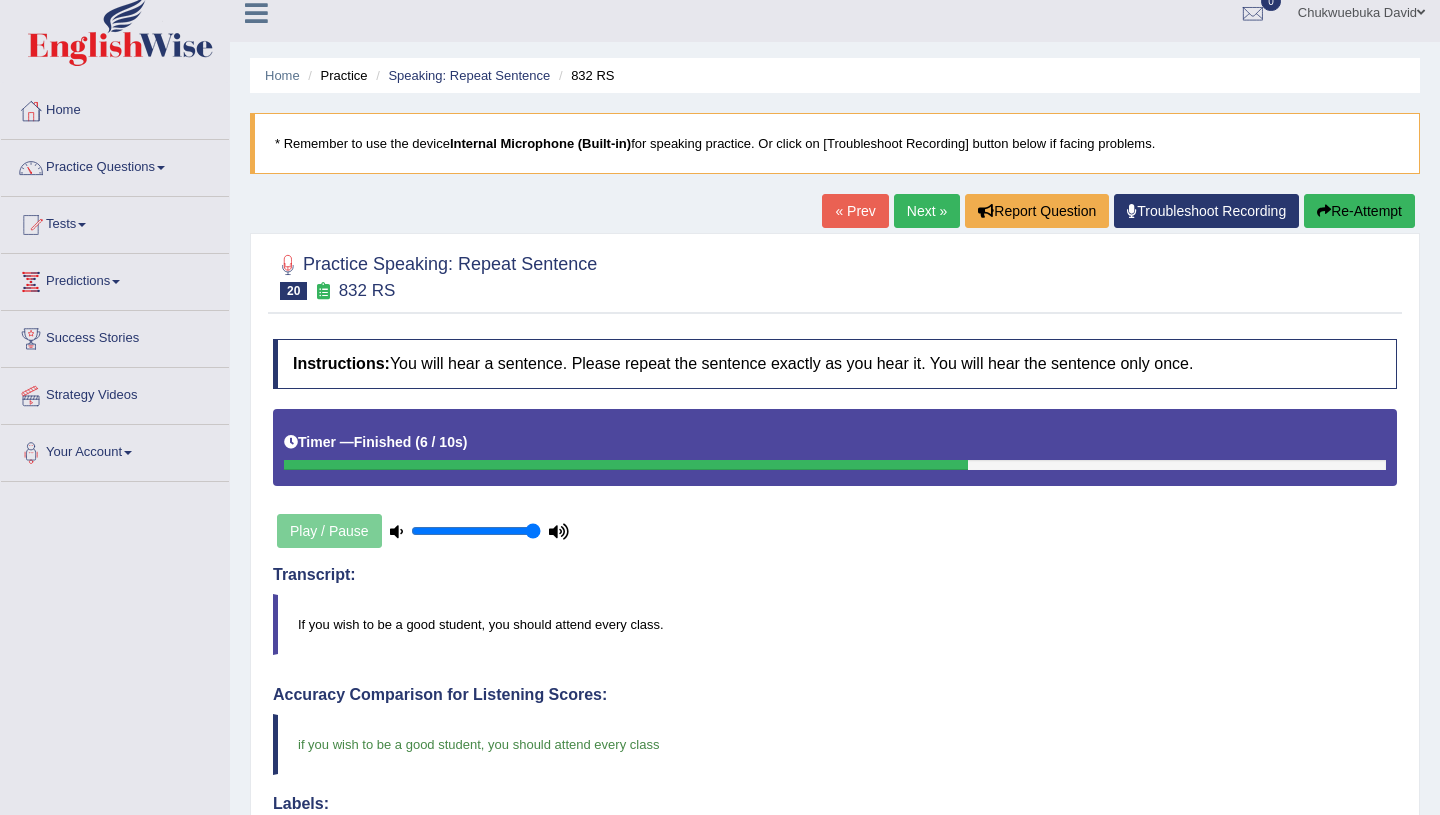click on "Next »" at bounding box center (927, 211) 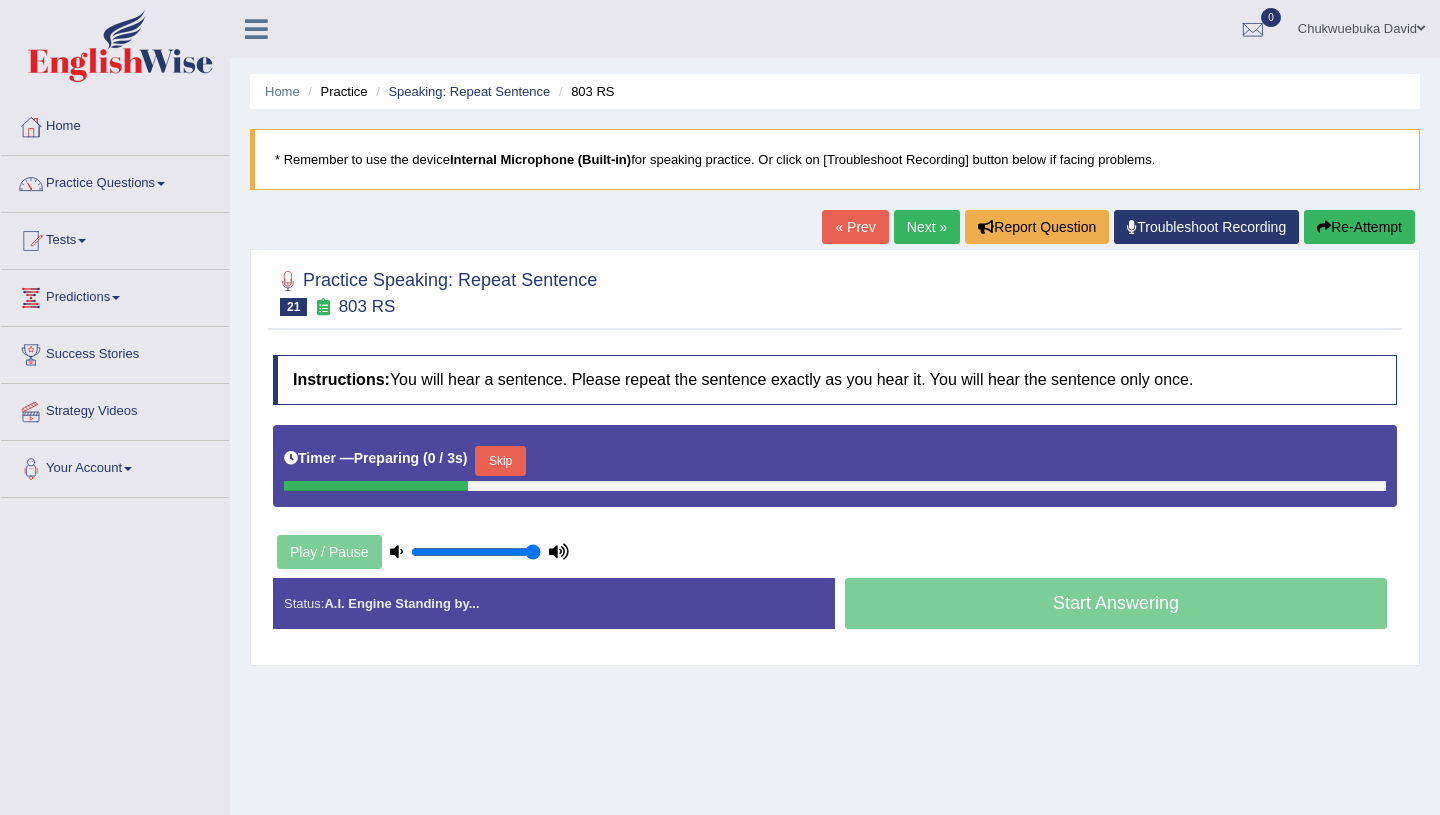scroll, scrollTop: 0, scrollLeft: 0, axis: both 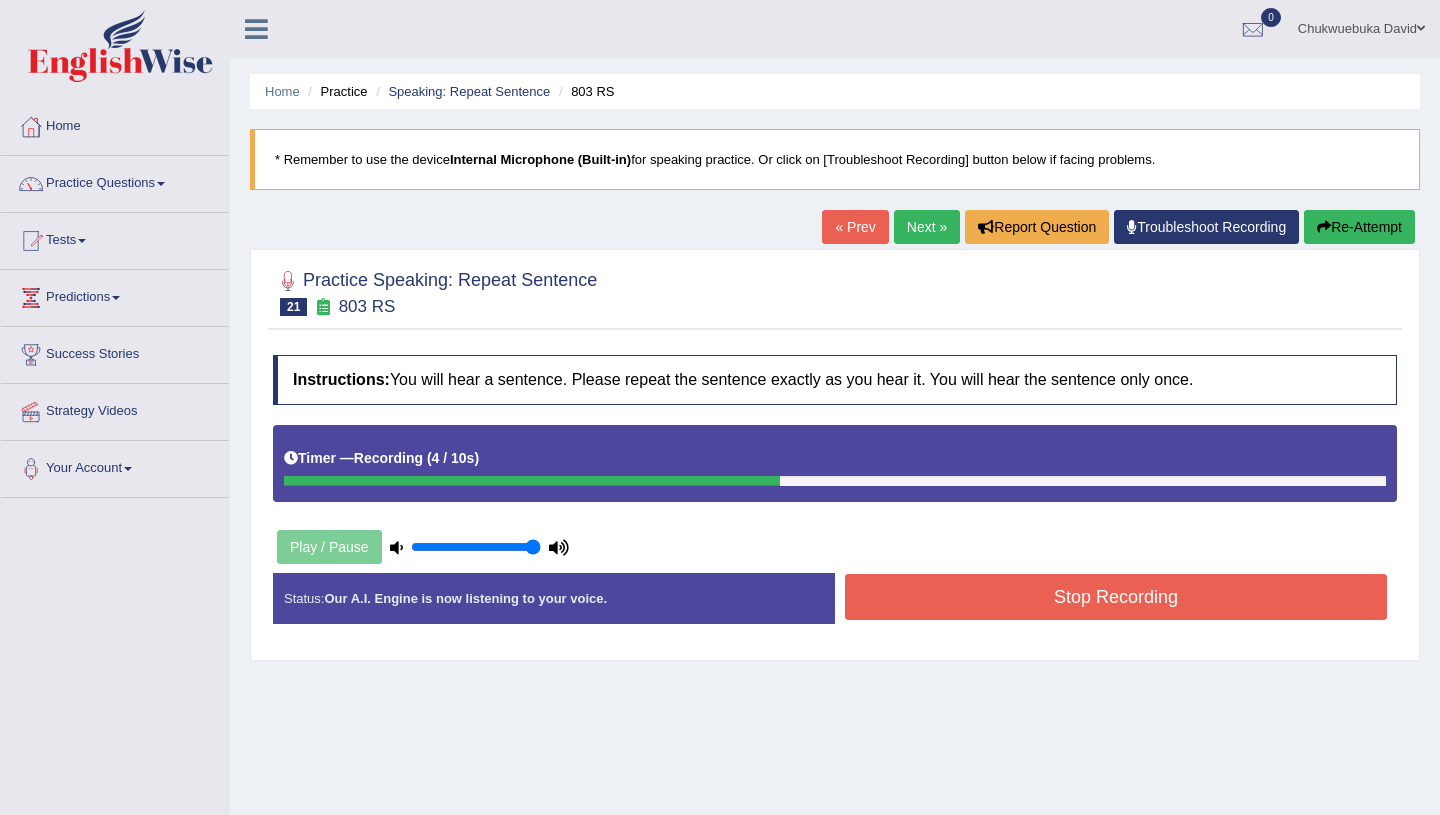 click on "Stop Recording" at bounding box center (1116, 597) 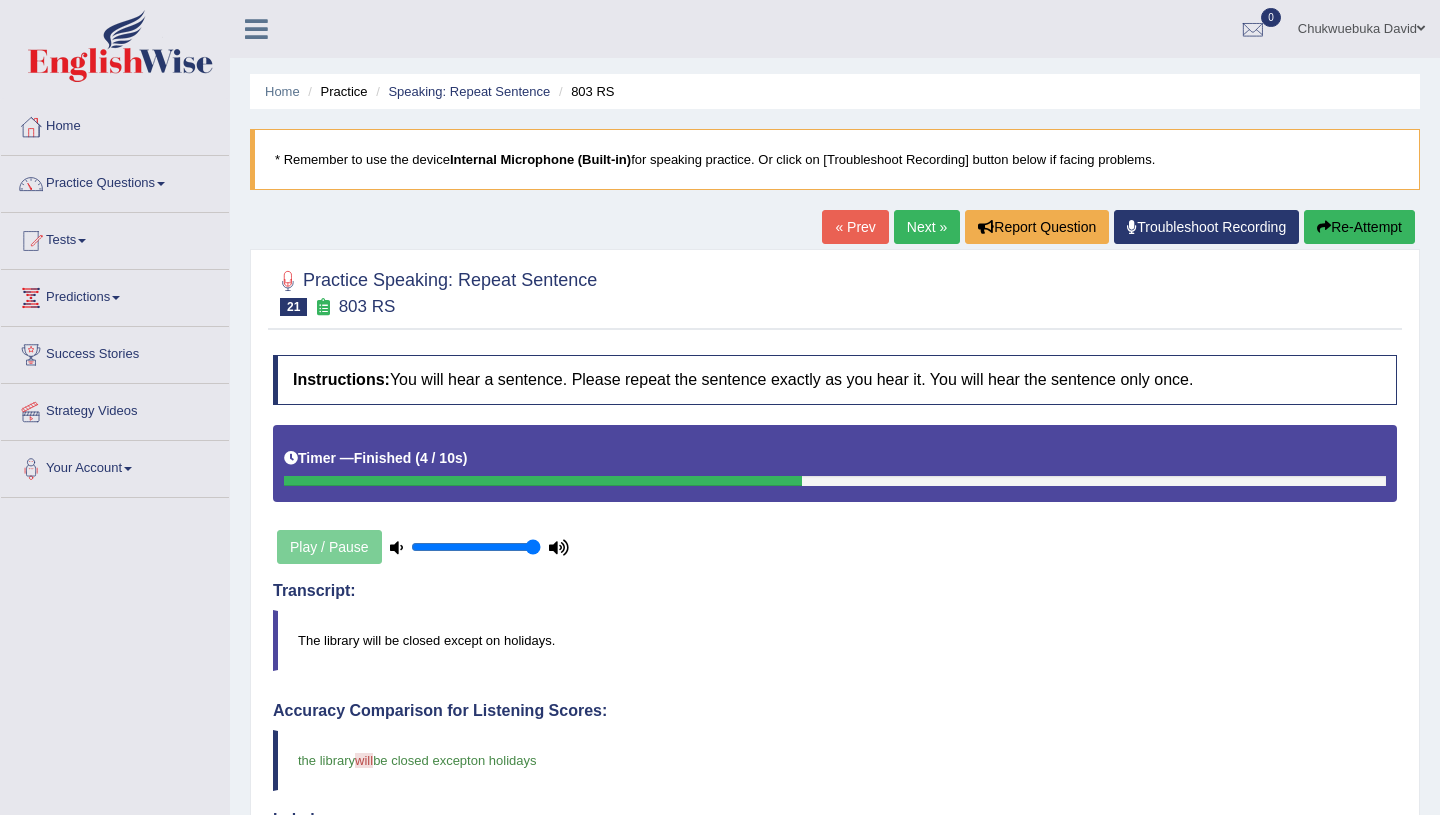 click on "Next »" at bounding box center (927, 227) 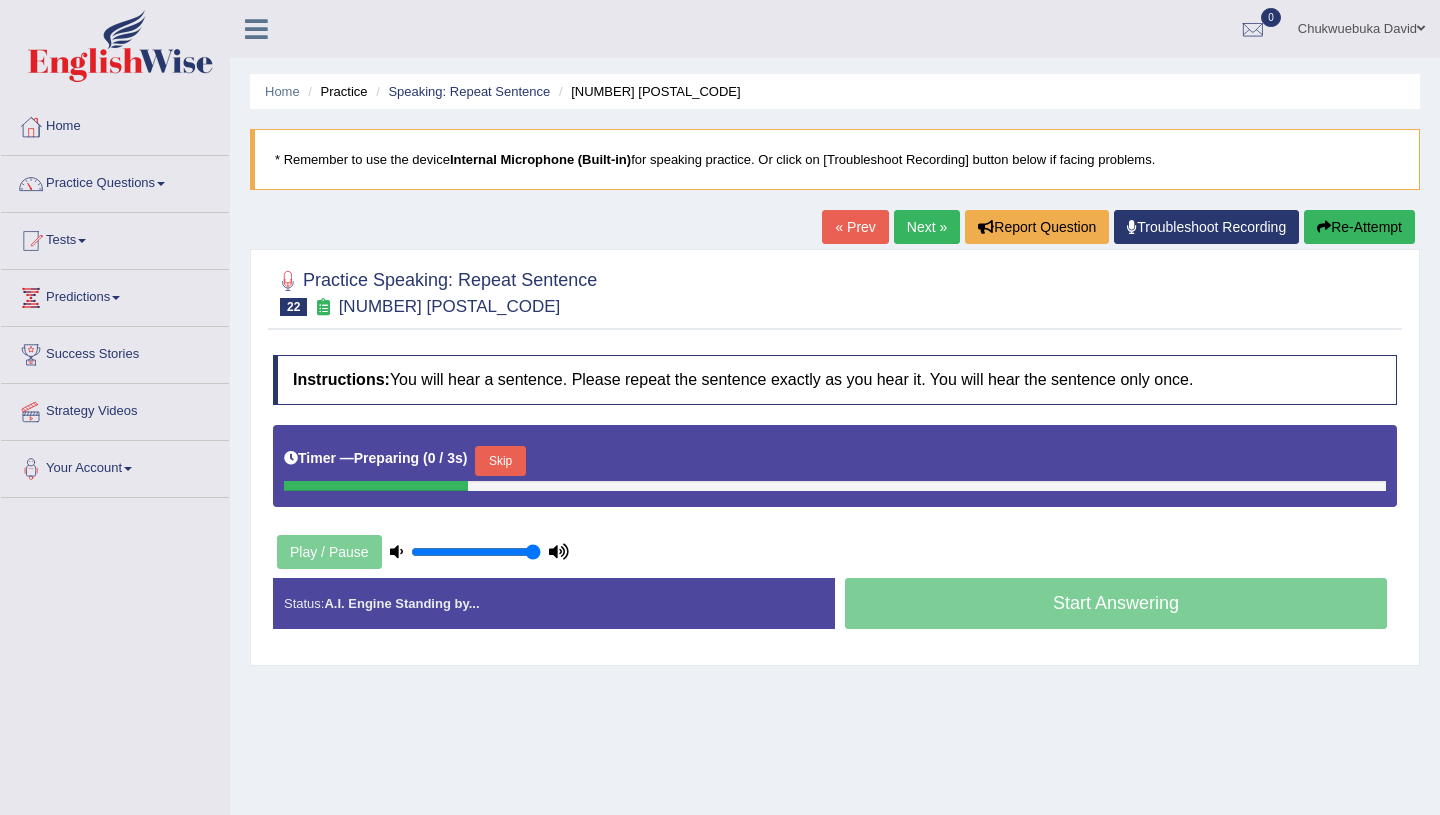 scroll, scrollTop: 0, scrollLeft: 0, axis: both 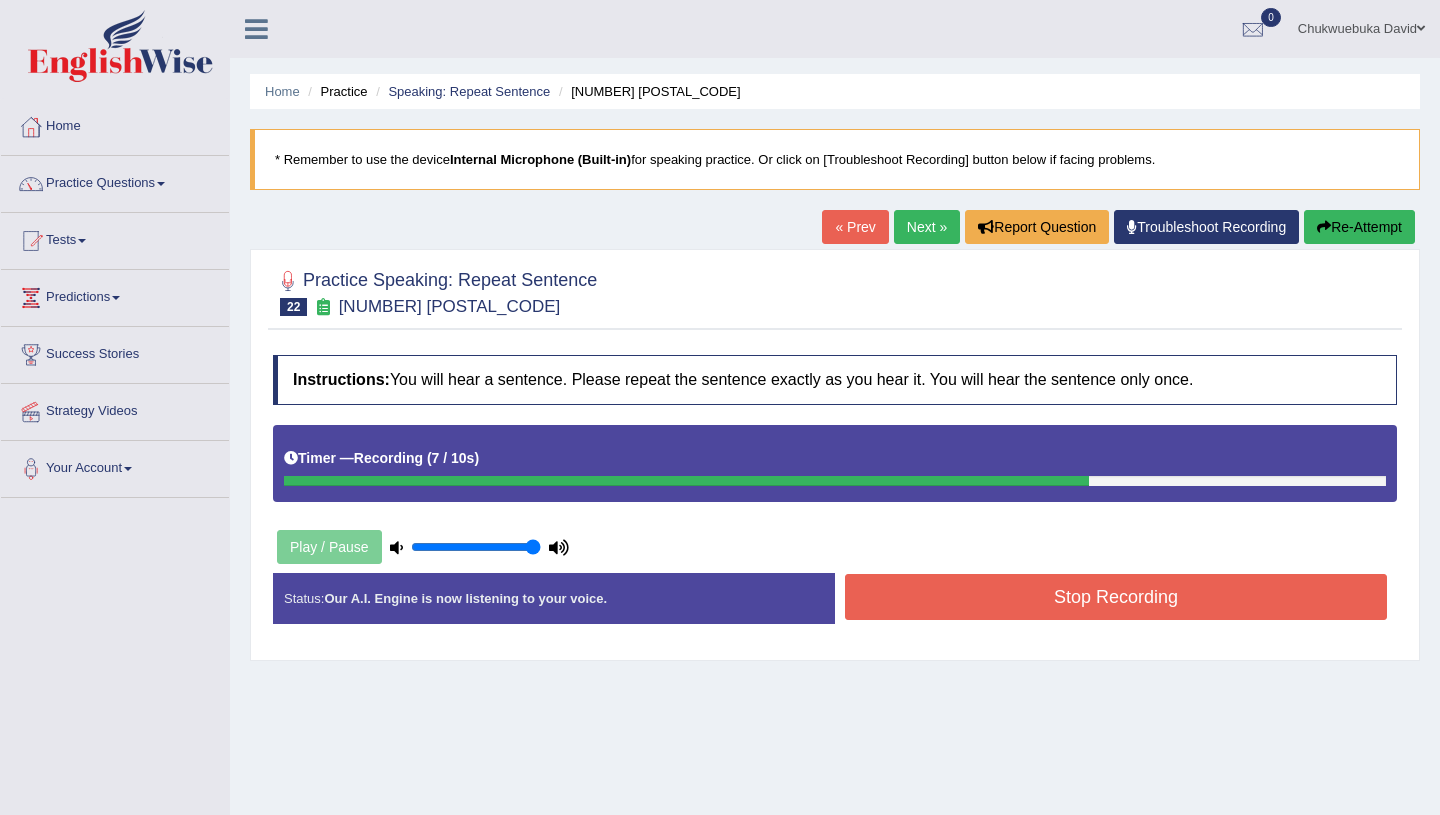 click on "Stop Recording" at bounding box center [1116, 597] 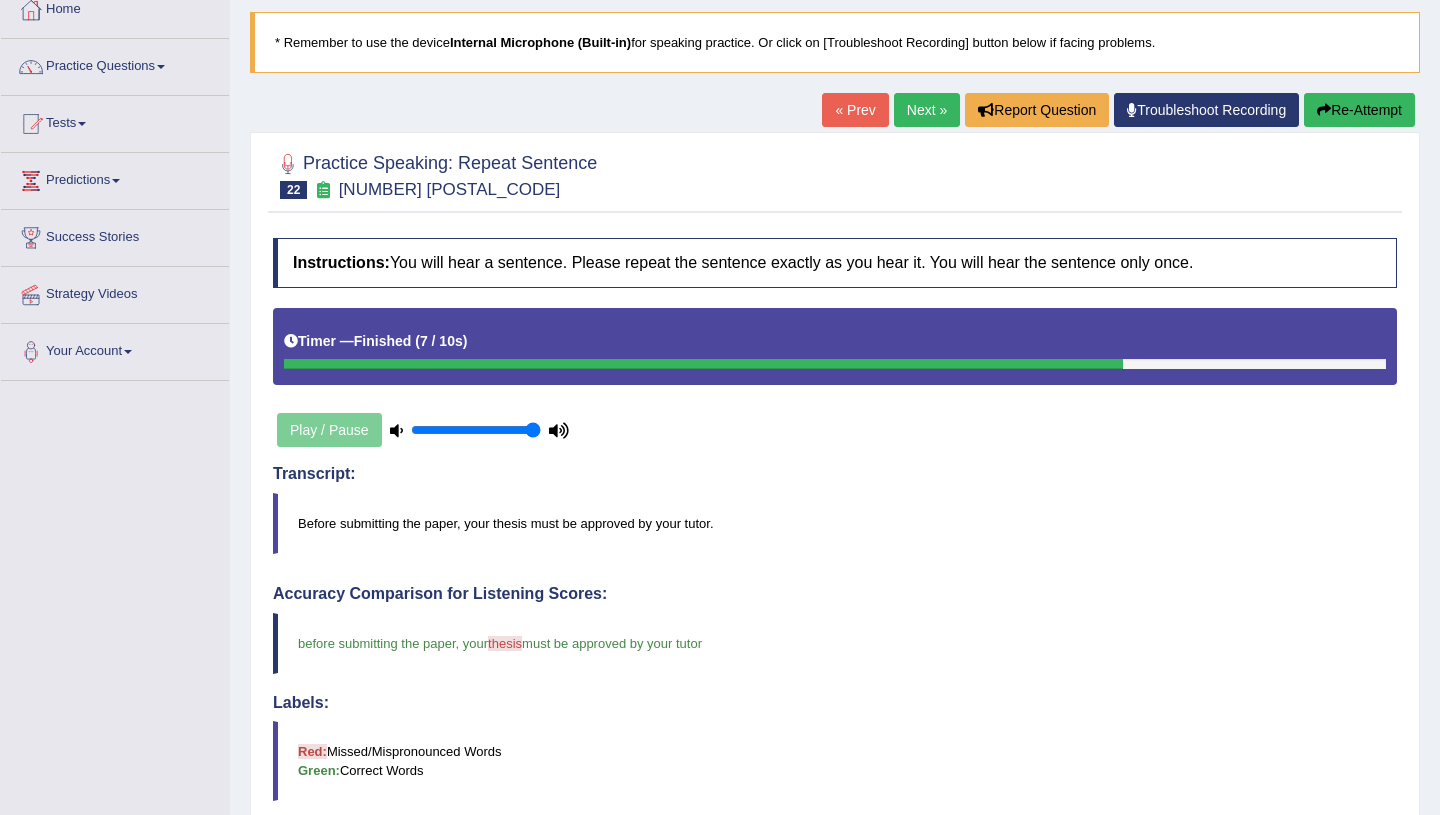 scroll, scrollTop: 0, scrollLeft: 0, axis: both 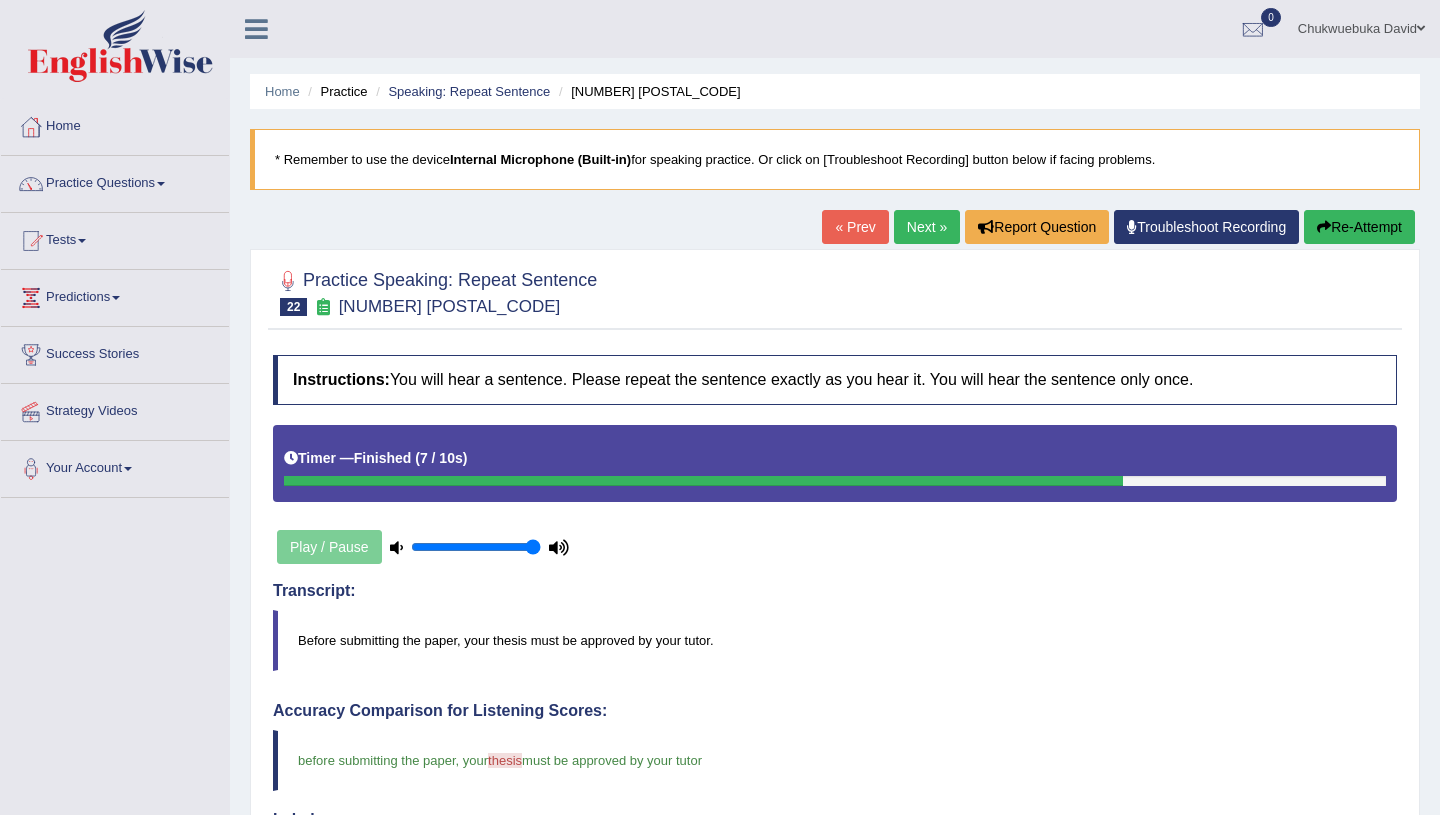 click on "Next »" at bounding box center [927, 227] 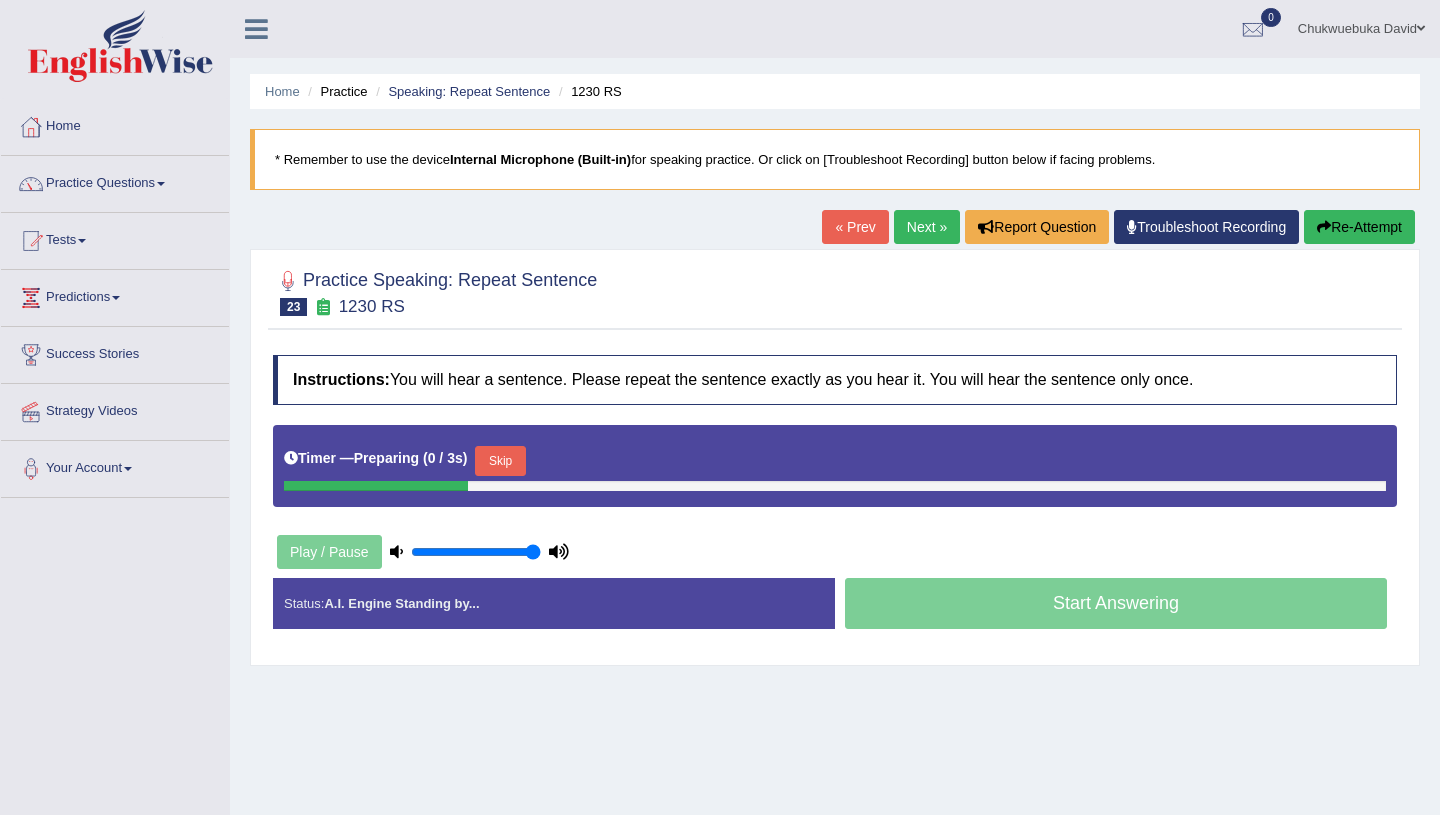 scroll, scrollTop: 0, scrollLeft: 0, axis: both 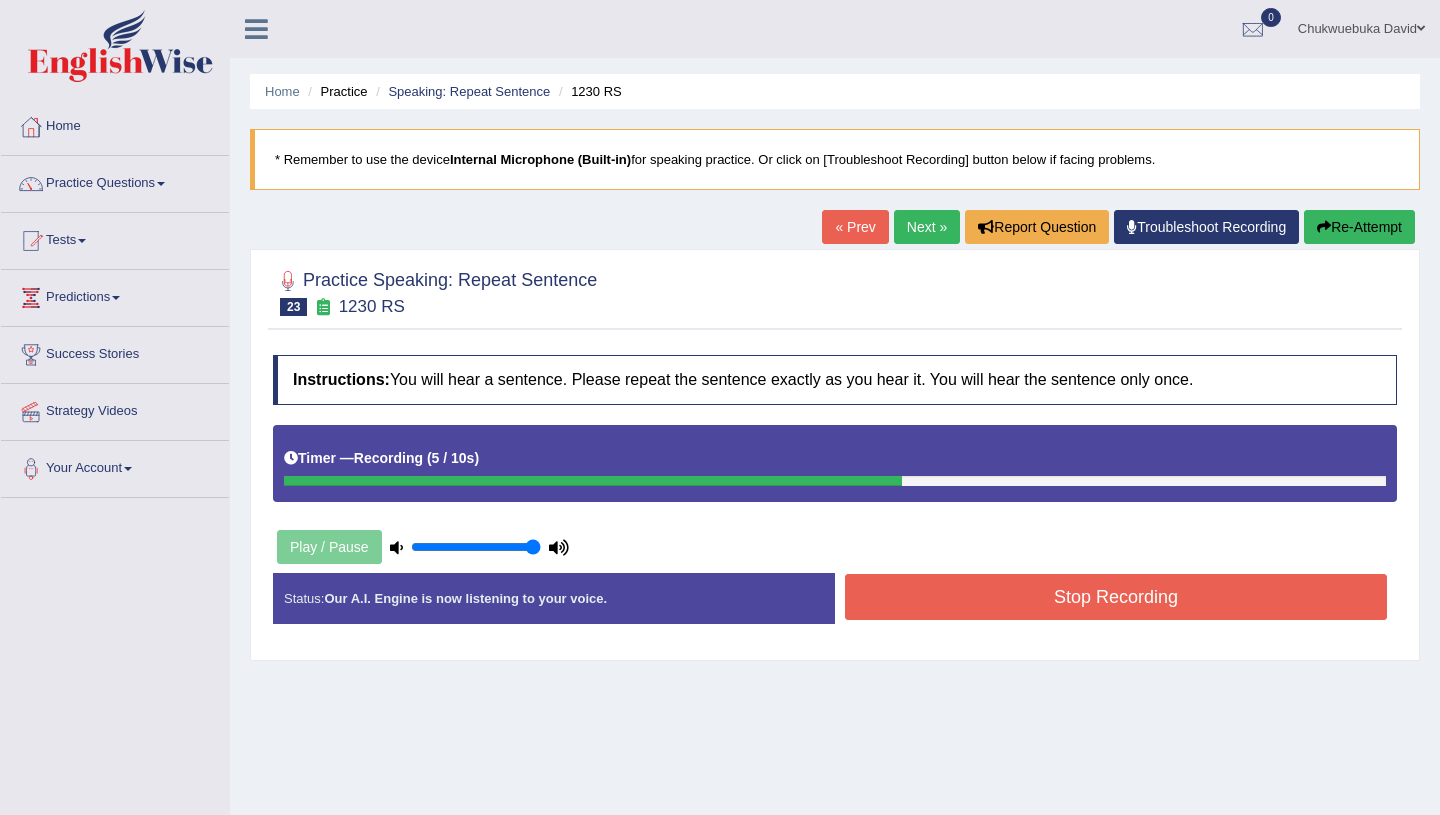 click on "Stop Recording" at bounding box center [1116, 597] 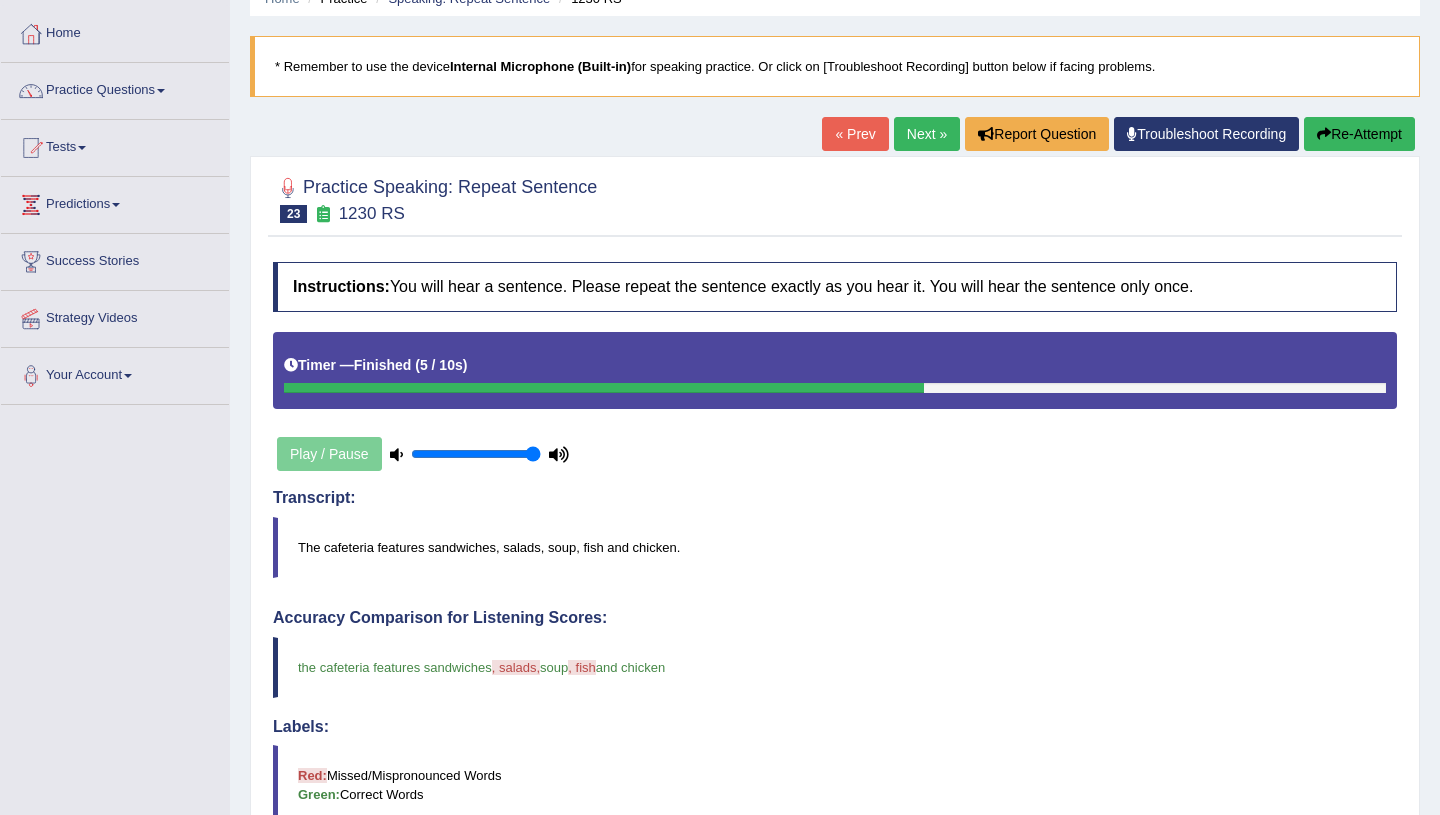 scroll, scrollTop: 0, scrollLeft: 0, axis: both 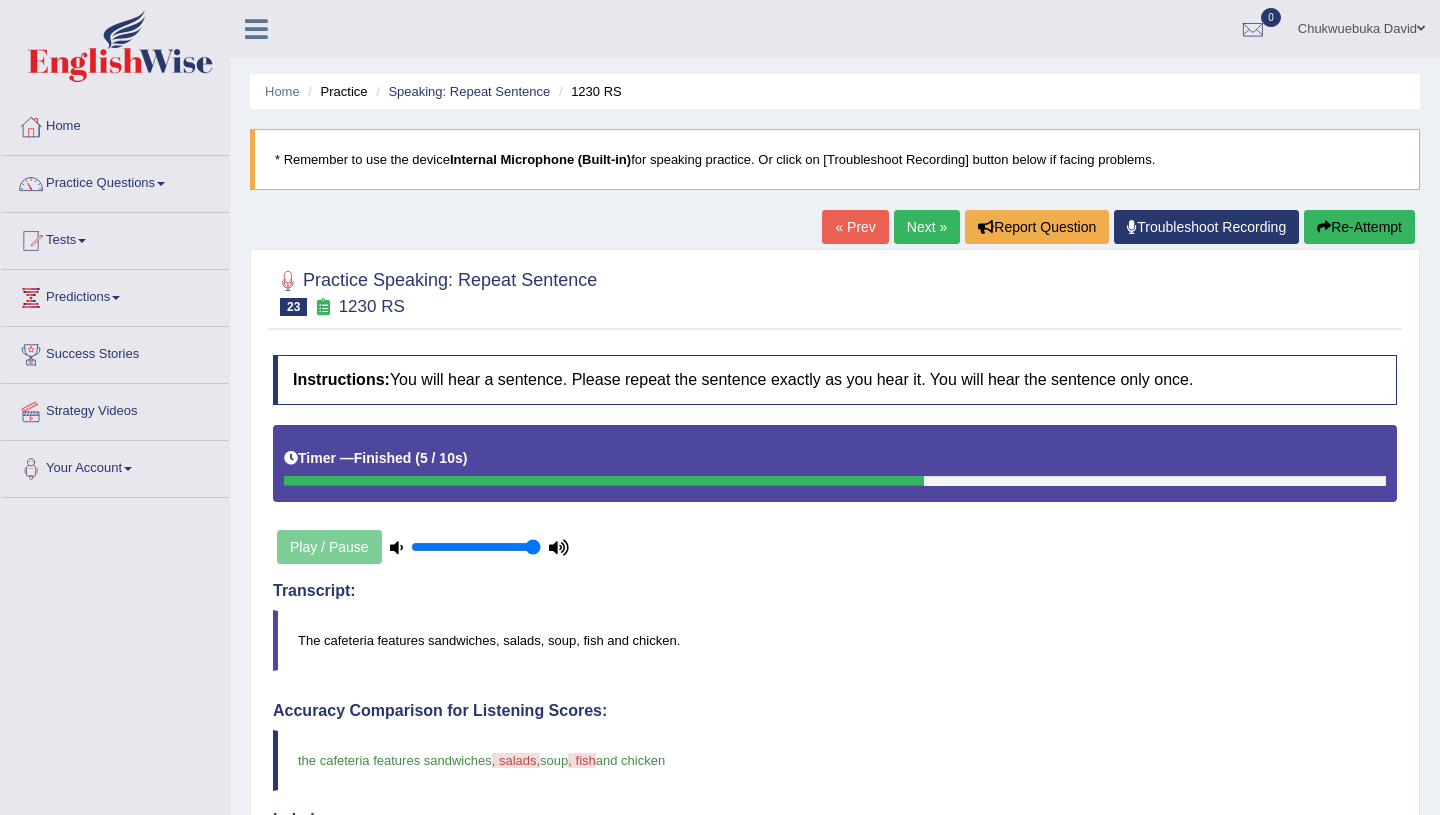 click on "Next »" at bounding box center (927, 227) 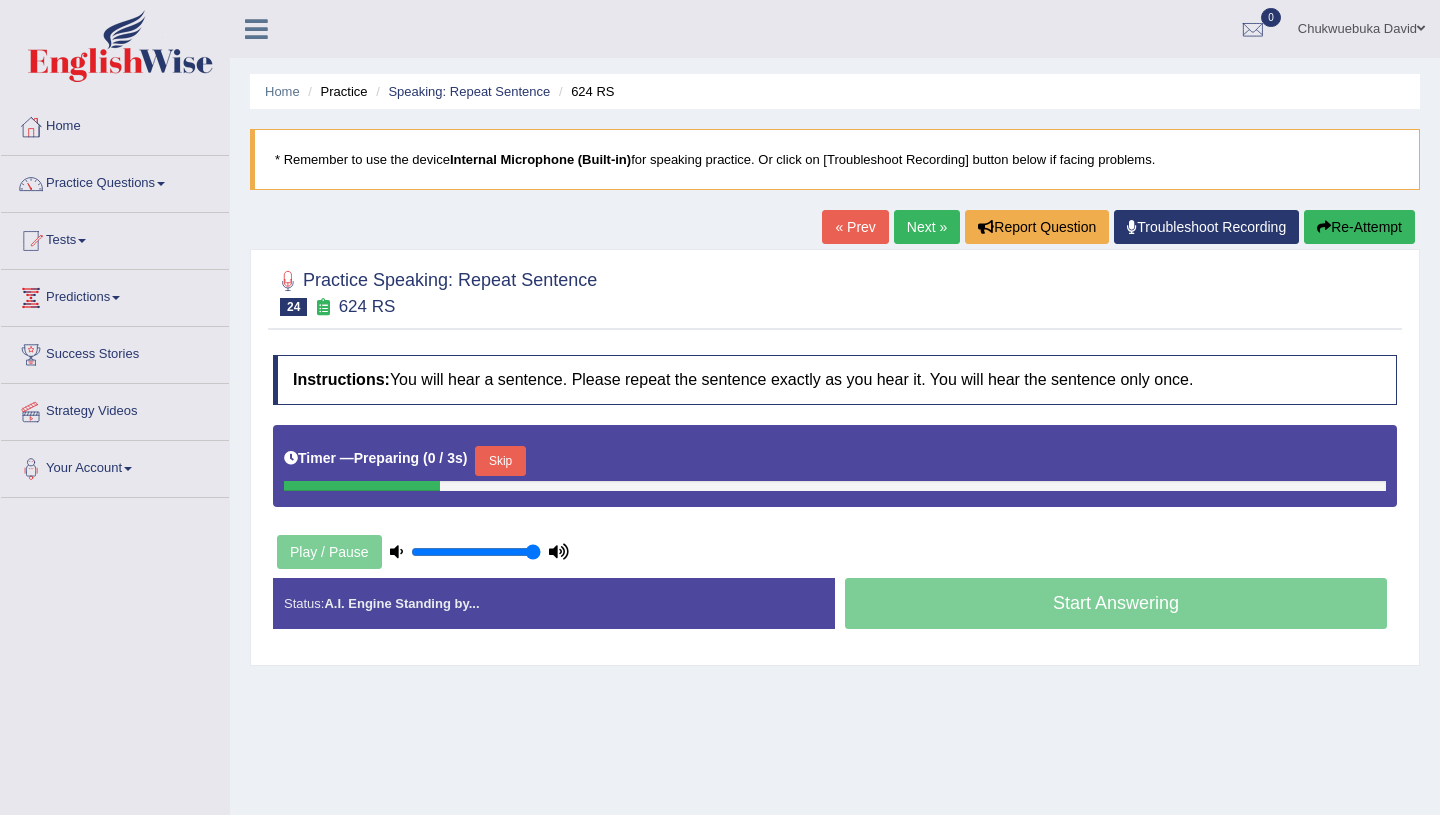 scroll, scrollTop: 0, scrollLeft: 0, axis: both 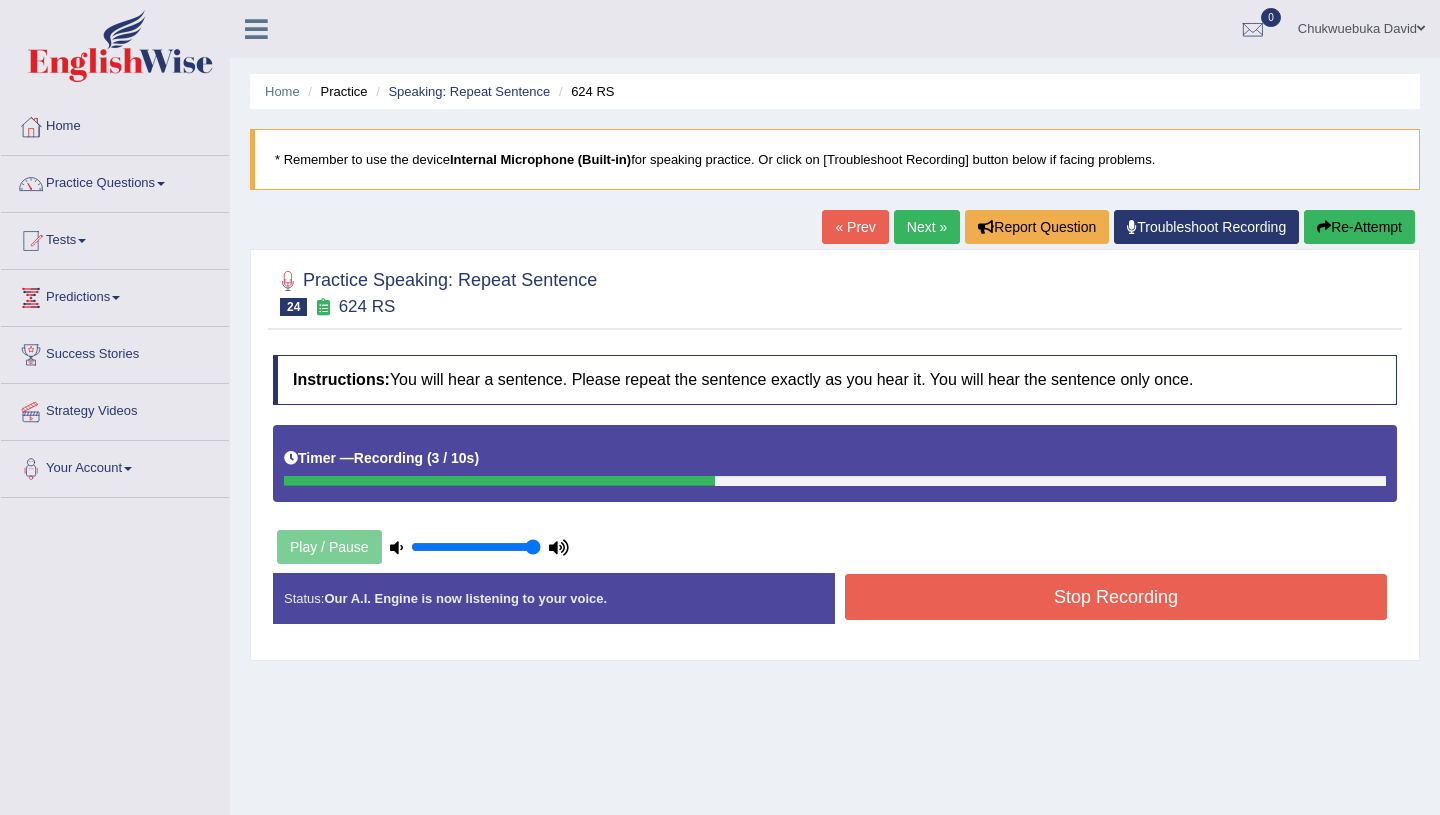 click on "Stop Recording" at bounding box center [1116, 597] 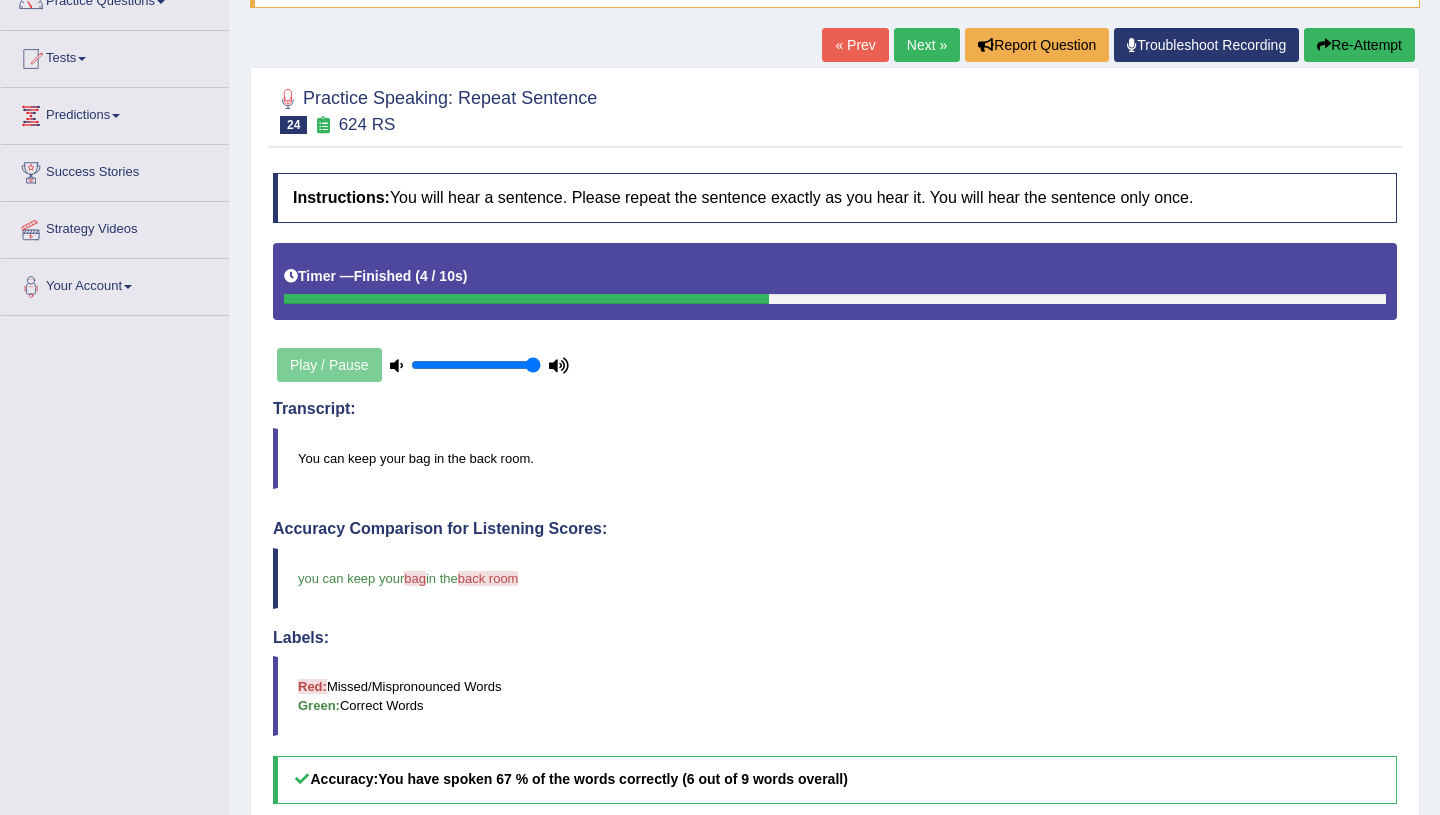 scroll, scrollTop: 126, scrollLeft: 0, axis: vertical 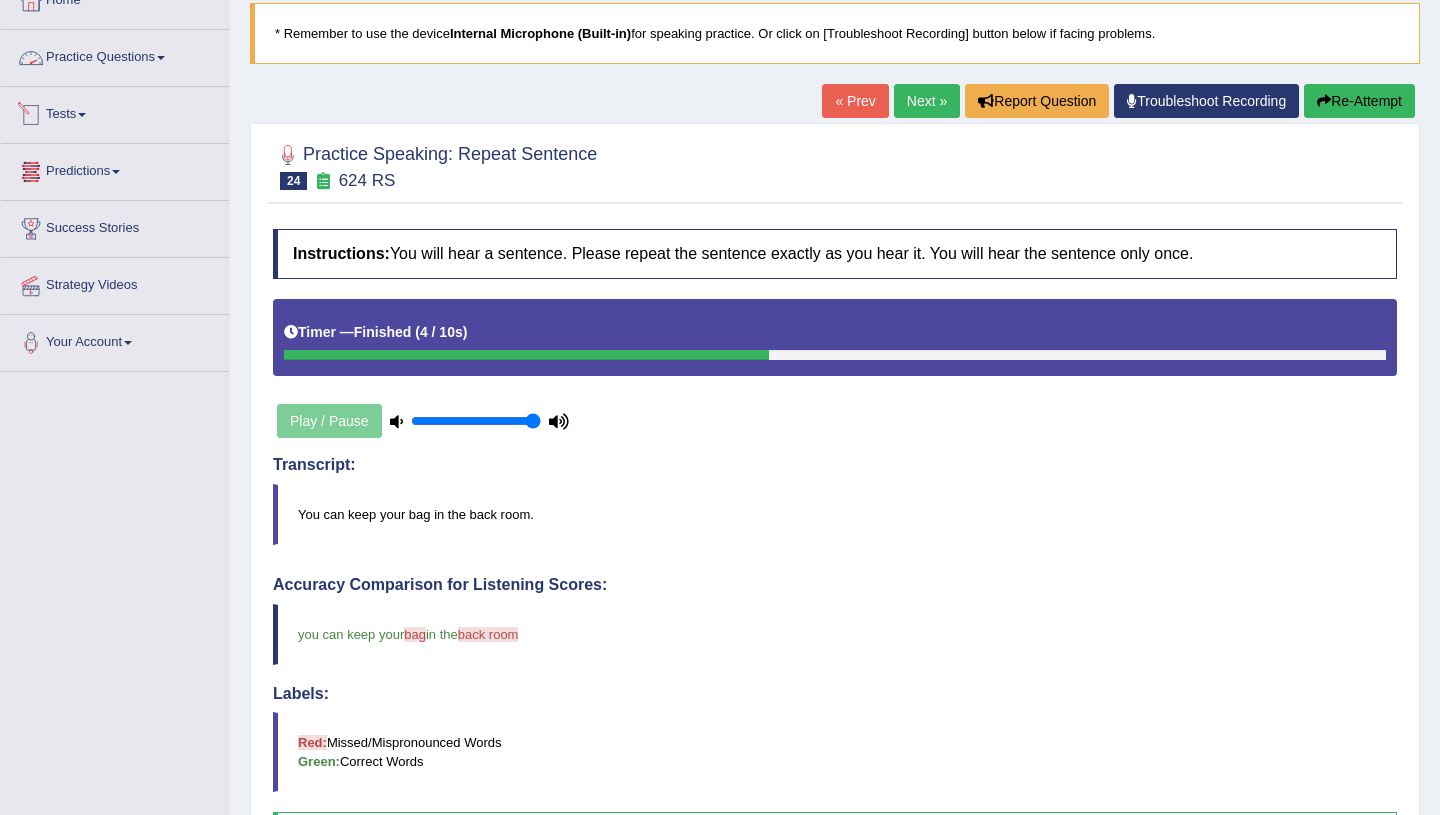 click on "Practice Questions" at bounding box center [115, 55] 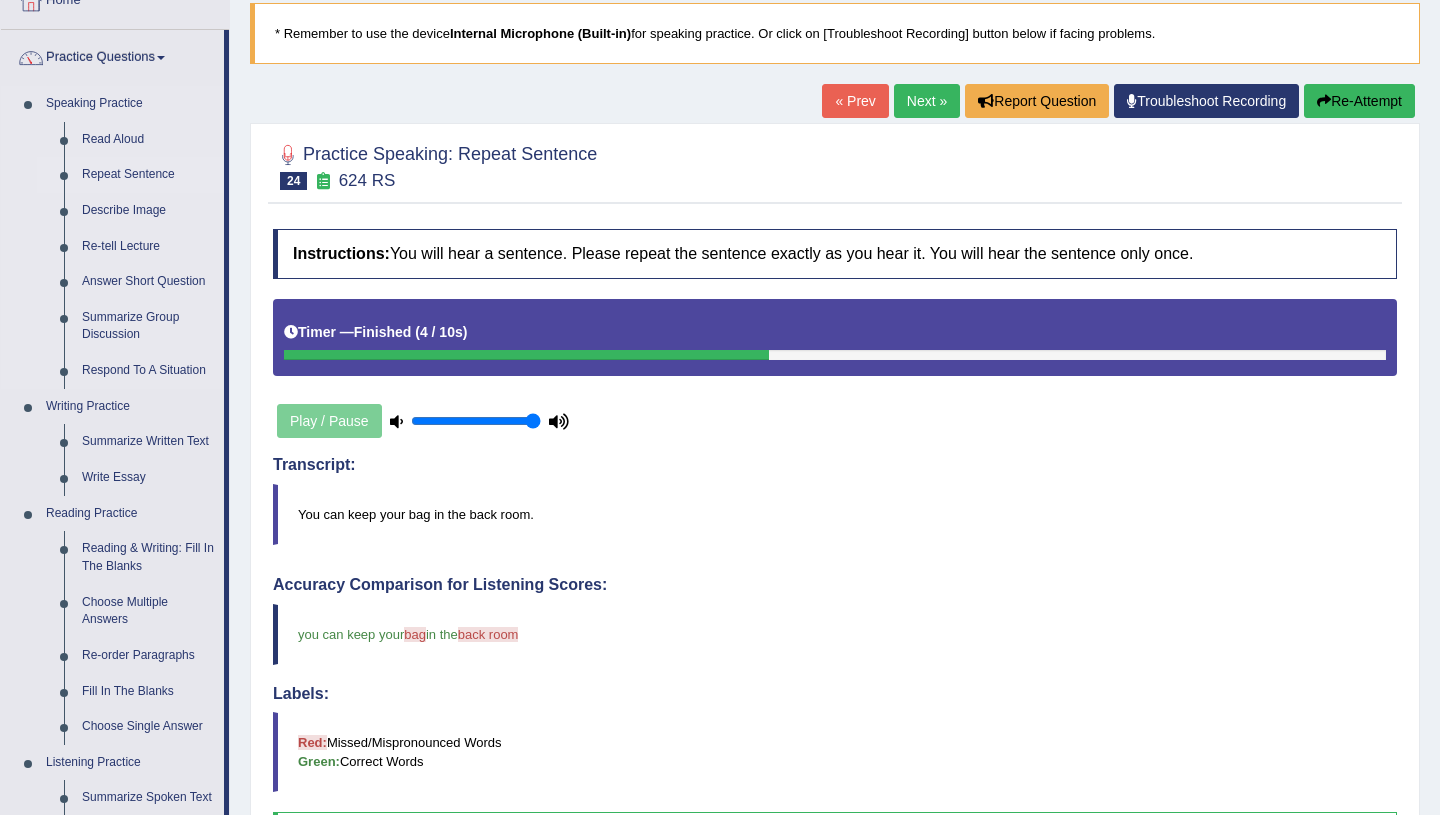 click on "Repeat Sentence" at bounding box center (148, 175) 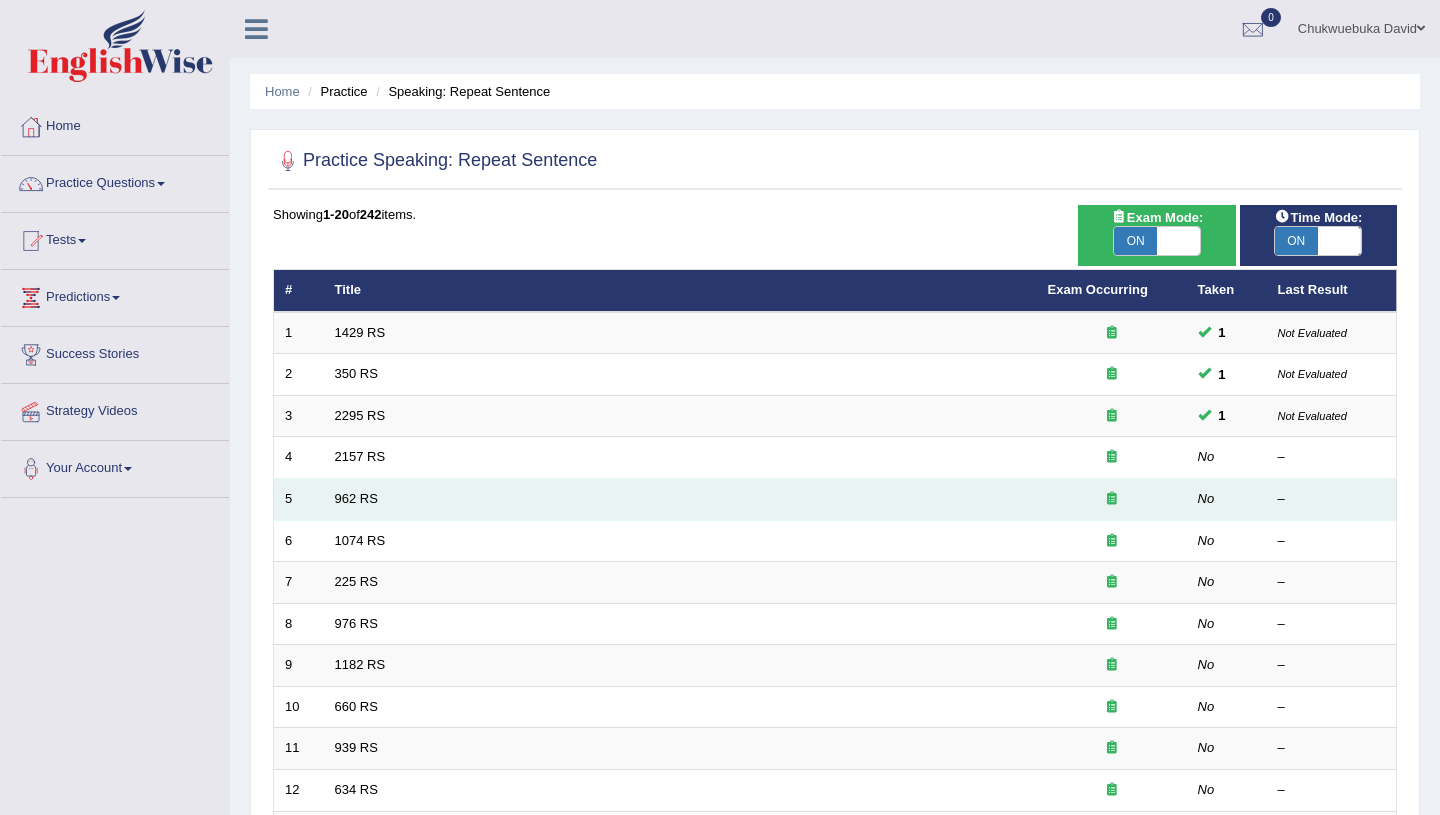 scroll, scrollTop: 0, scrollLeft: 0, axis: both 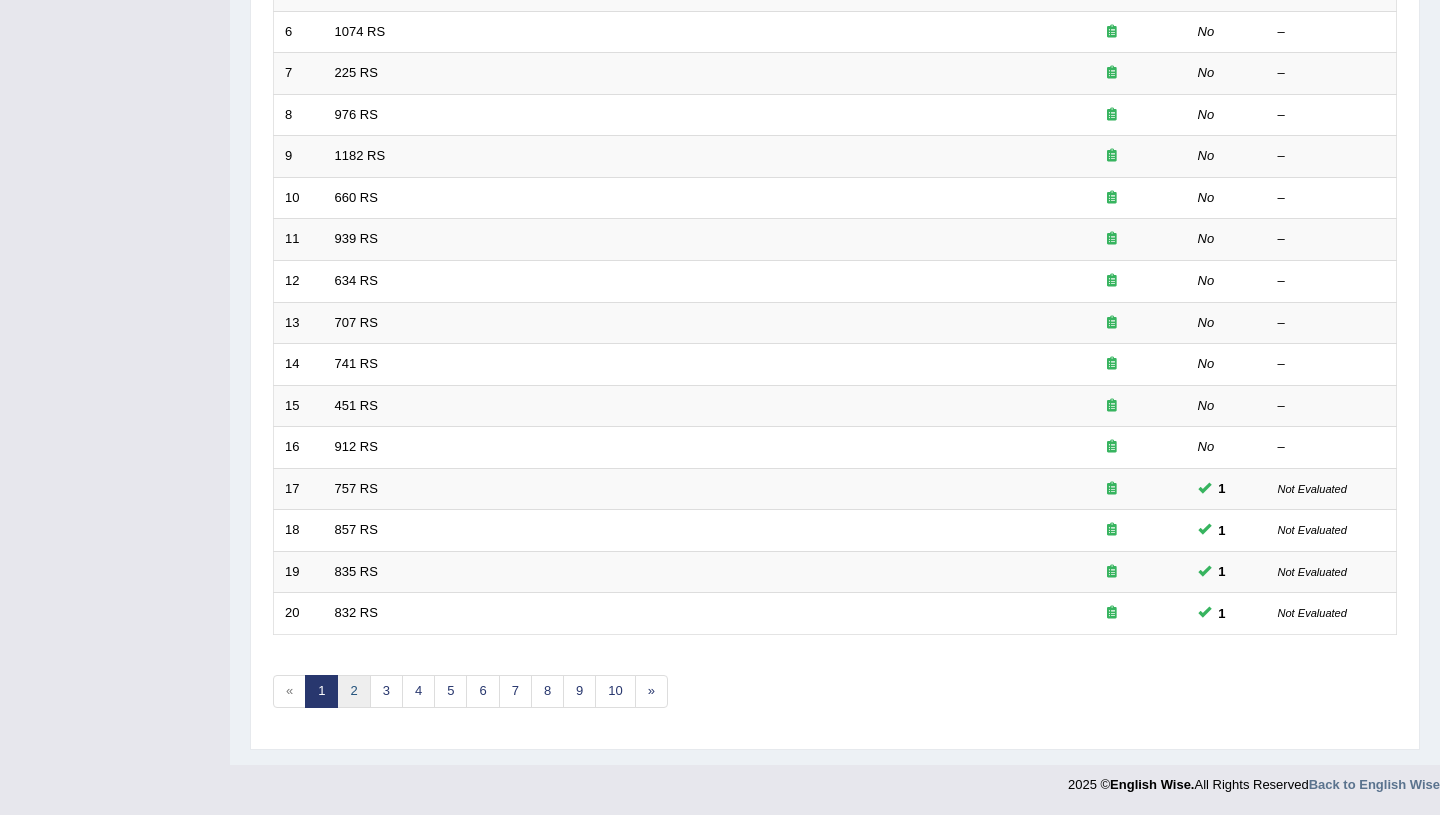 click on "2" at bounding box center (353, 691) 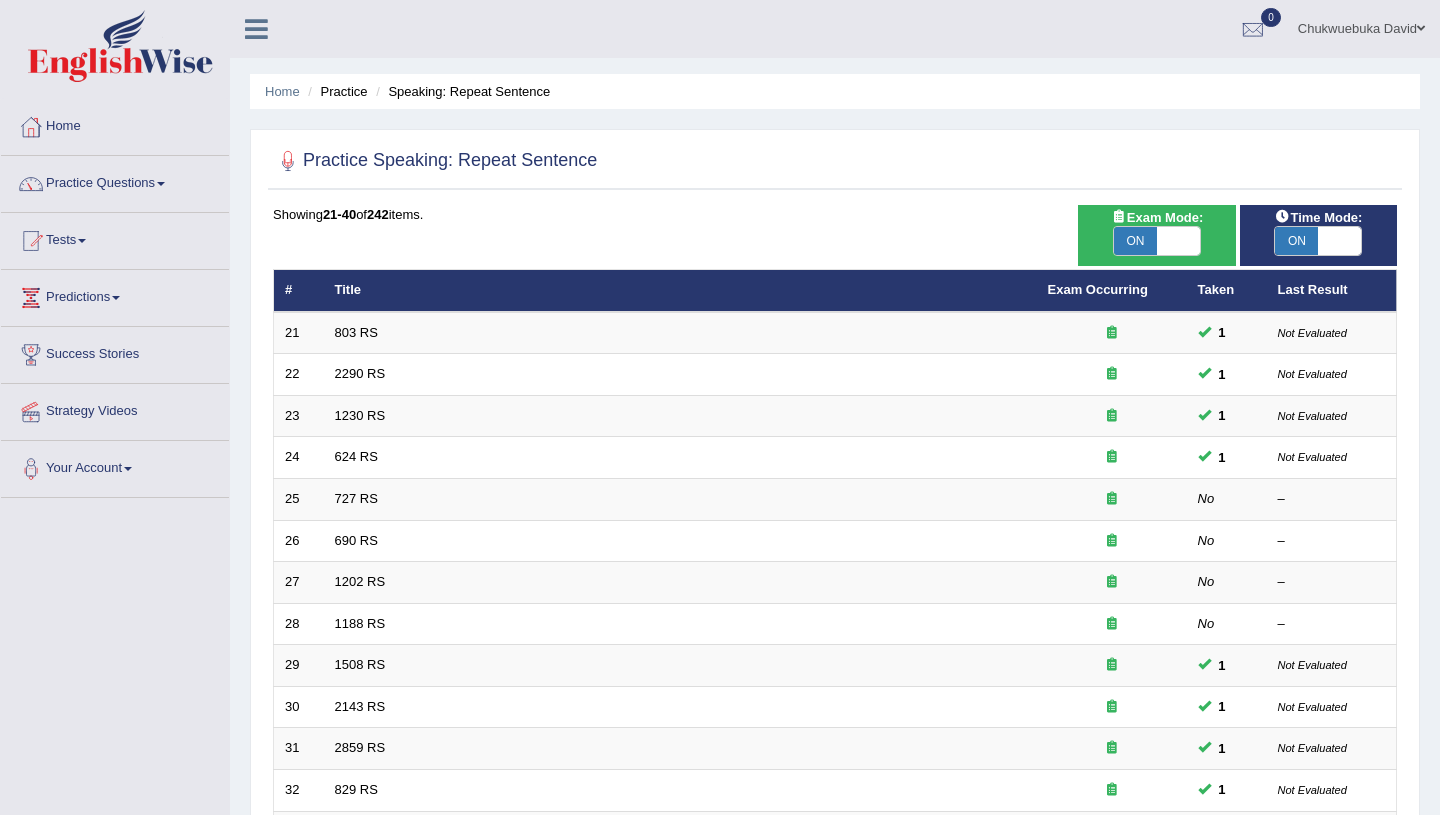 scroll, scrollTop: 0, scrollLeft: 0, axis: both 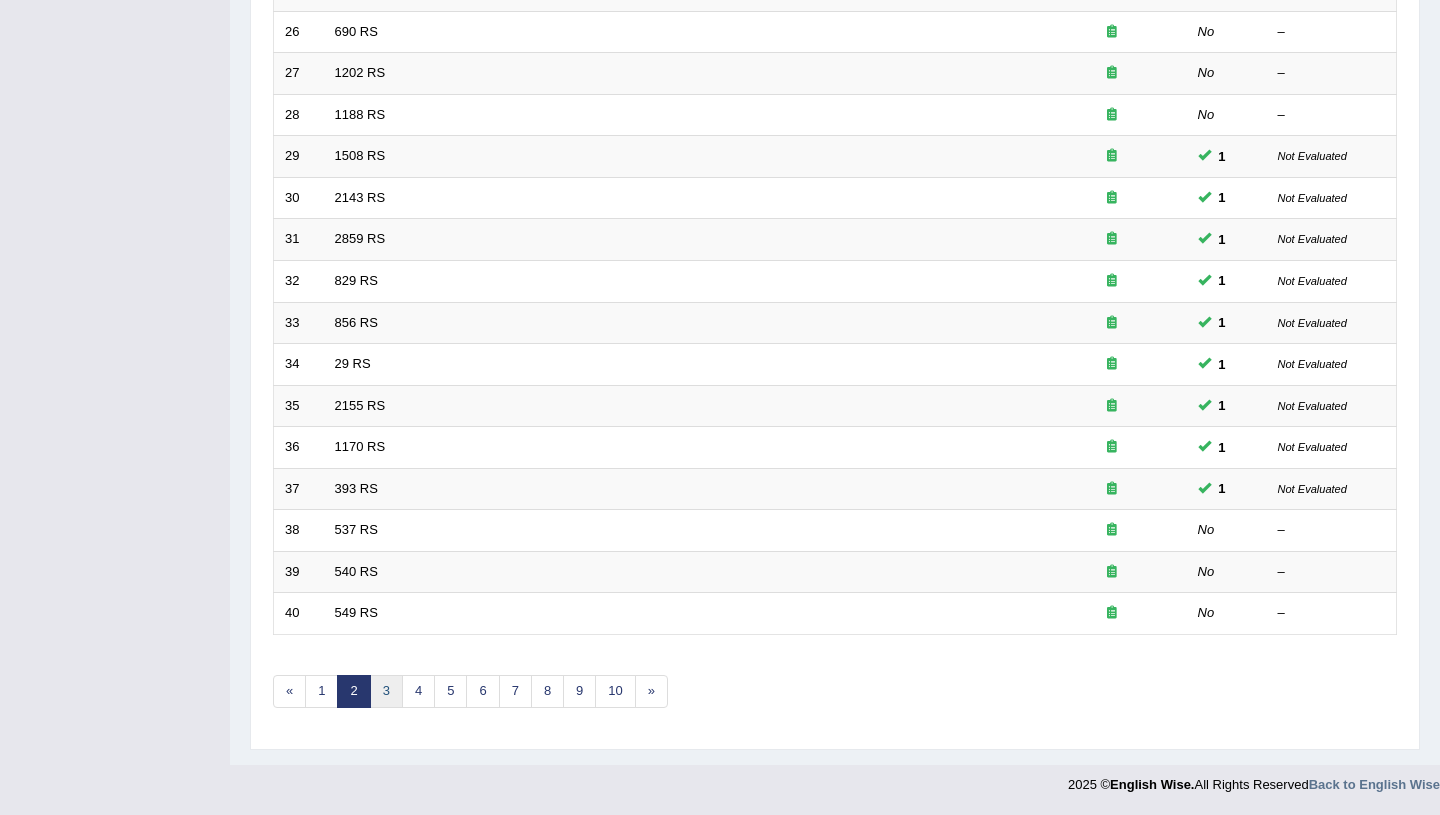 click on "3" at bounding box center (386, 691) 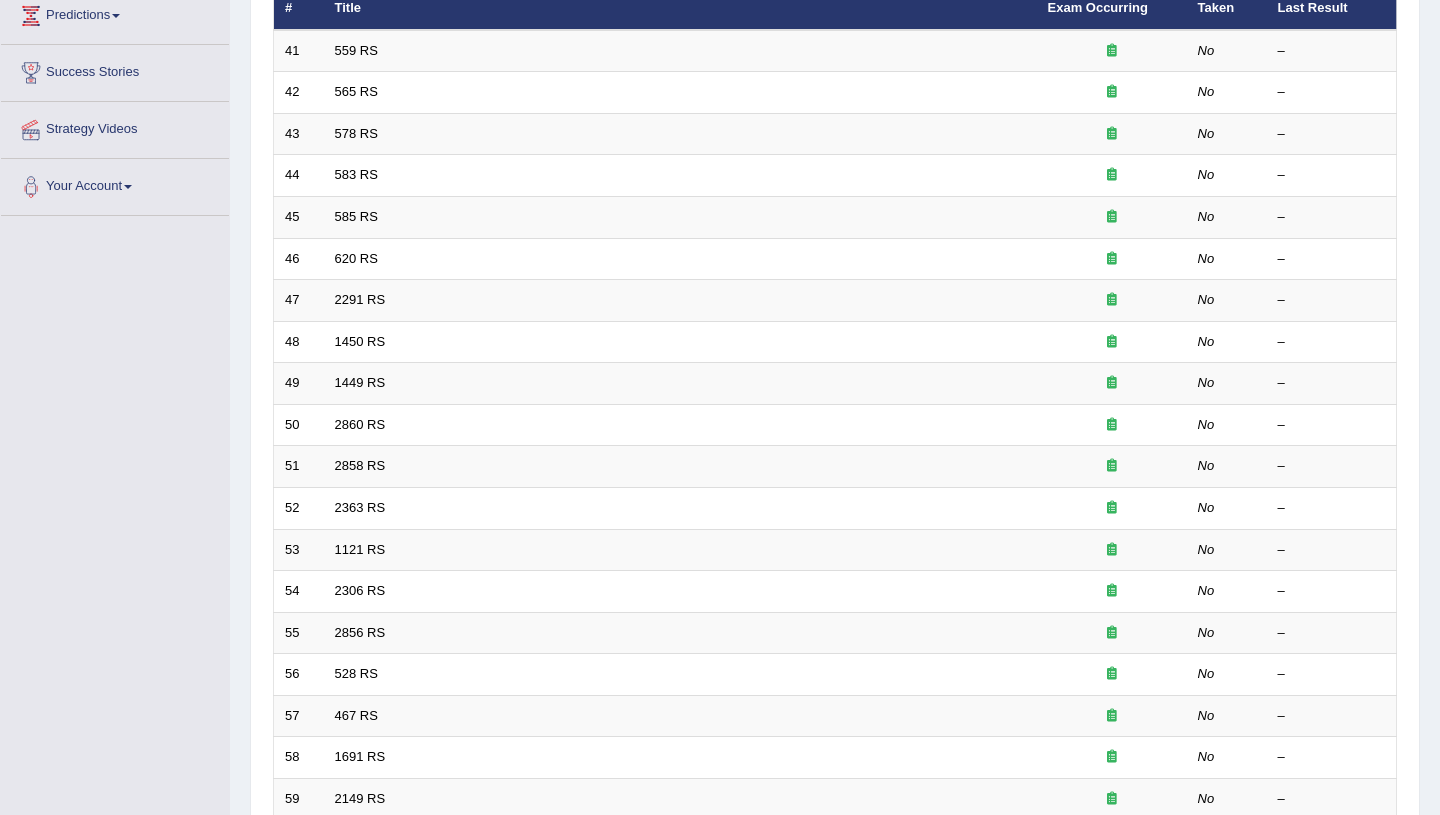 scroll, scrollTop: 0, scrollLeft: 0, axis: both 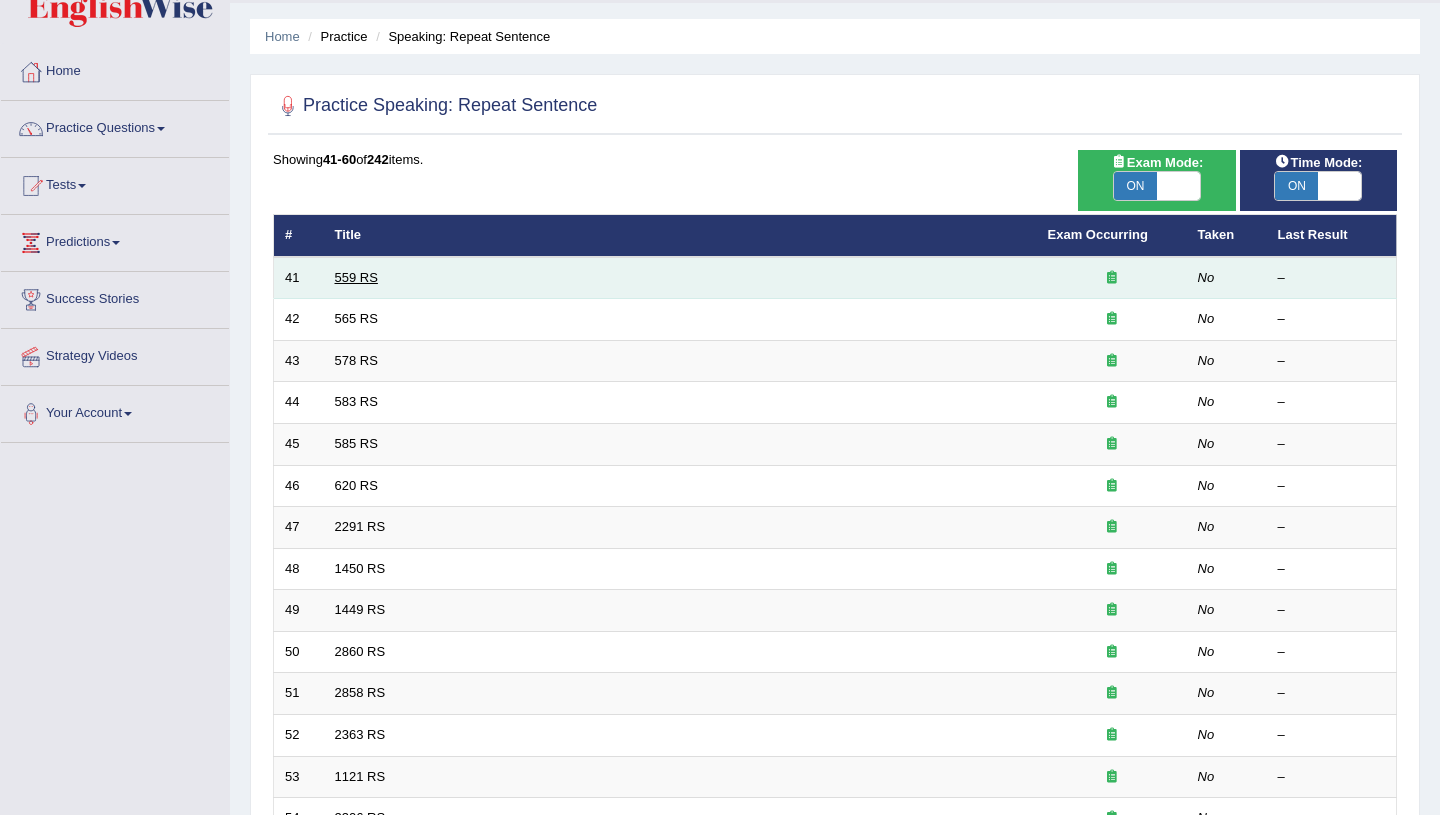 click on "559 RS" at bounding box center [356, 277] 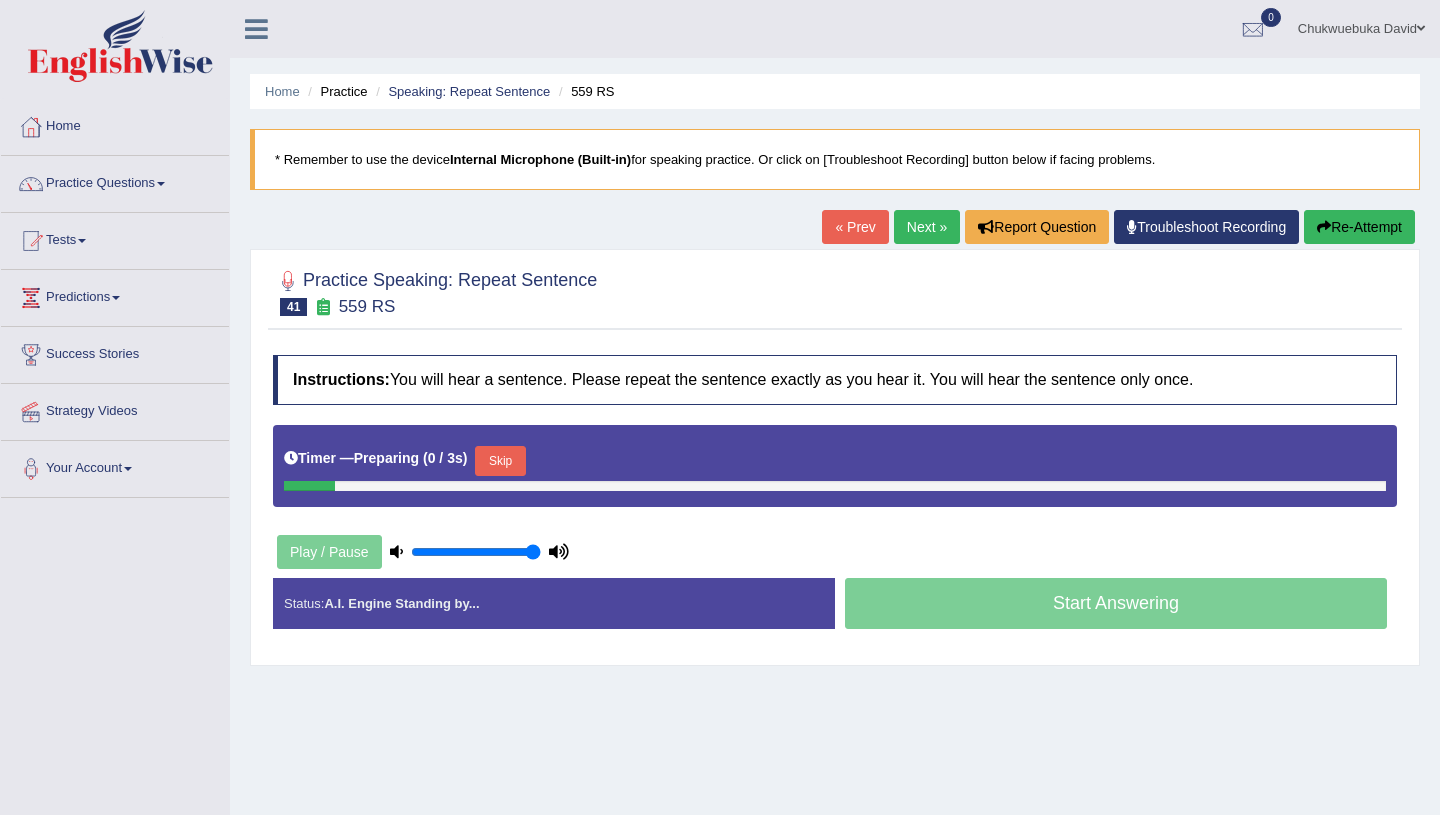 scroll, scrollTop: 0, scrollLeft: 0, axis: both 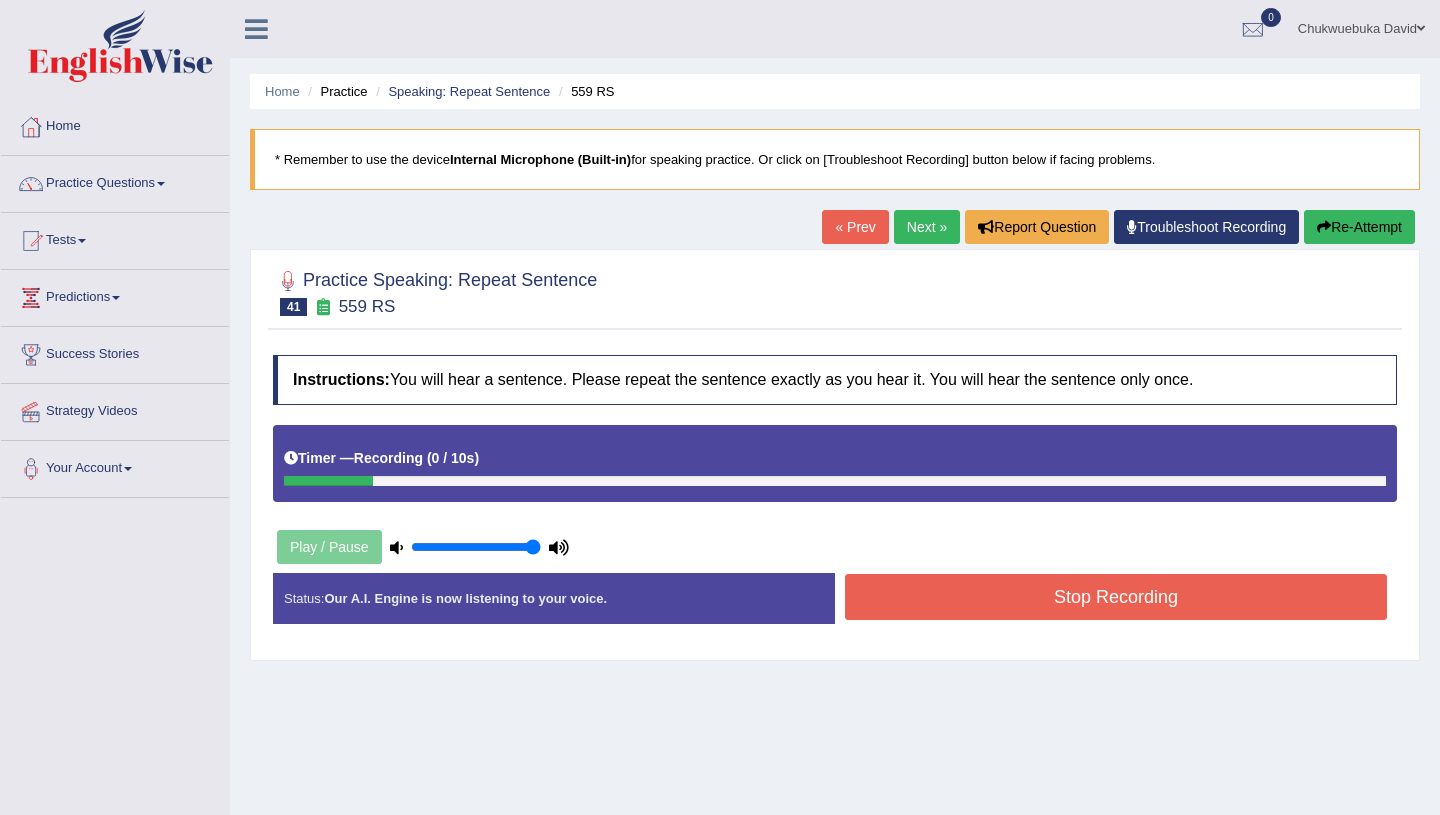 click on "Re-Attempt" at bounding box center [1359, 227] 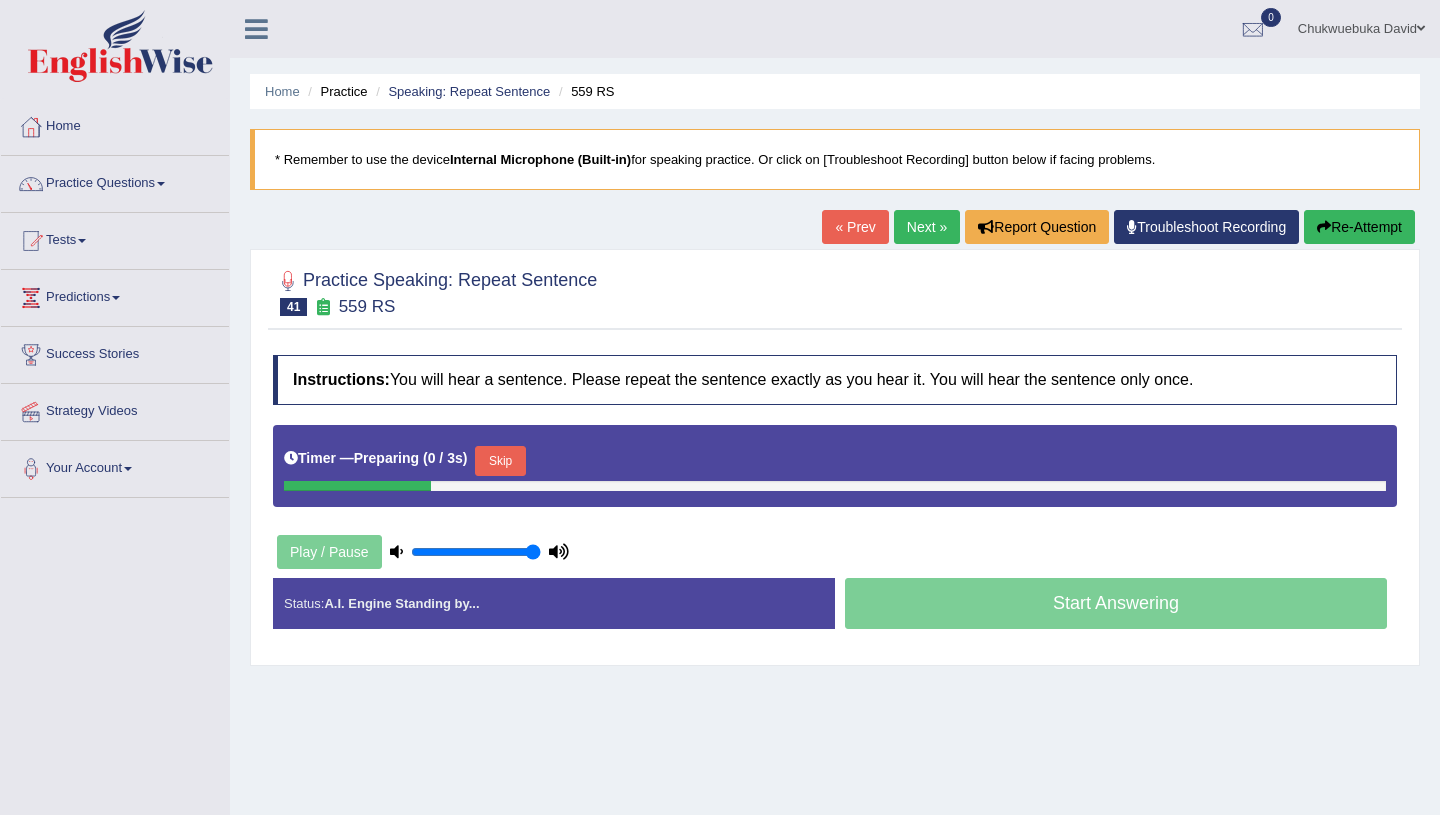 scroll, scrollTop: 0, scrollLeft: 0, axis: both 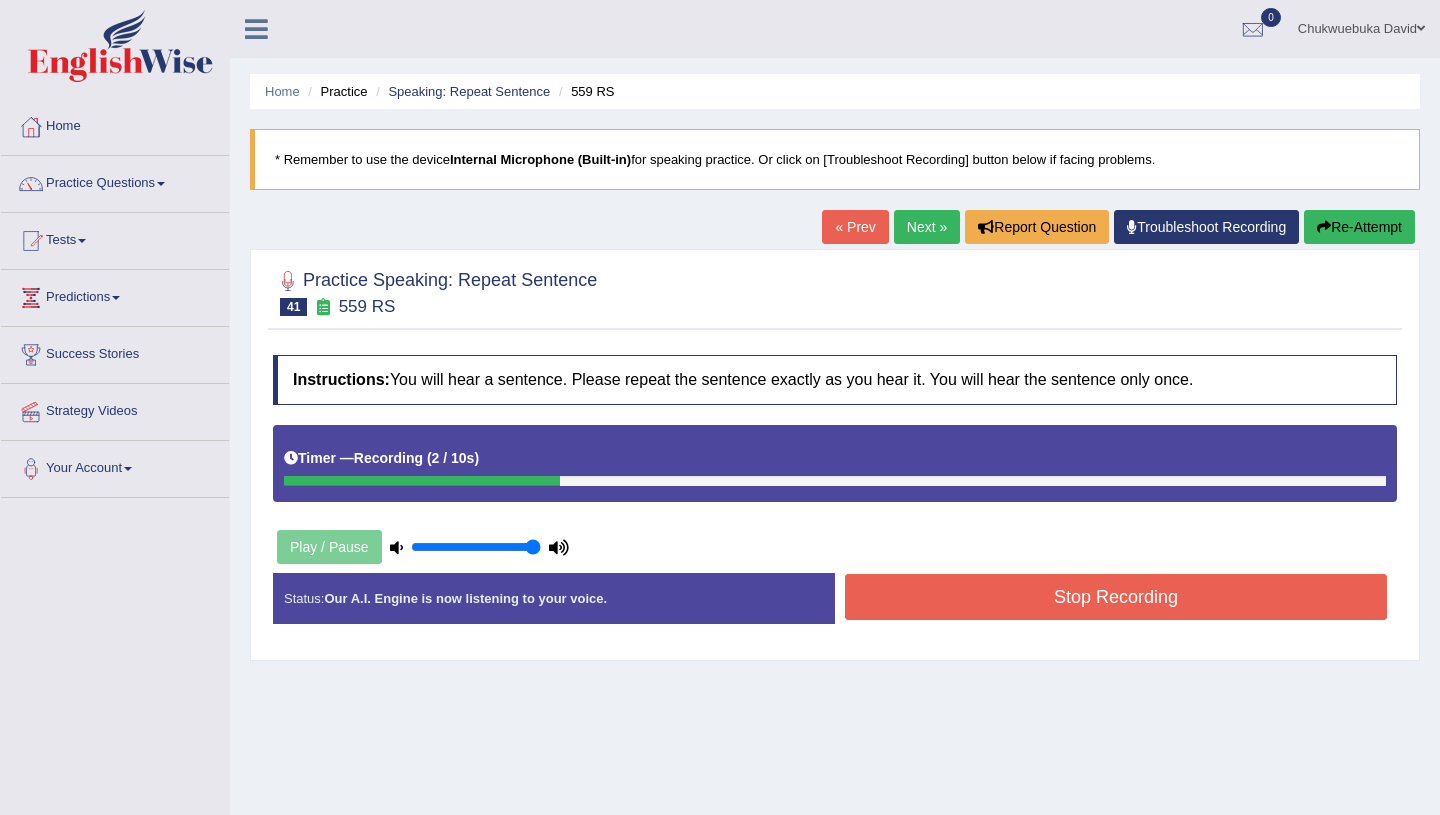 click on "Stop Recording" at bounding box center (1116, 597) 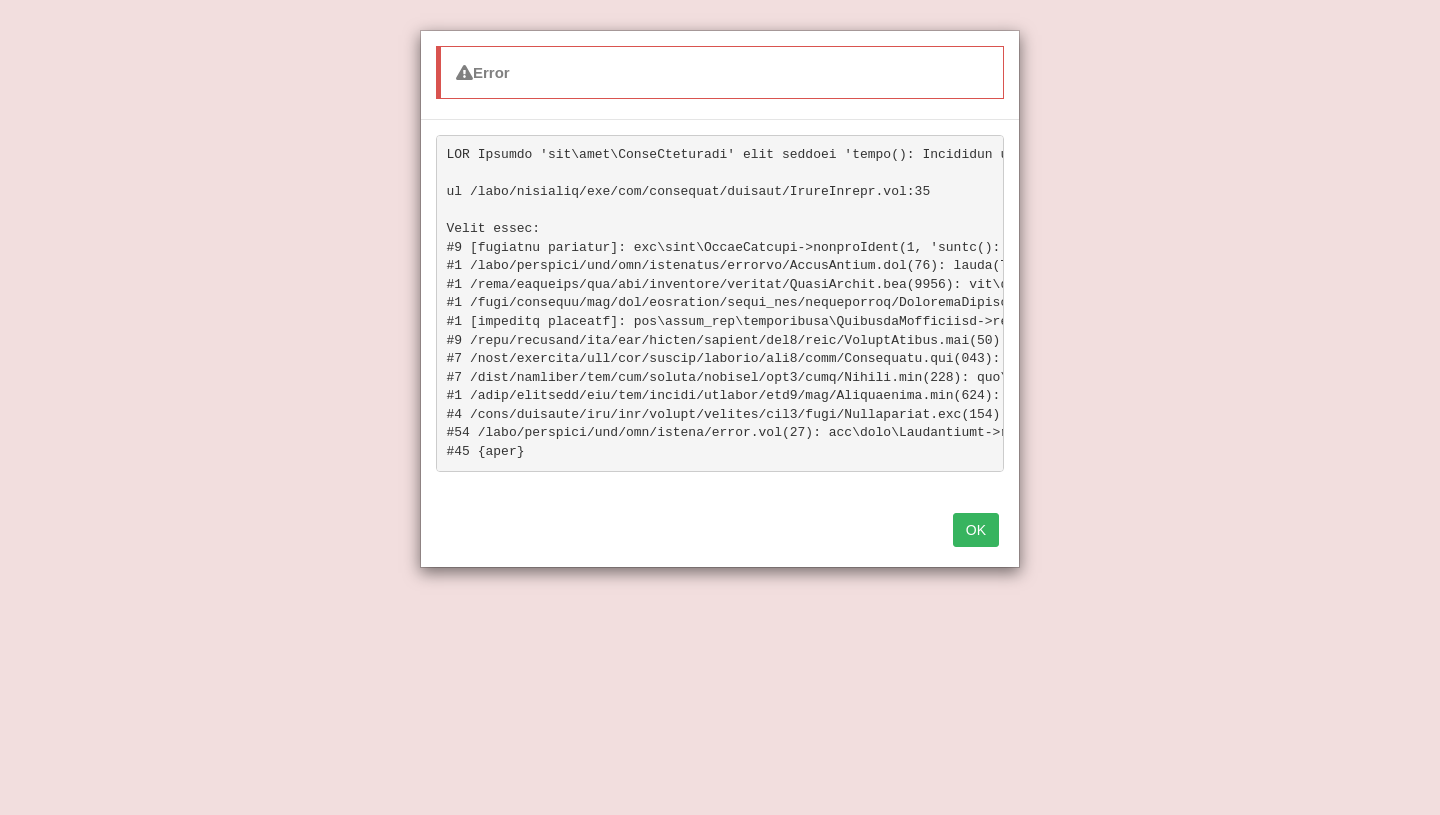 click on "OK" at bounding box center (976, 530) 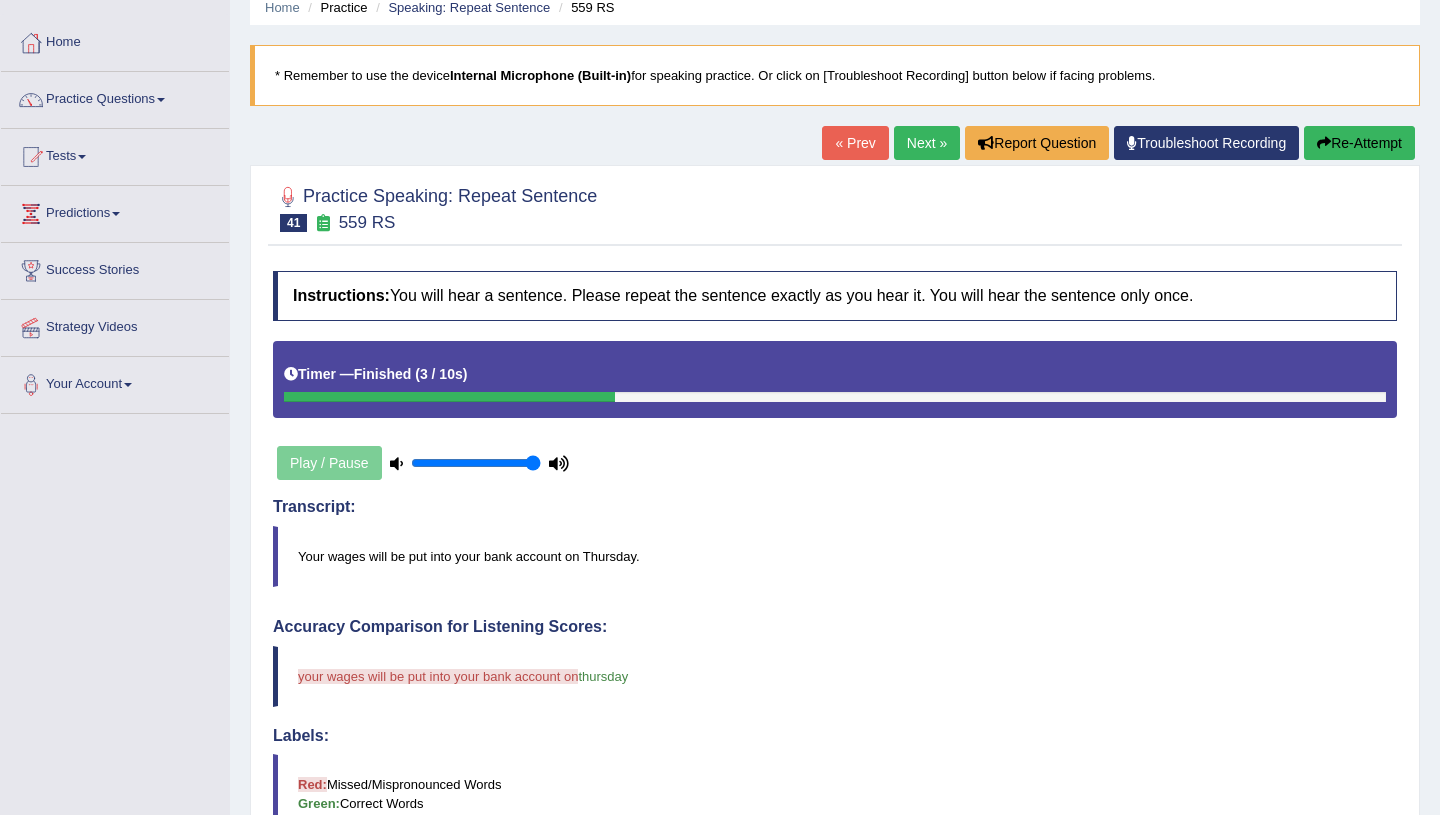 scroll, scrollTop: 0, scrollLeft: 0, axis: both 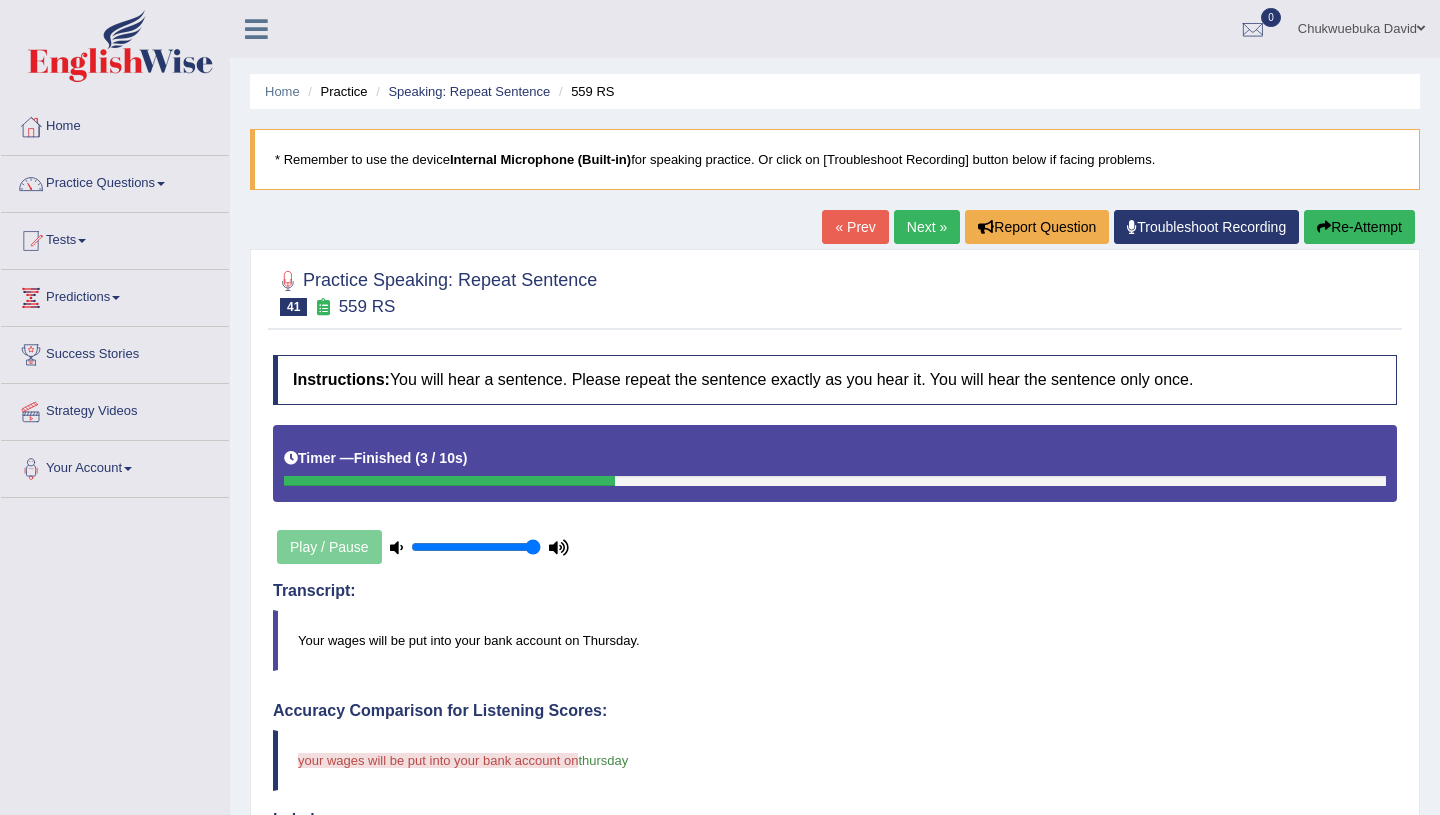 click on "Next »" at bounding box center [927, 227] 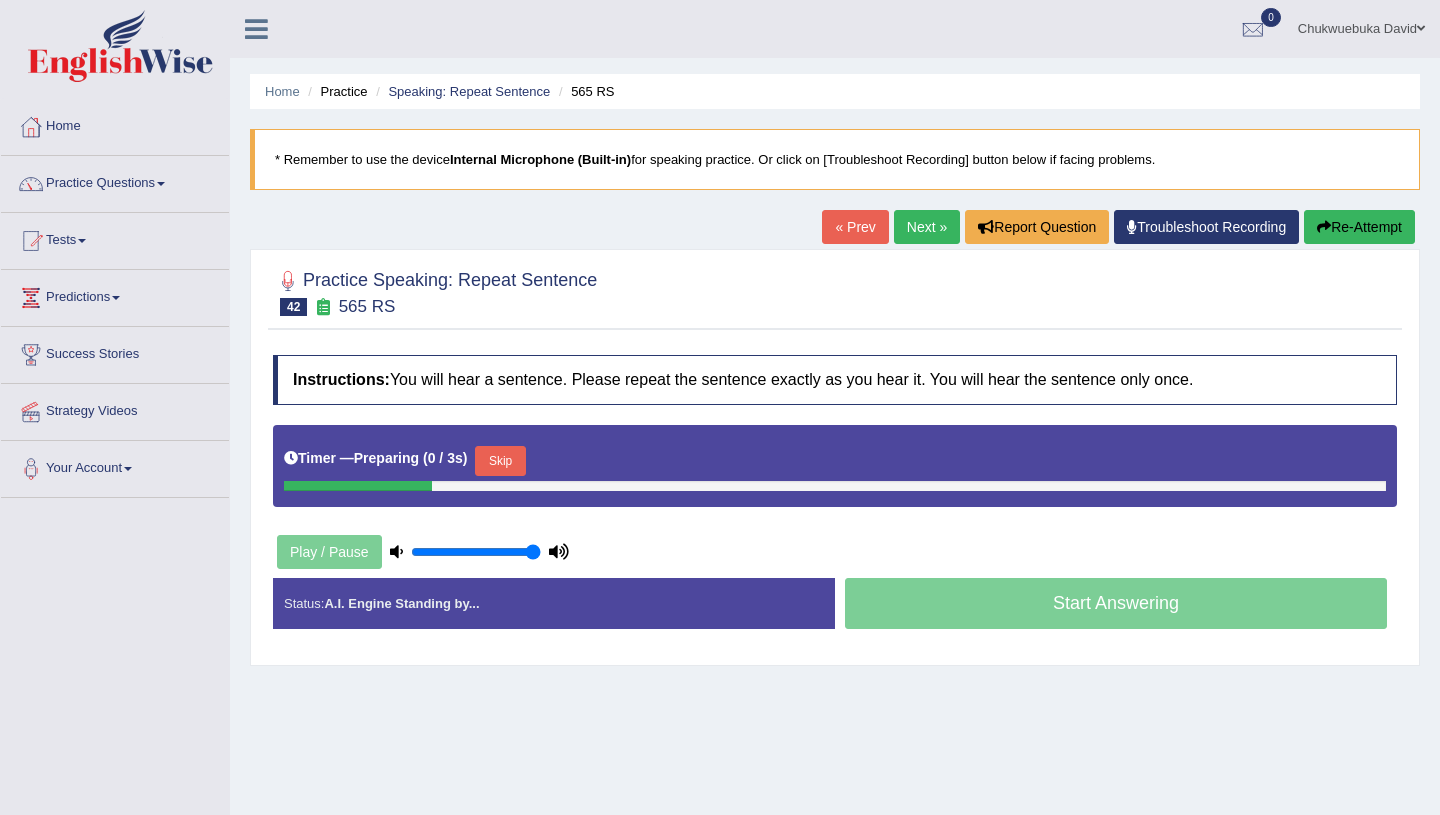 scroll, scrollTop: 0, scrollLeft: 0, axis: both 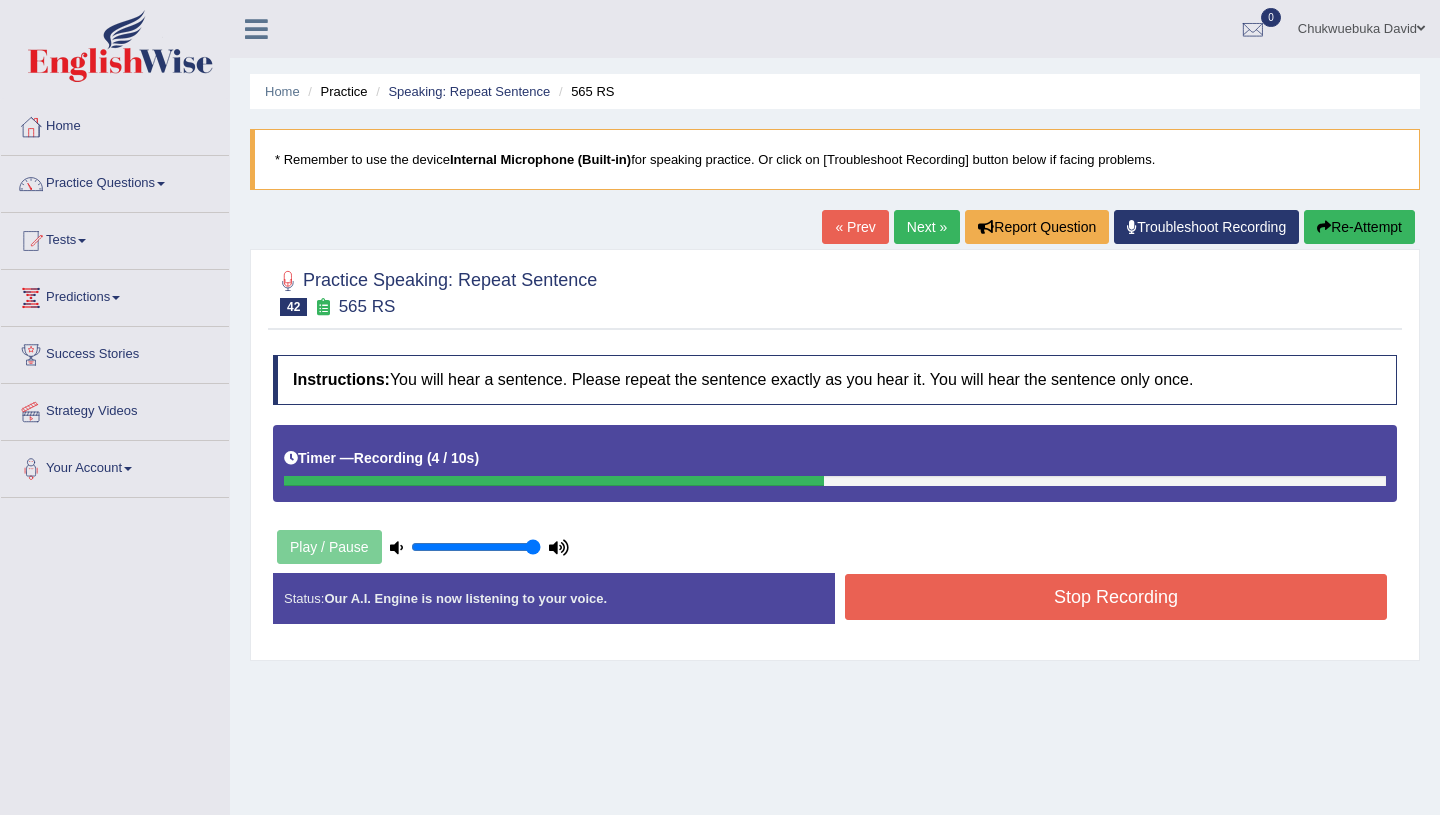 click on "Stop Recording" at bounding box center [1116, 597] 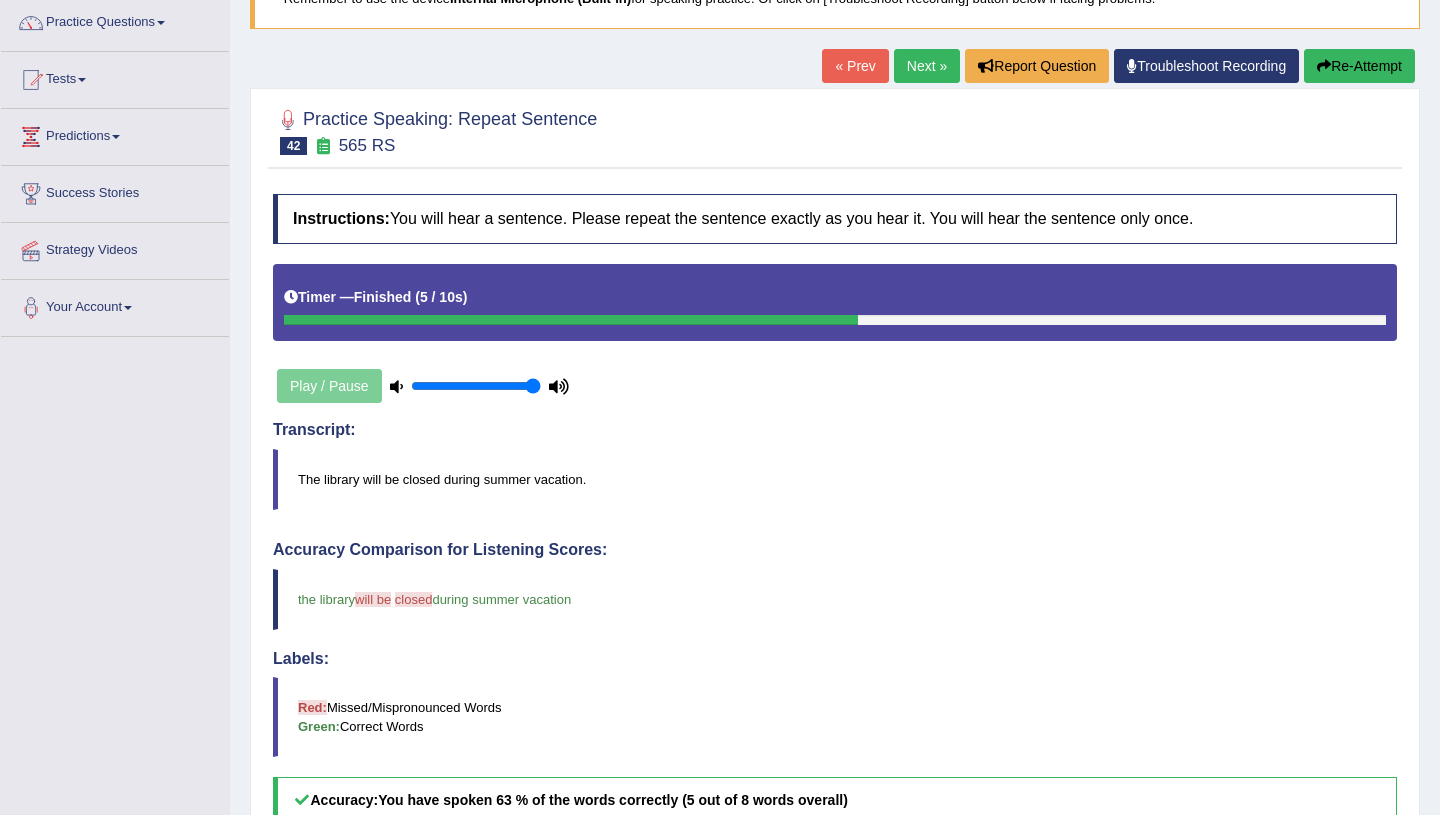 scroll, scrollTop: 0, scrollLeft: 0, axis: both 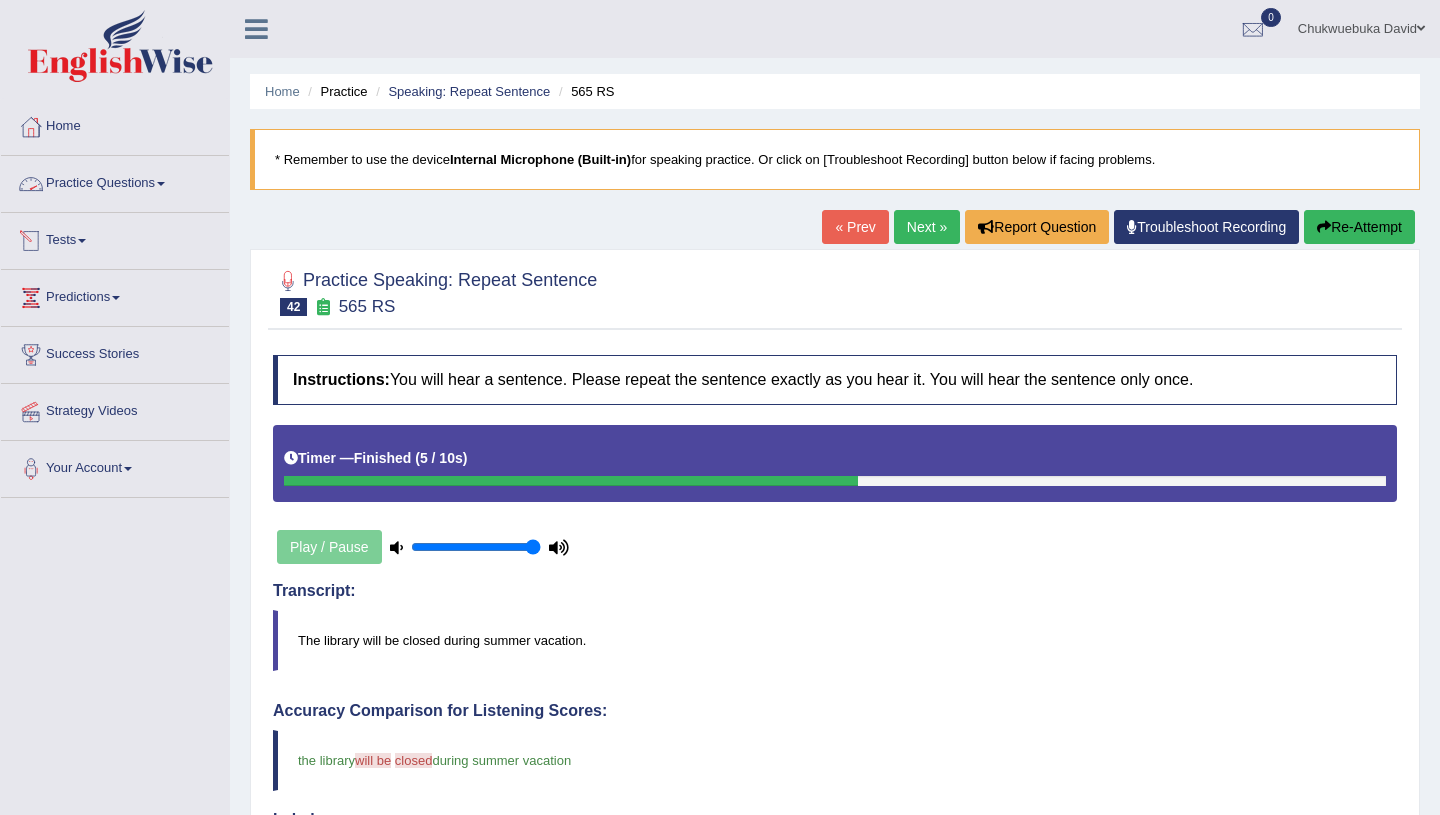 click on "Practice Questions" at bounding box center [115, 181] 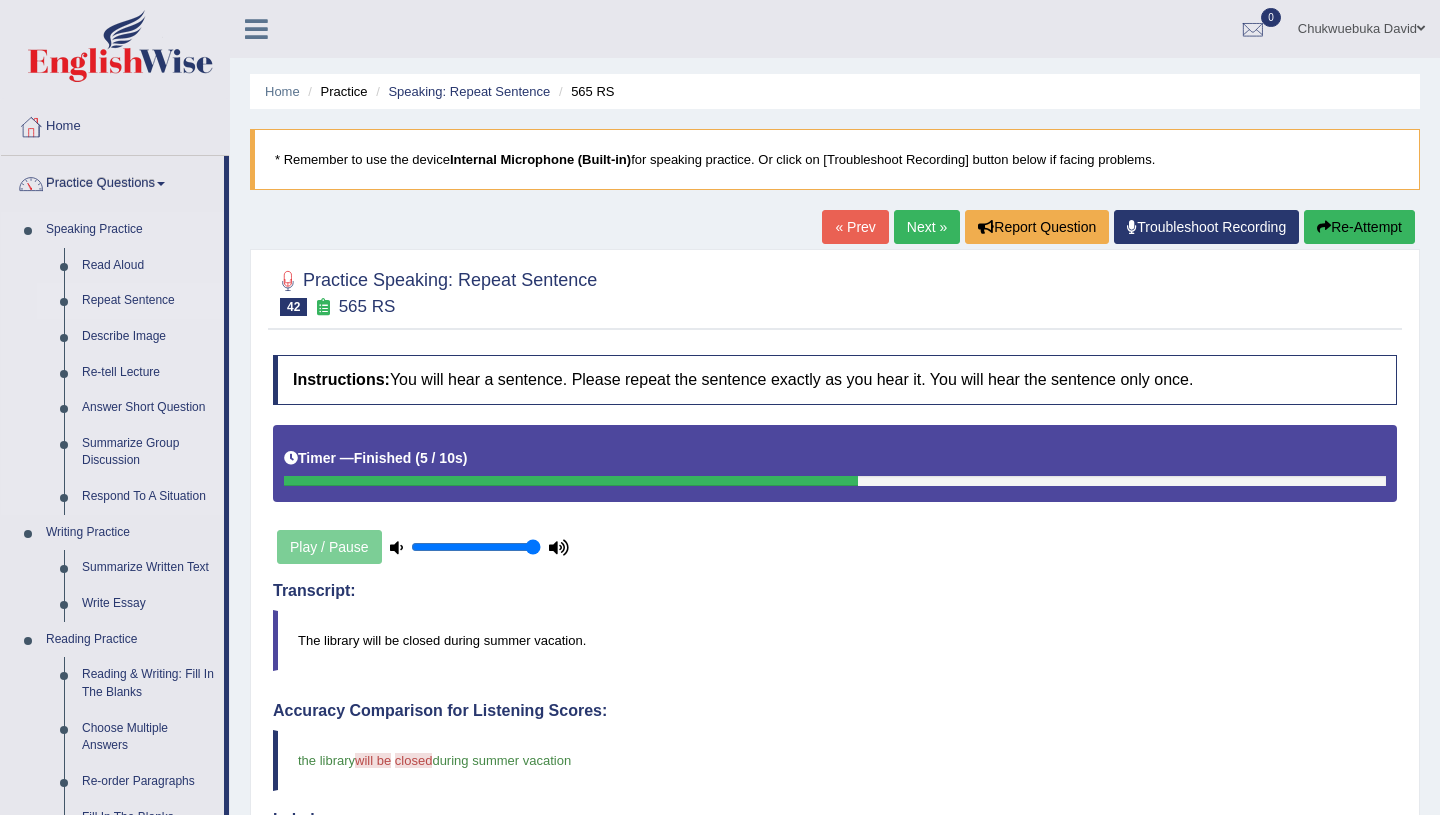 click on "Repeat Sentence" at bounding box center [148, 301] 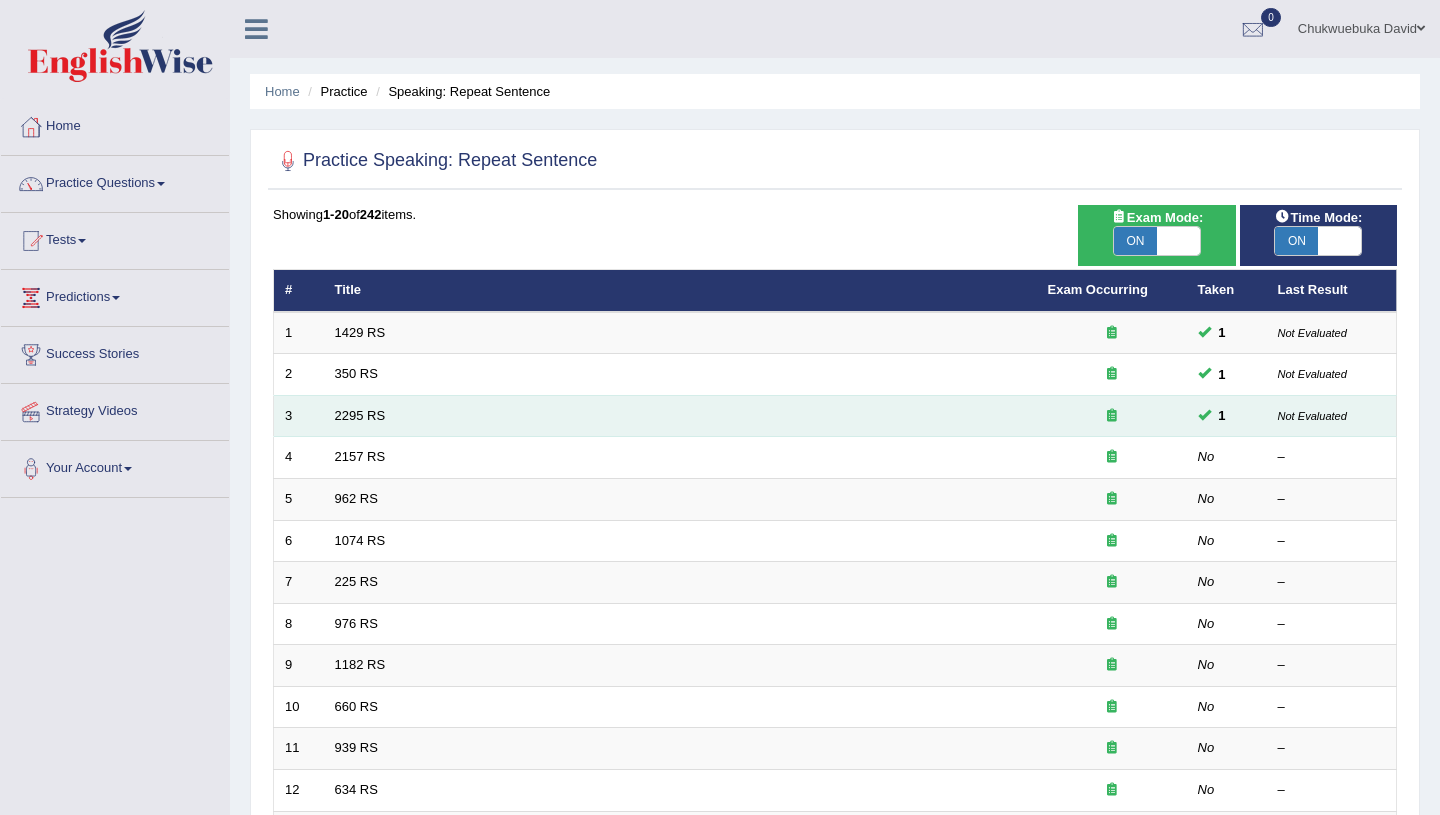 scroll, scrollTop: 0, scrollLeft: 0, axis: both 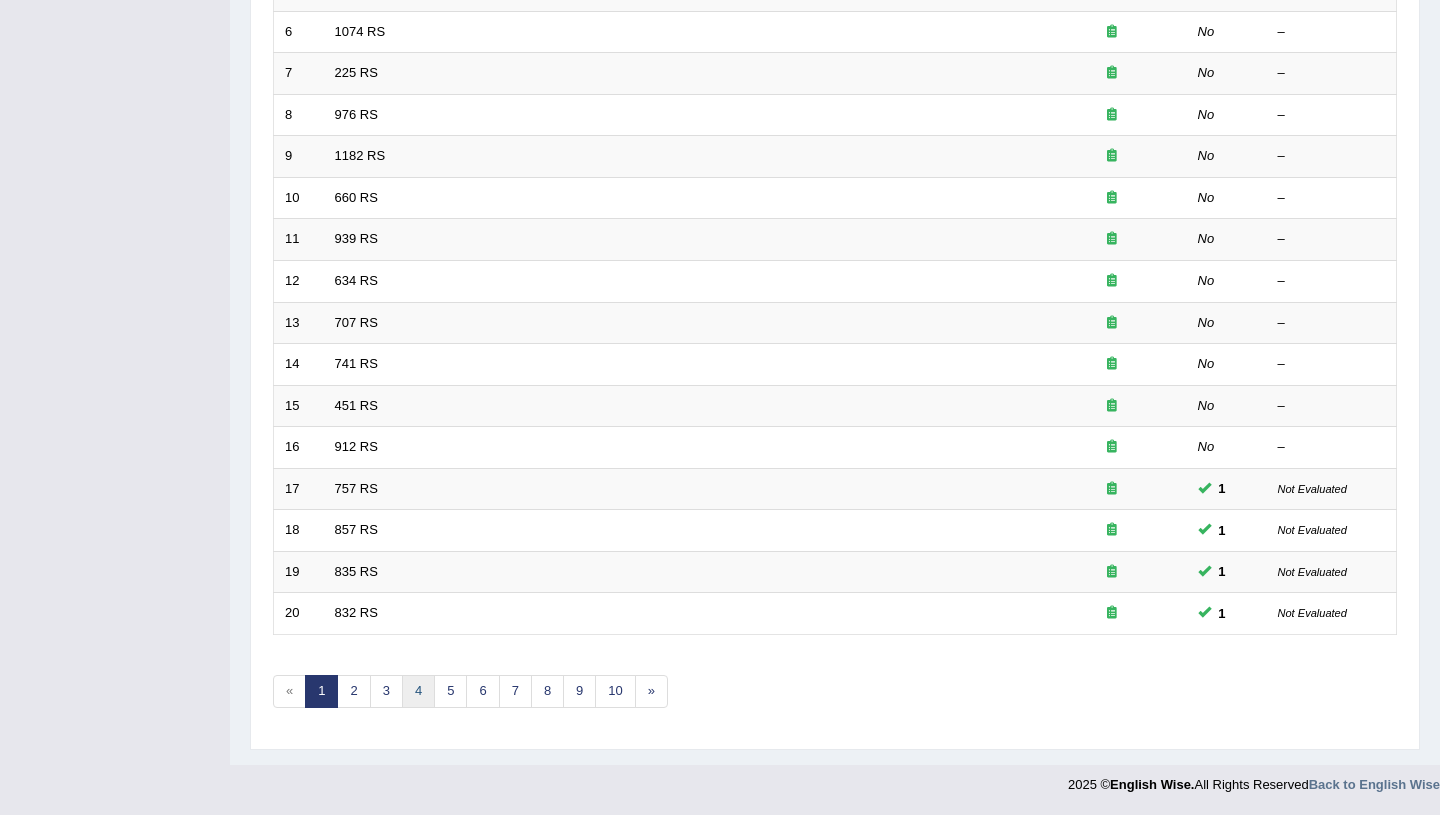 click on "4" at bounding box center (418, 691) 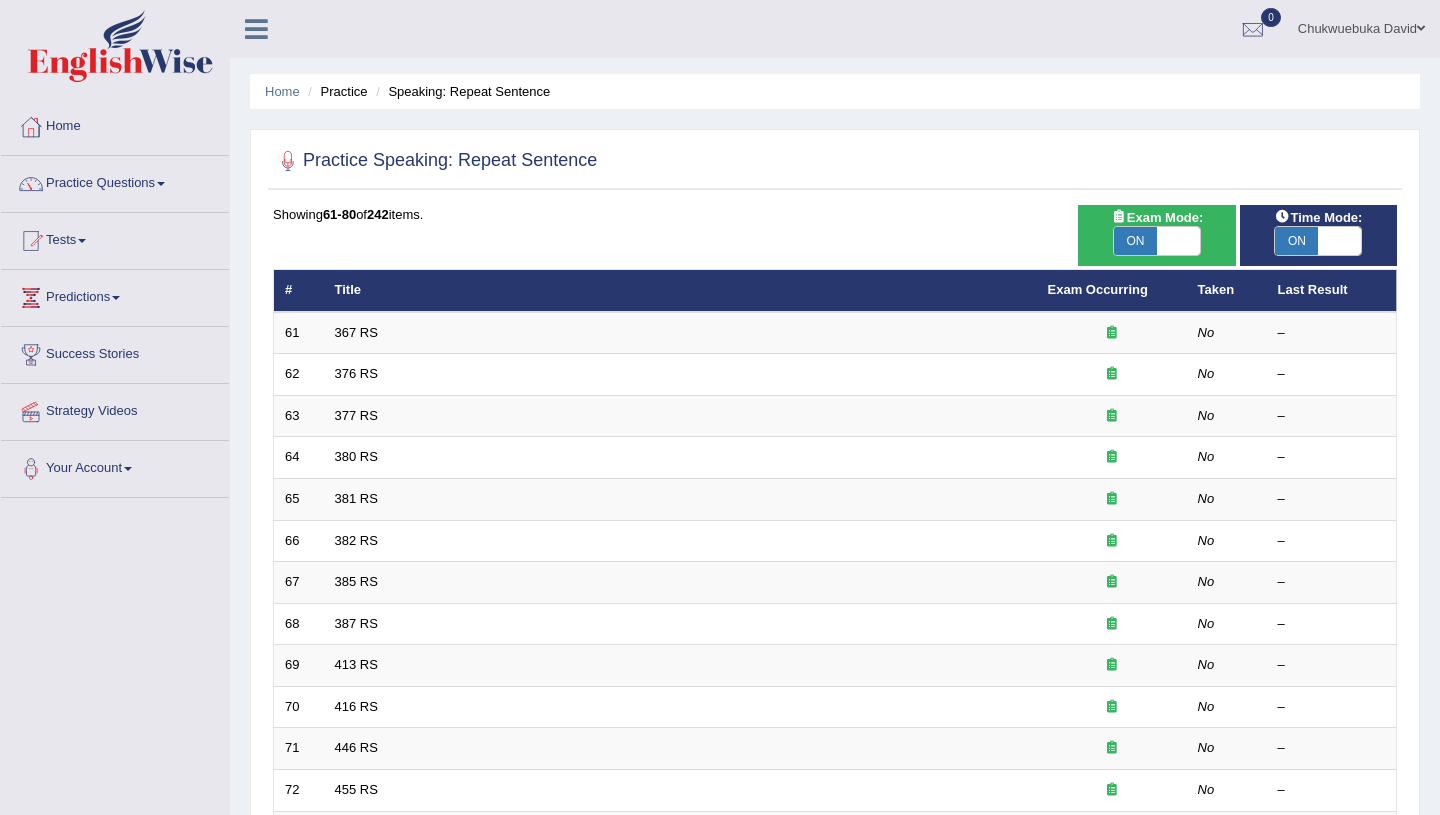 scroll, scrollTop: 0, scrollLeft: 0, axis: both 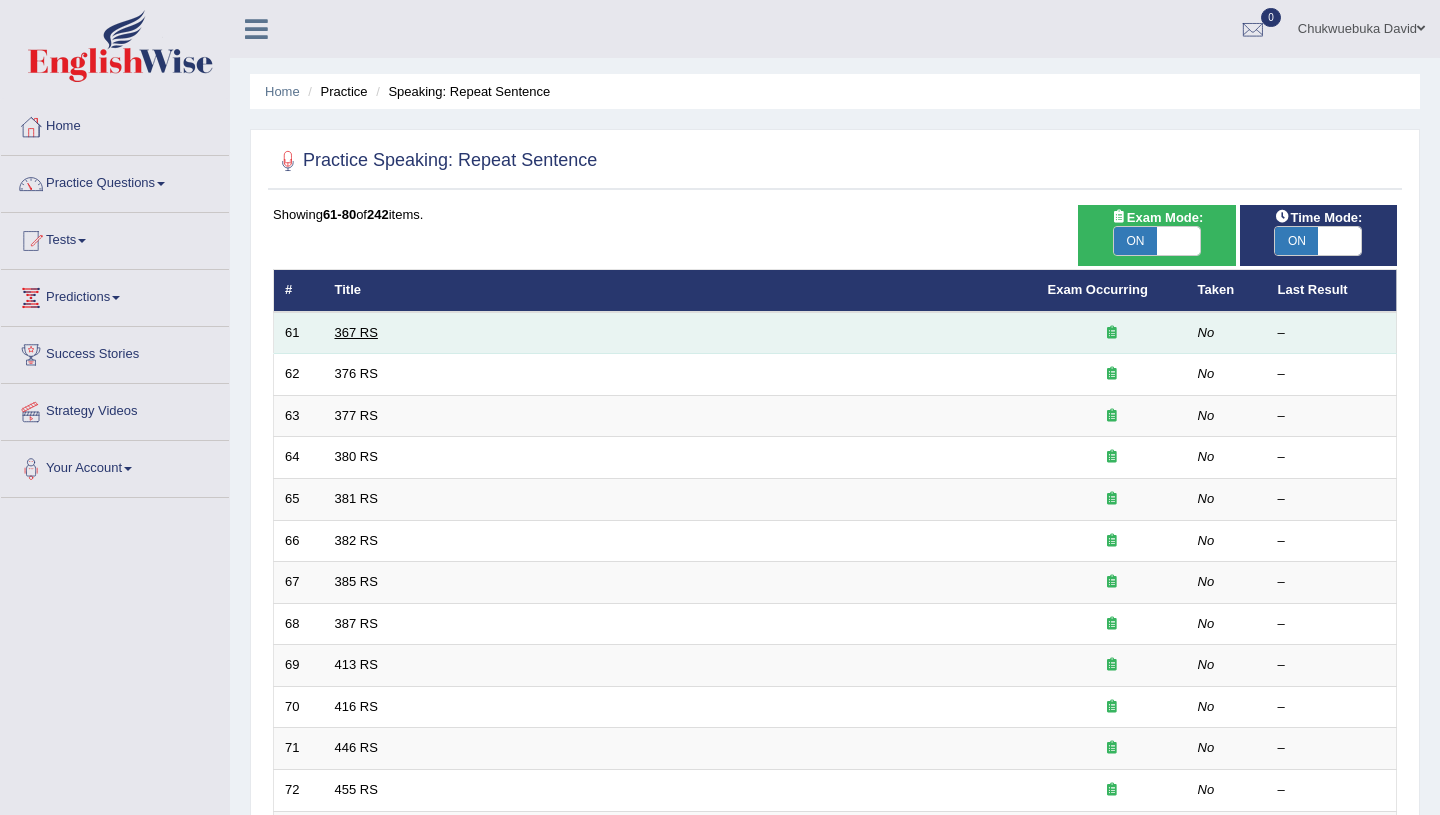 click on "367 RS" at bounding box center (356, 332) 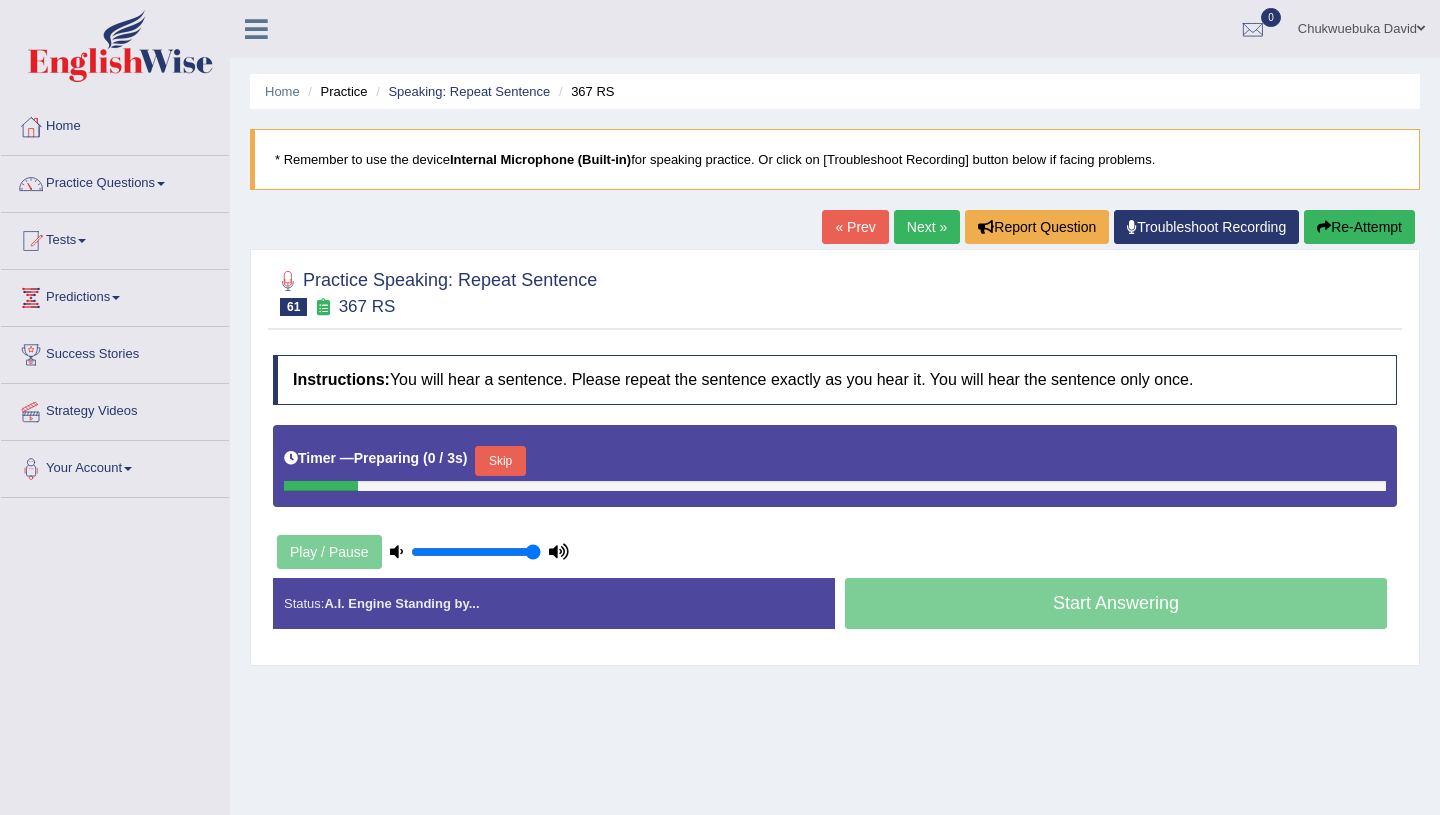 scroll, scrollTop: 0, scrollLeft: 0, axis: both 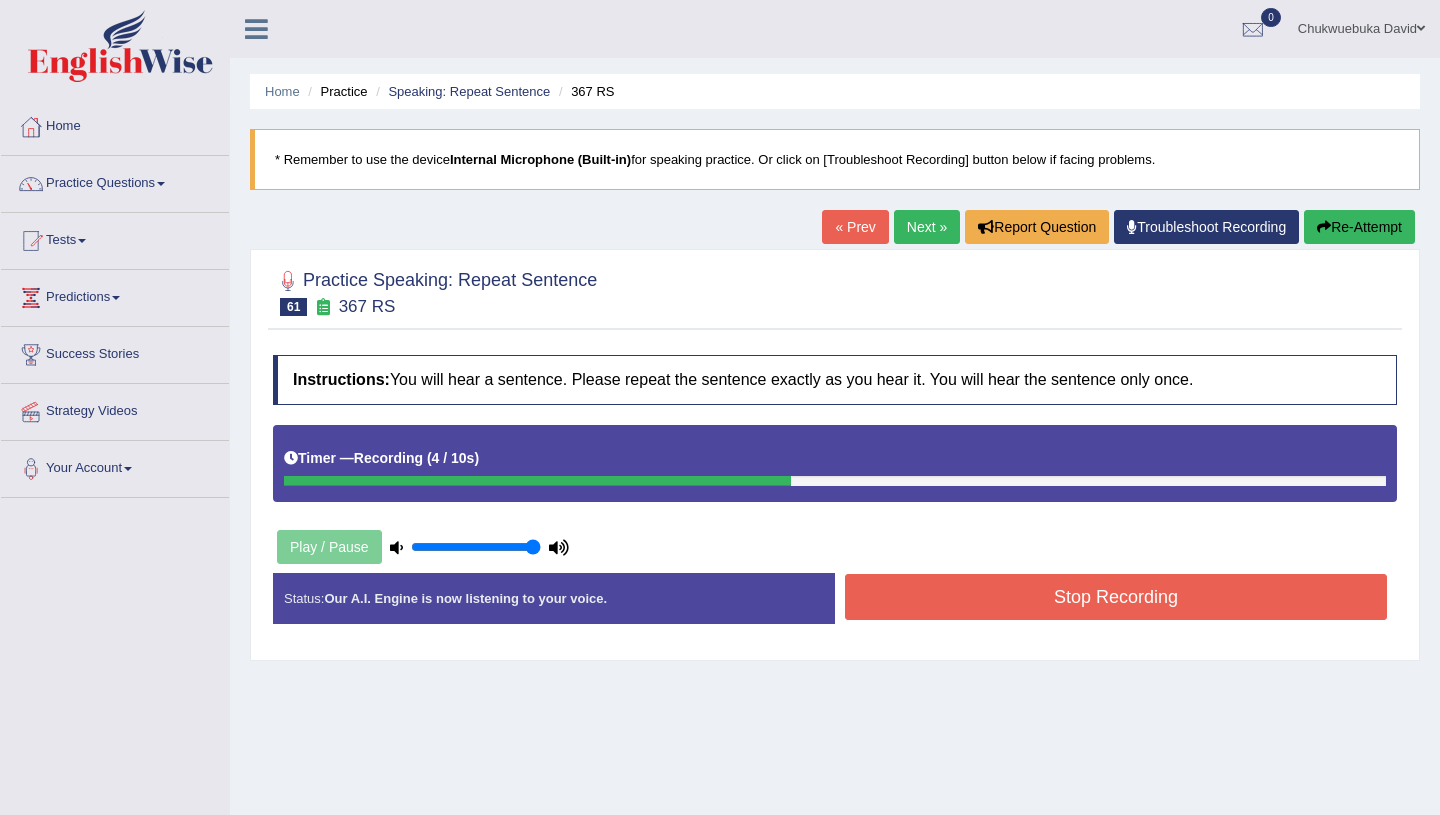 click on "Stop Recording" at bounding box center [1116, 597] 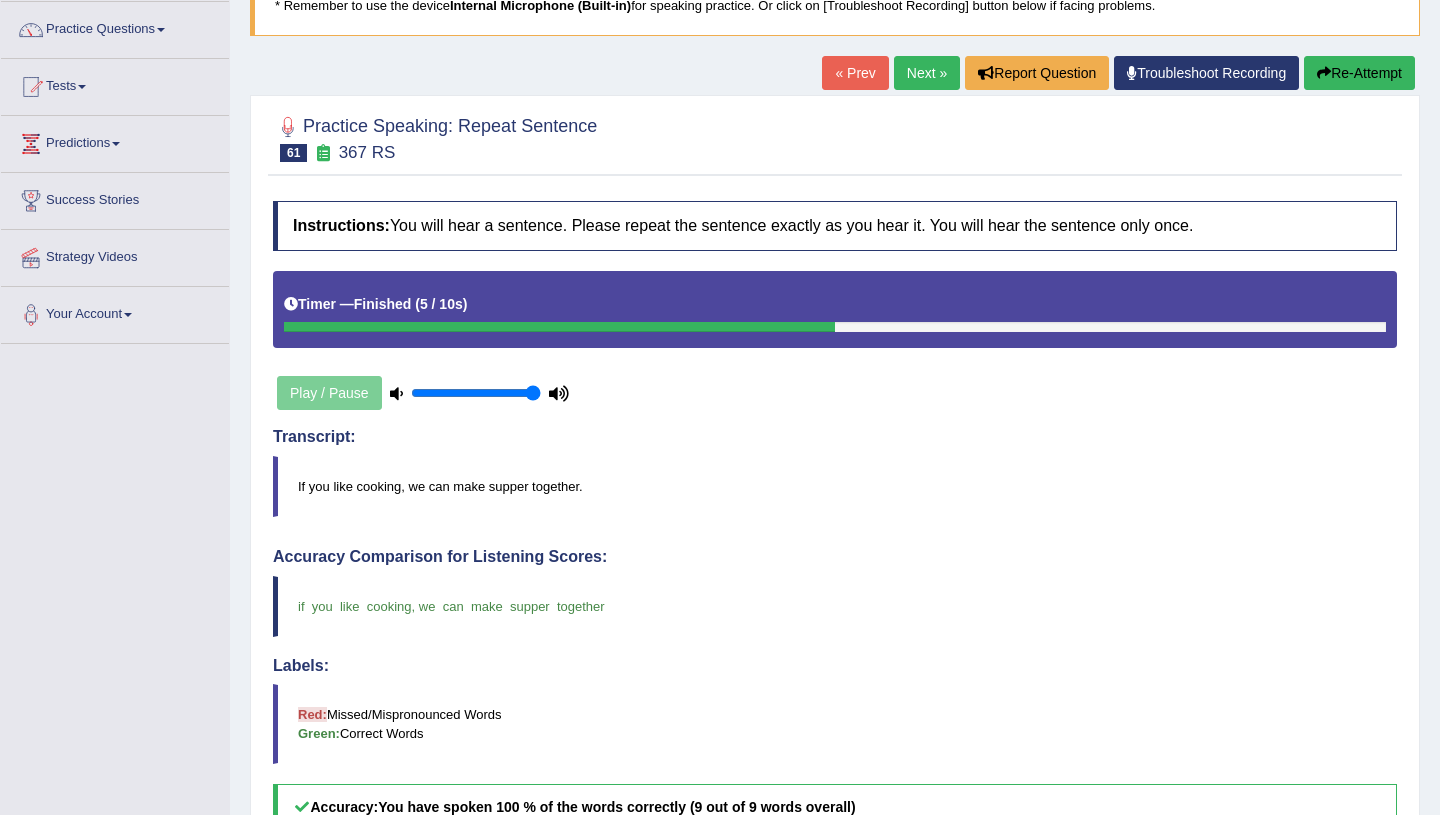 scroll, scrollTop: 117, scrollLeft: 0, axis: vertical 